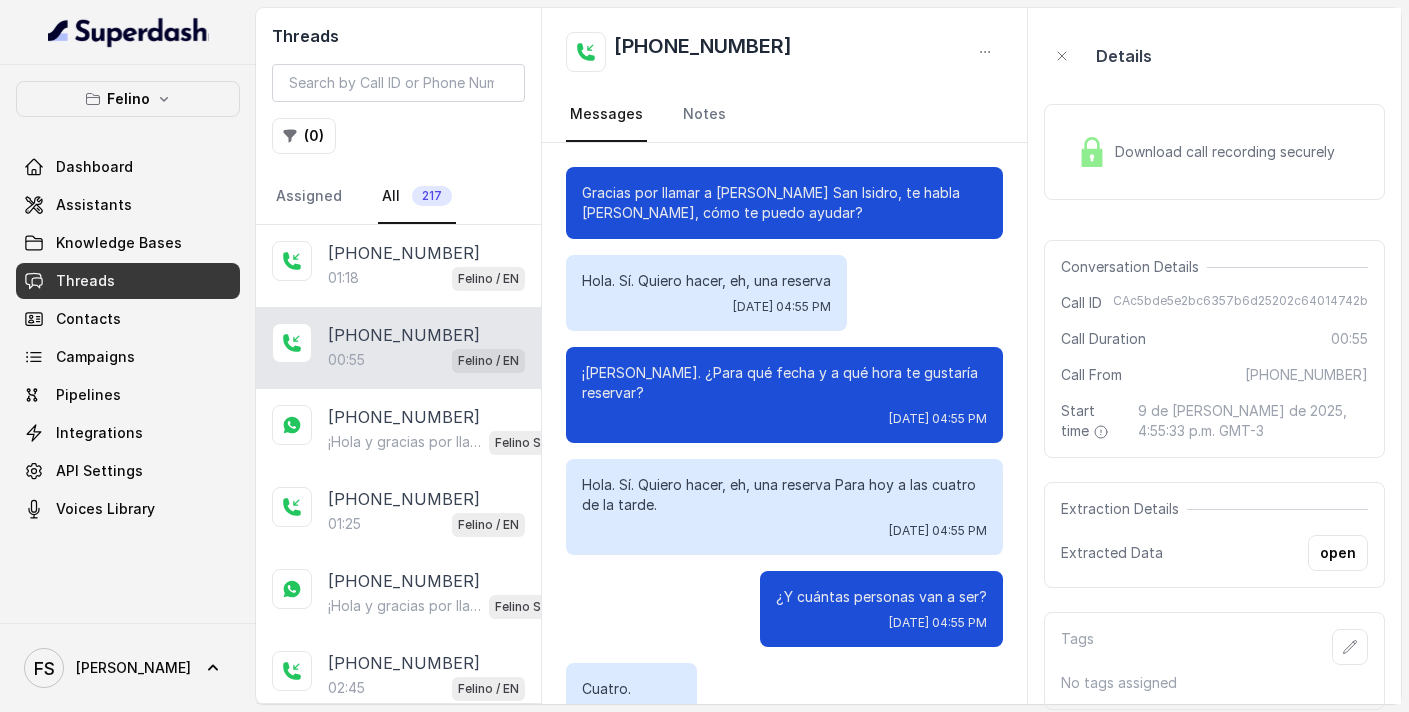 scroll, scrollTop: 0, scrollLeft: 0, axis: both 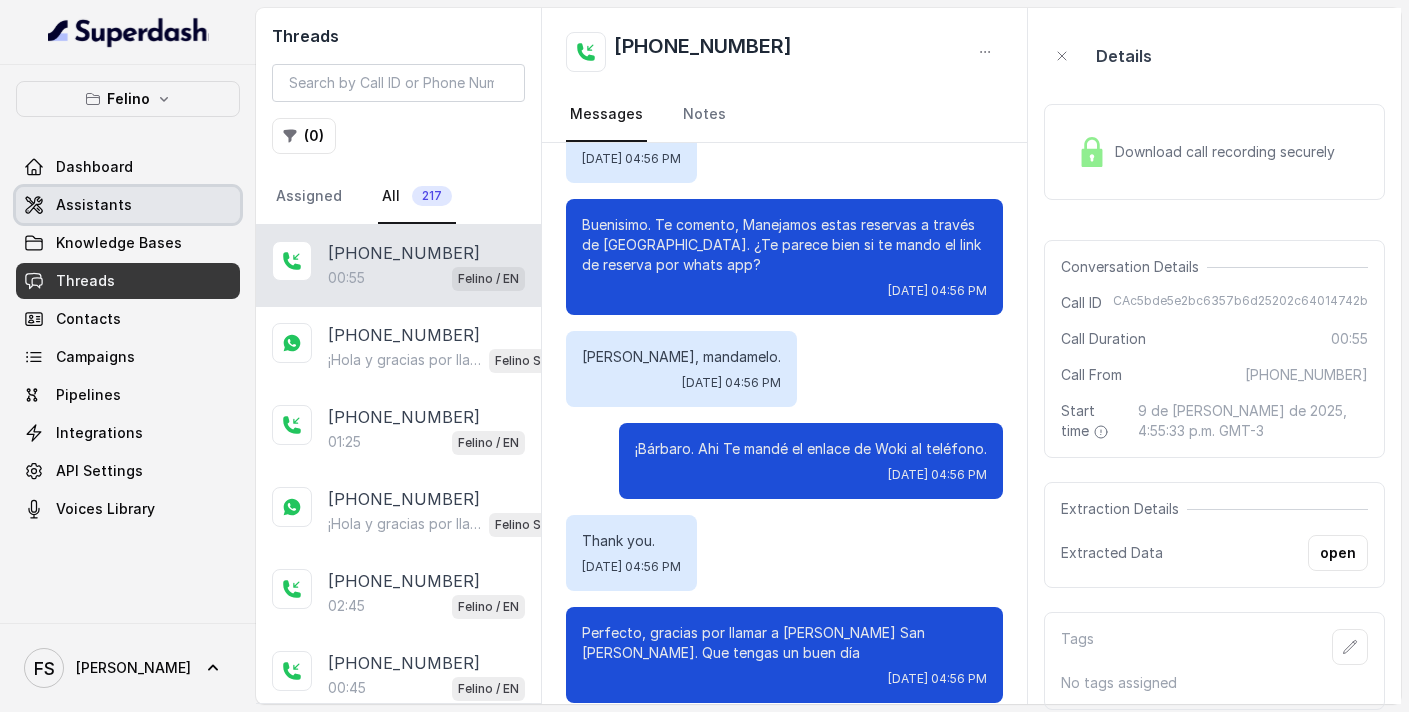 click on "Assistants" at bounding box center [128, 205] 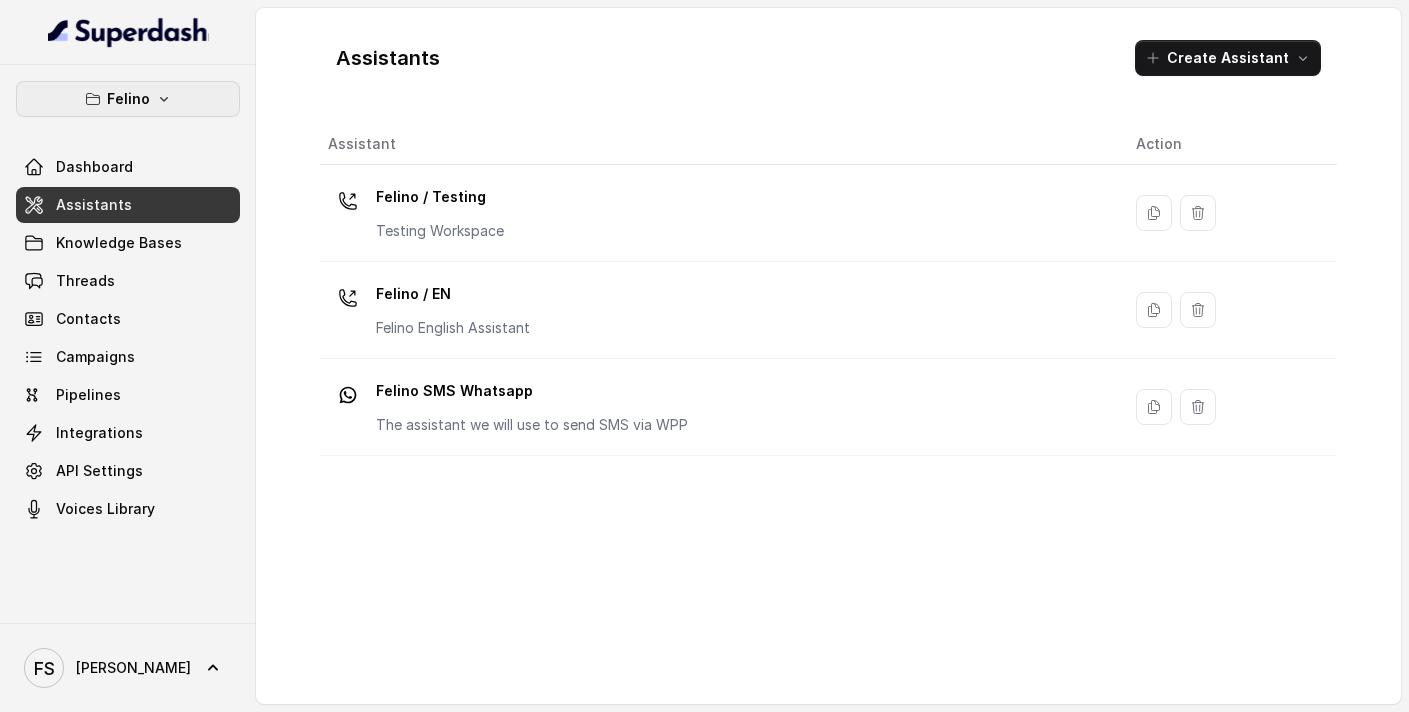 click on "Felino" at bounding box center [128, 99] 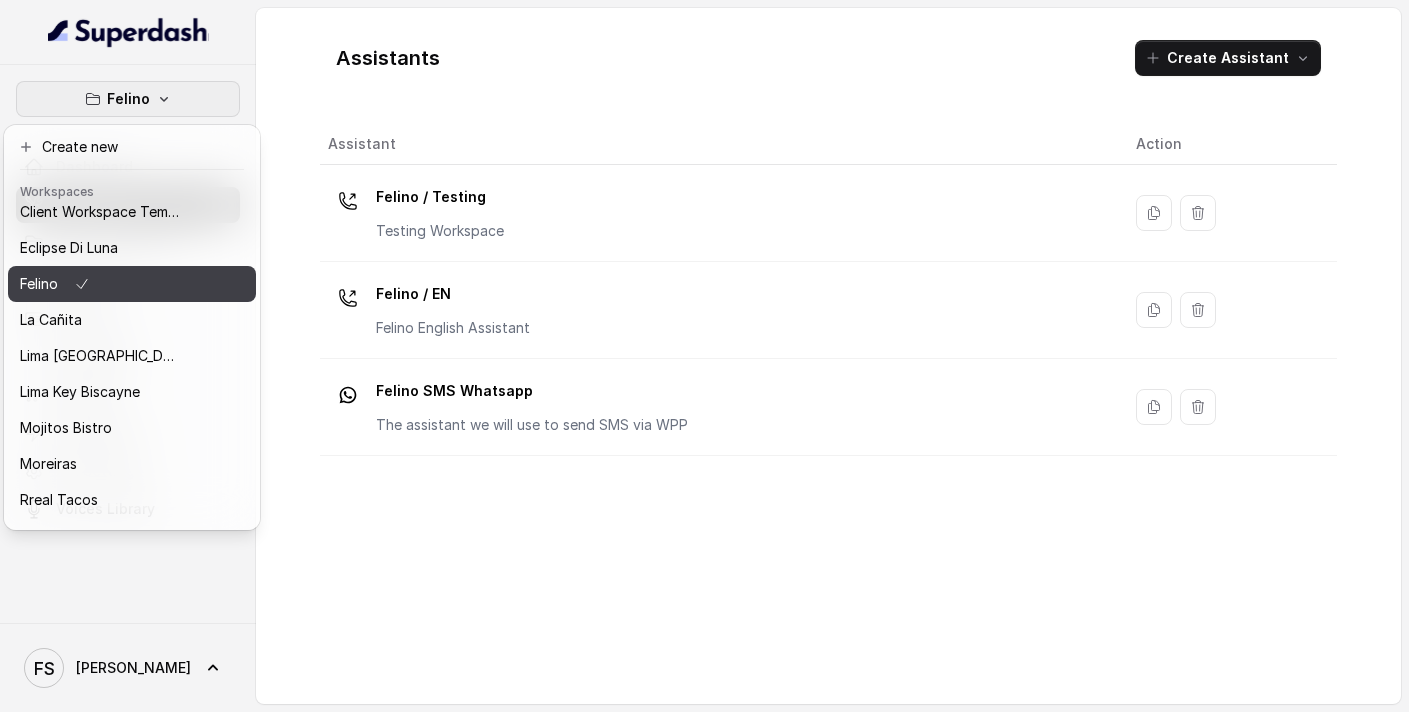 scroll, scrollTop: 127, scrollLeft: 0, axis: vertical 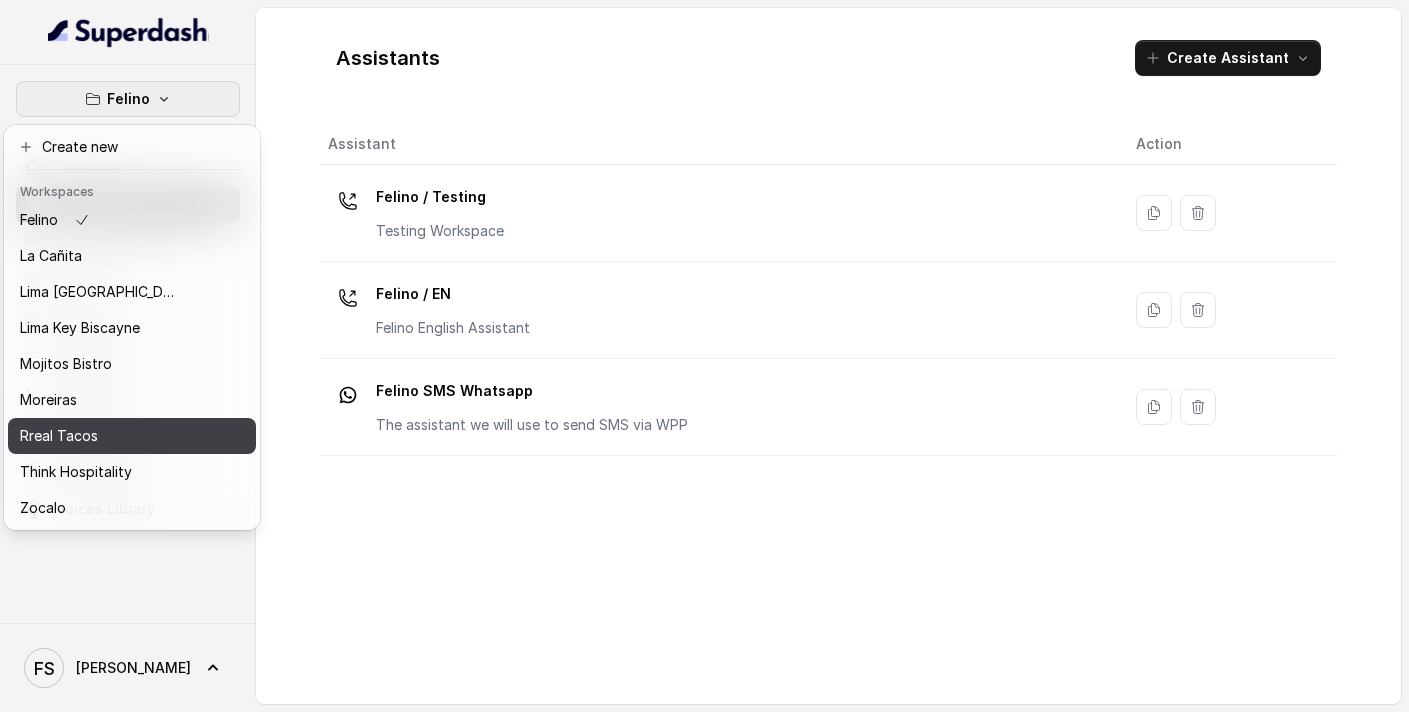 click on "Rreal Tacos" at bounding box center (100, 436) 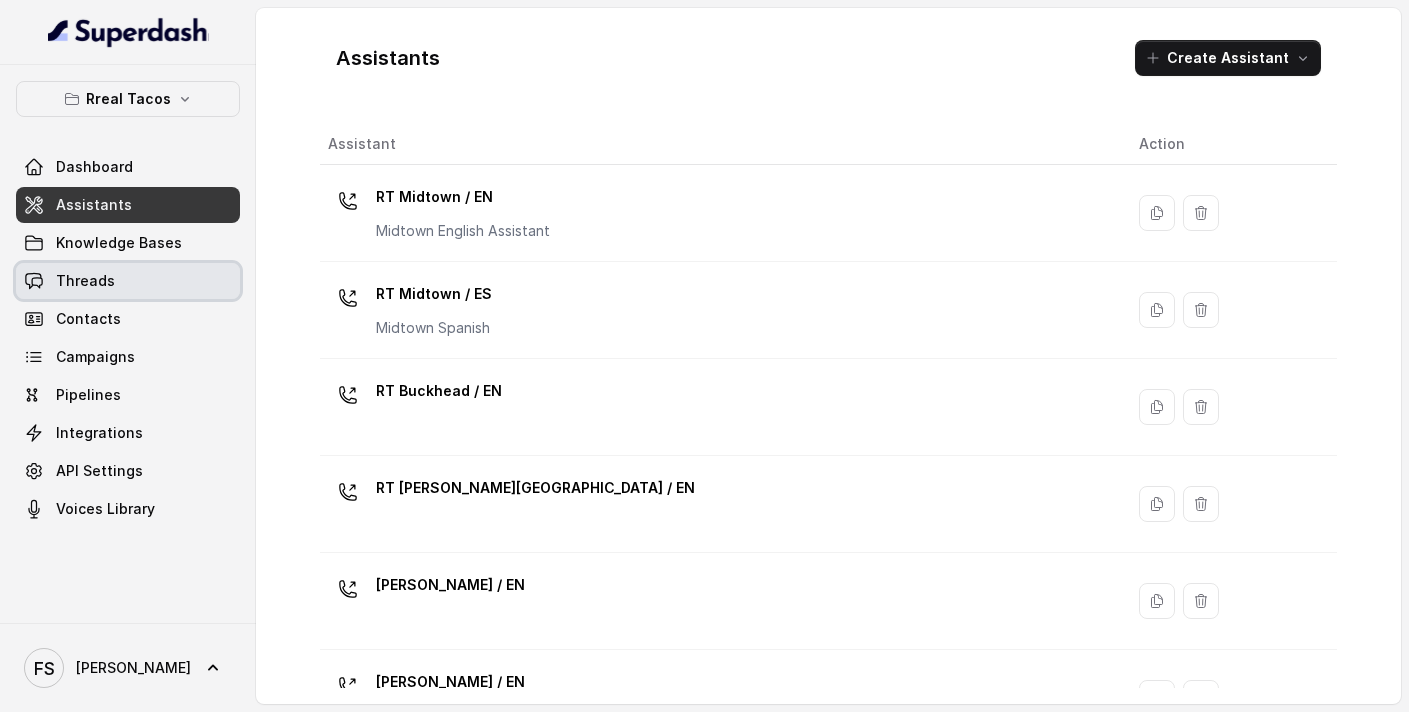 click on "Threads" at bounding box center (128, 281) 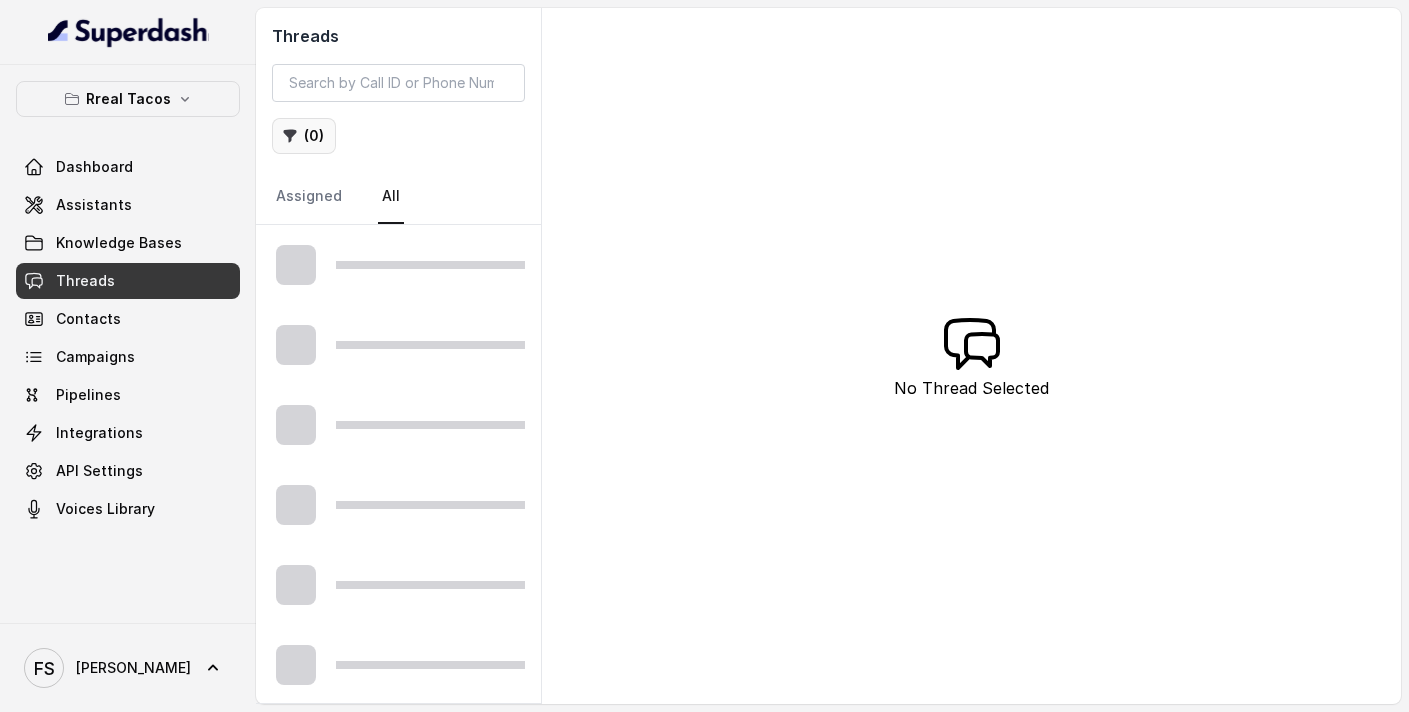 click 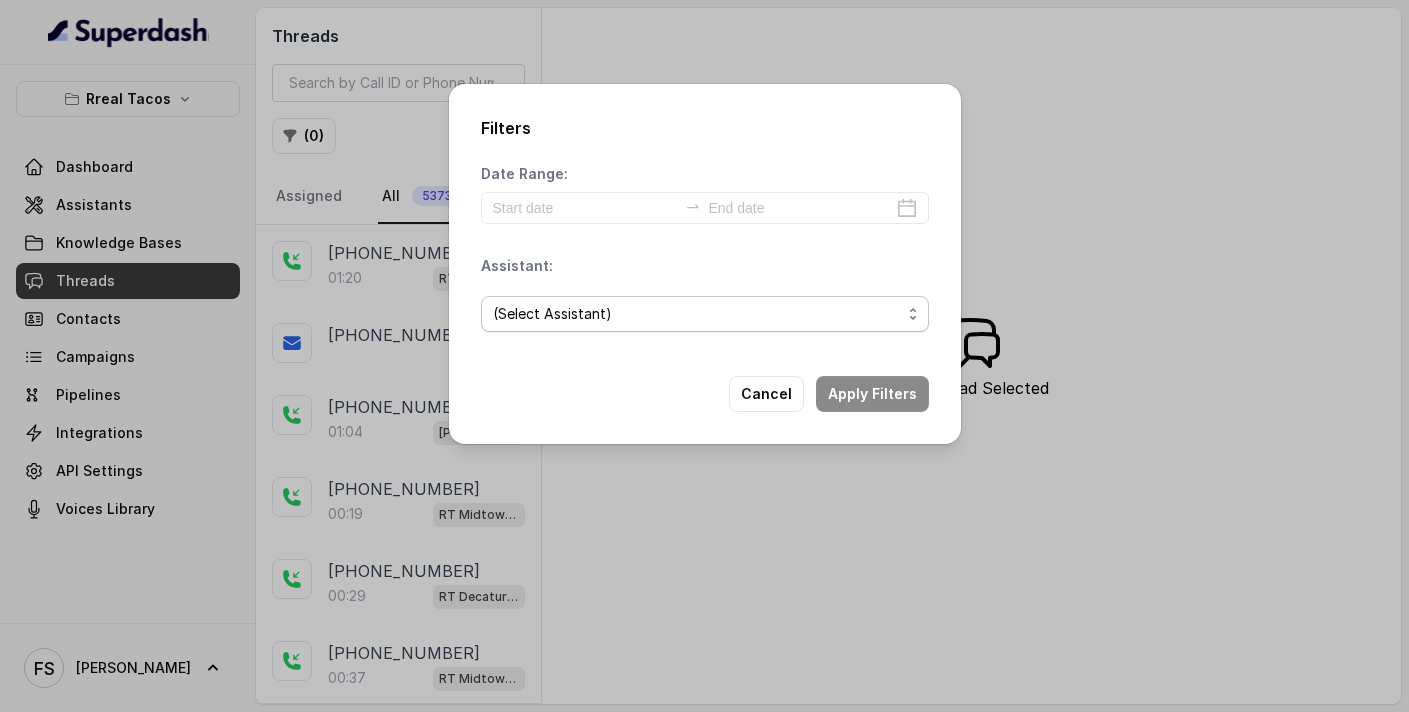 click on "(Select Assistant) RT Midtown / EN RT Midtown / ES RT Buckhead / EN [GEOGRAPHIC_DATA][PERSON_NAME] / EN [PERSON_NAME] / EN [PERSON_NAME] / EN RT Decatur / EN [GEOGRAPHIC_DATA] / EN RT Testing [GEOGRAPHIC_DATA] / EN RT Testing 2 RT [GEOGRAPHIC_DATA]" at bounding box center (705, 314) 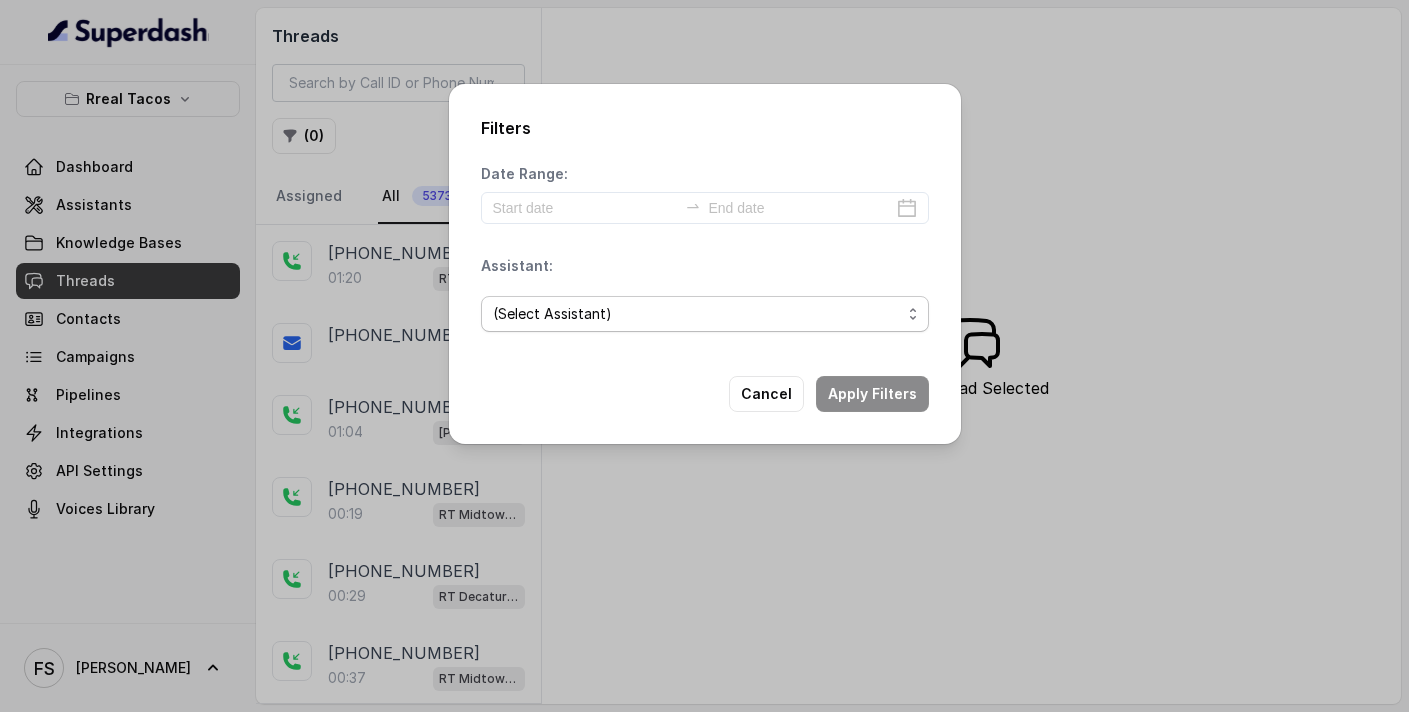 select on "67d9cc72dc1b60c8c29fb0b2" 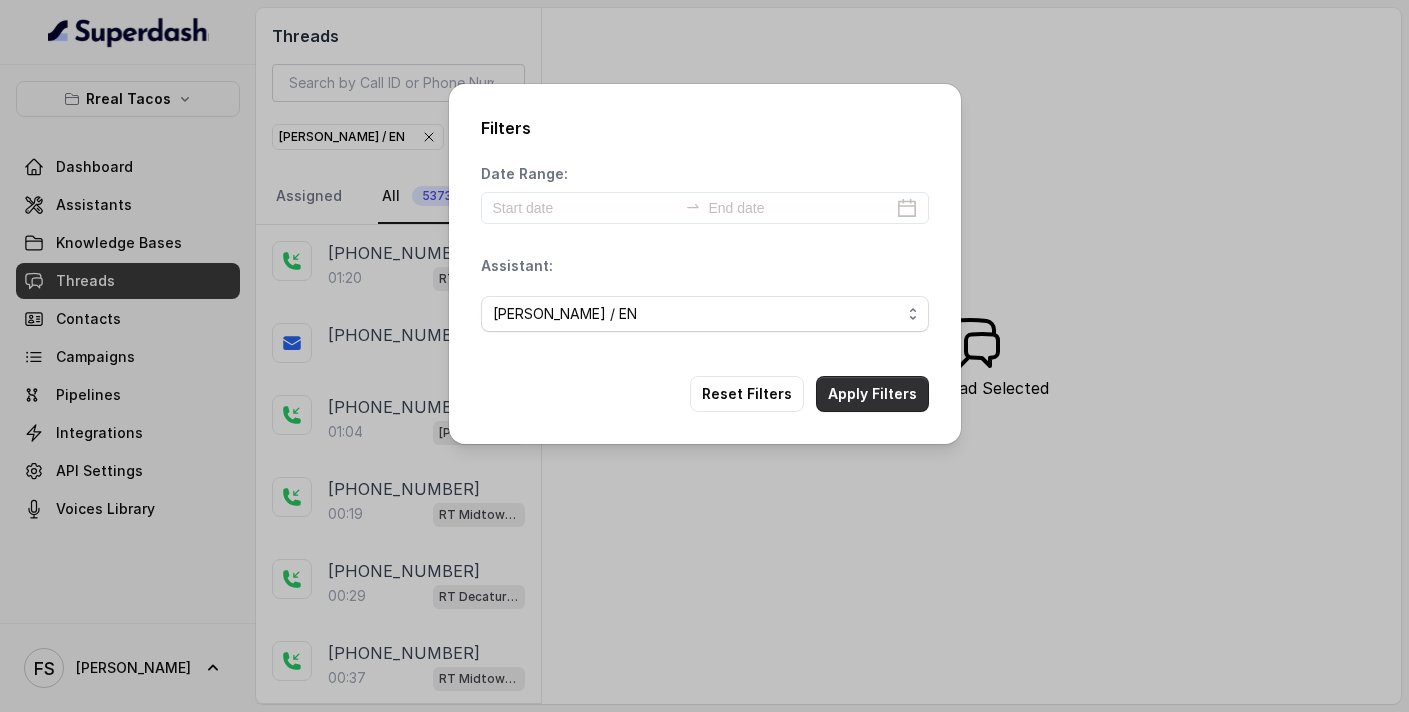 click on "Apply Filters" at bounding box center (872, 394) 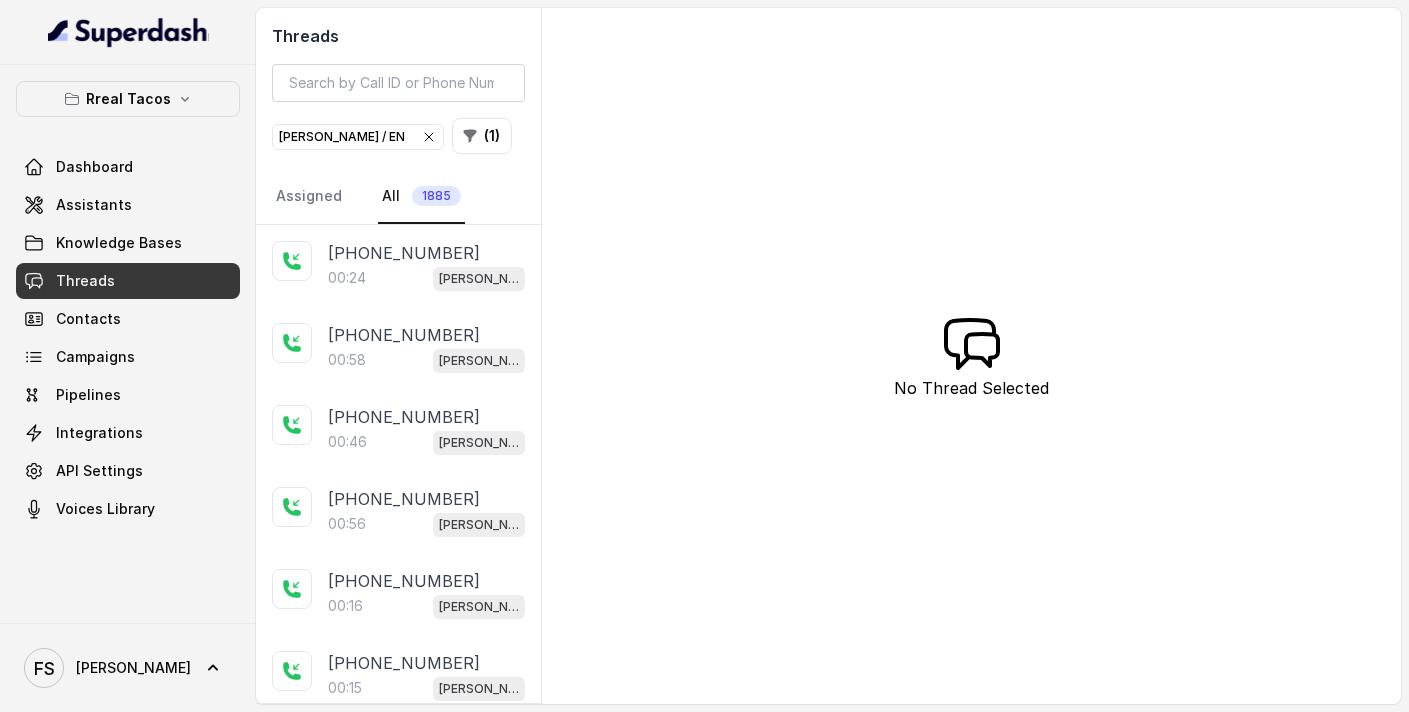 click on "[PERSON_NAME] / EN" at bounding box center (479, 279) 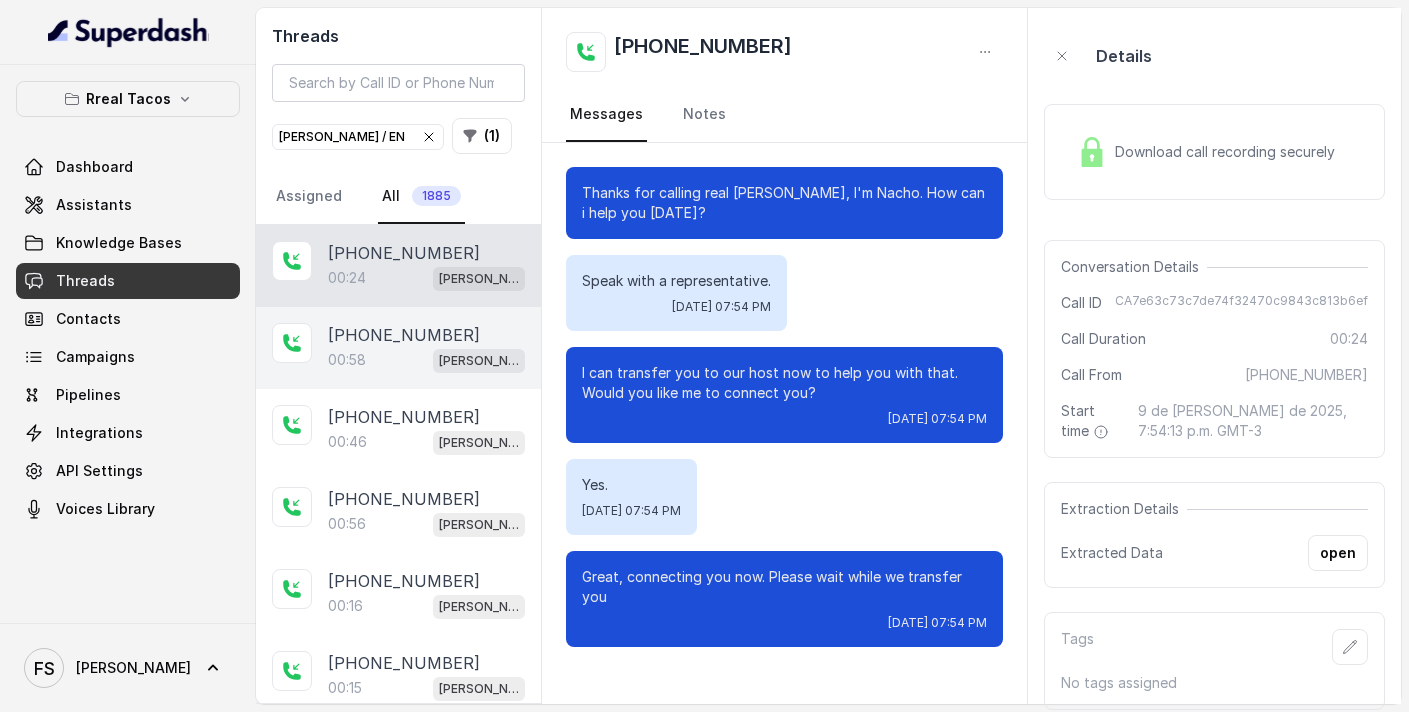 click on "[PHONE_NUMBER]" at bounding box center (404, 335) 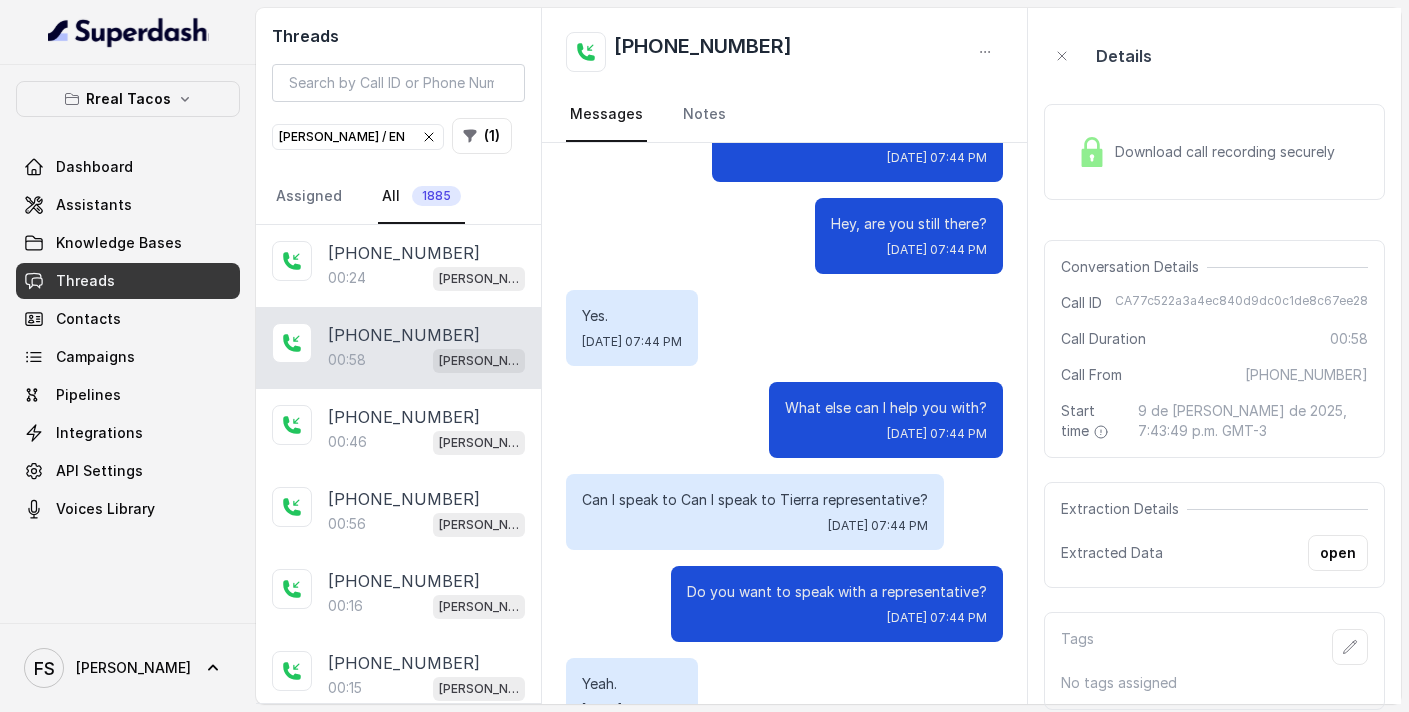 scroll, scrollTop: 611, scrollLeft: 0, axis: vertical 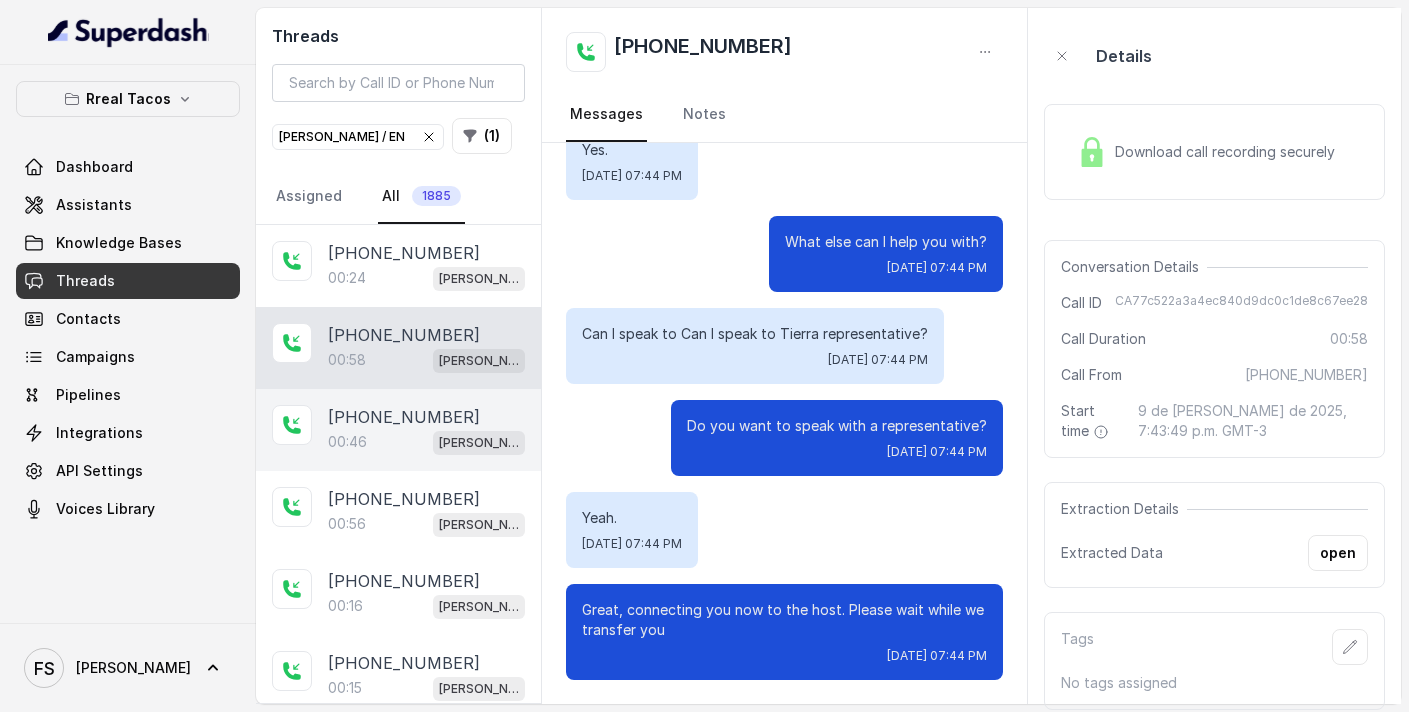 click on "[PHONE_NUMBER]" at bounding box center [404, 417] 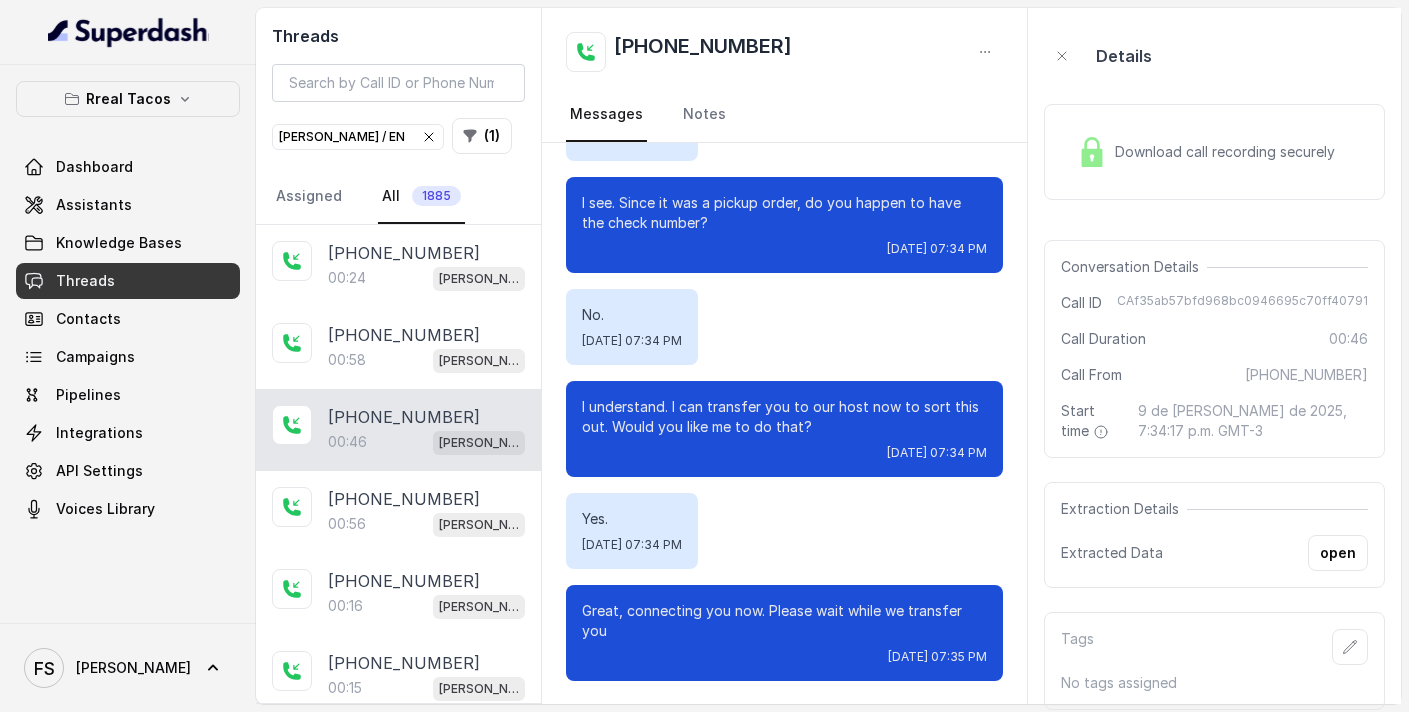 scroll, scrollTop: 395, scrollLeft: 0, axis: vertical 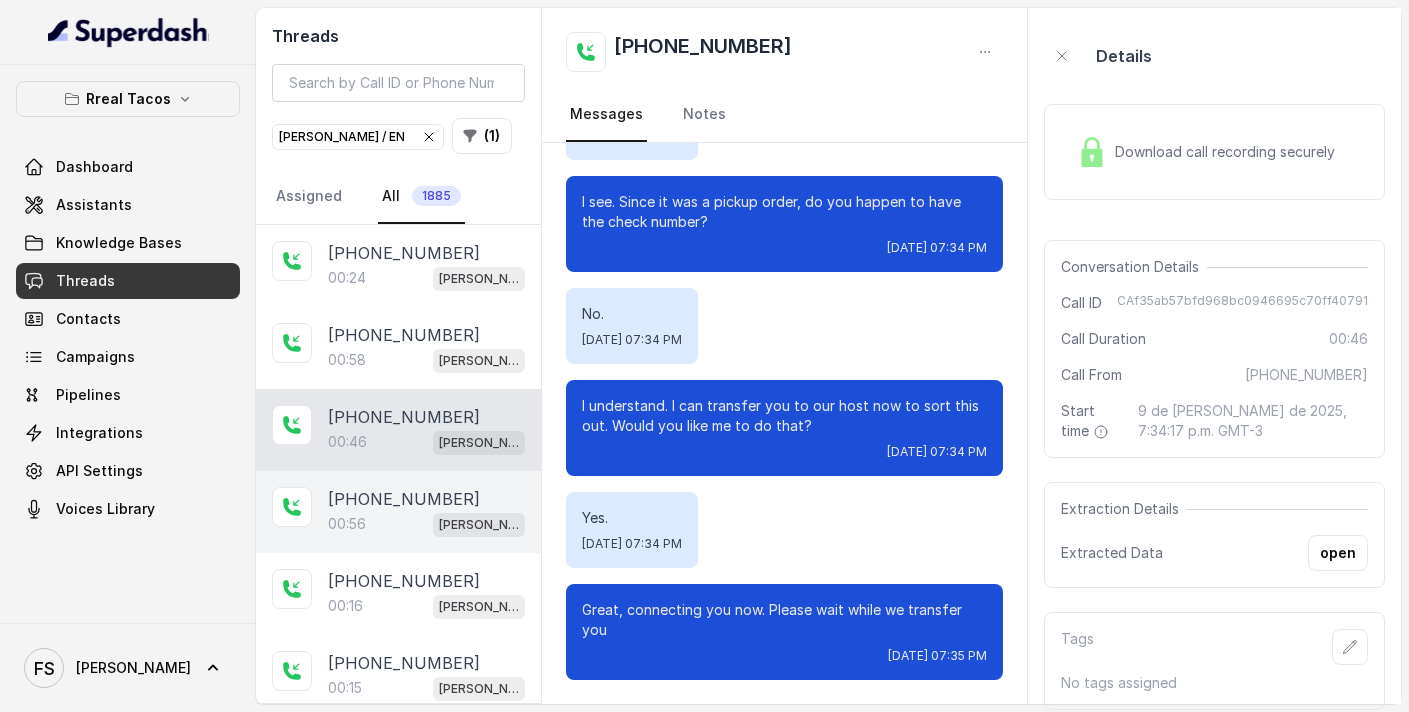 click on "00:56 RT Cumming / EN" at bounding box center [426, 524] 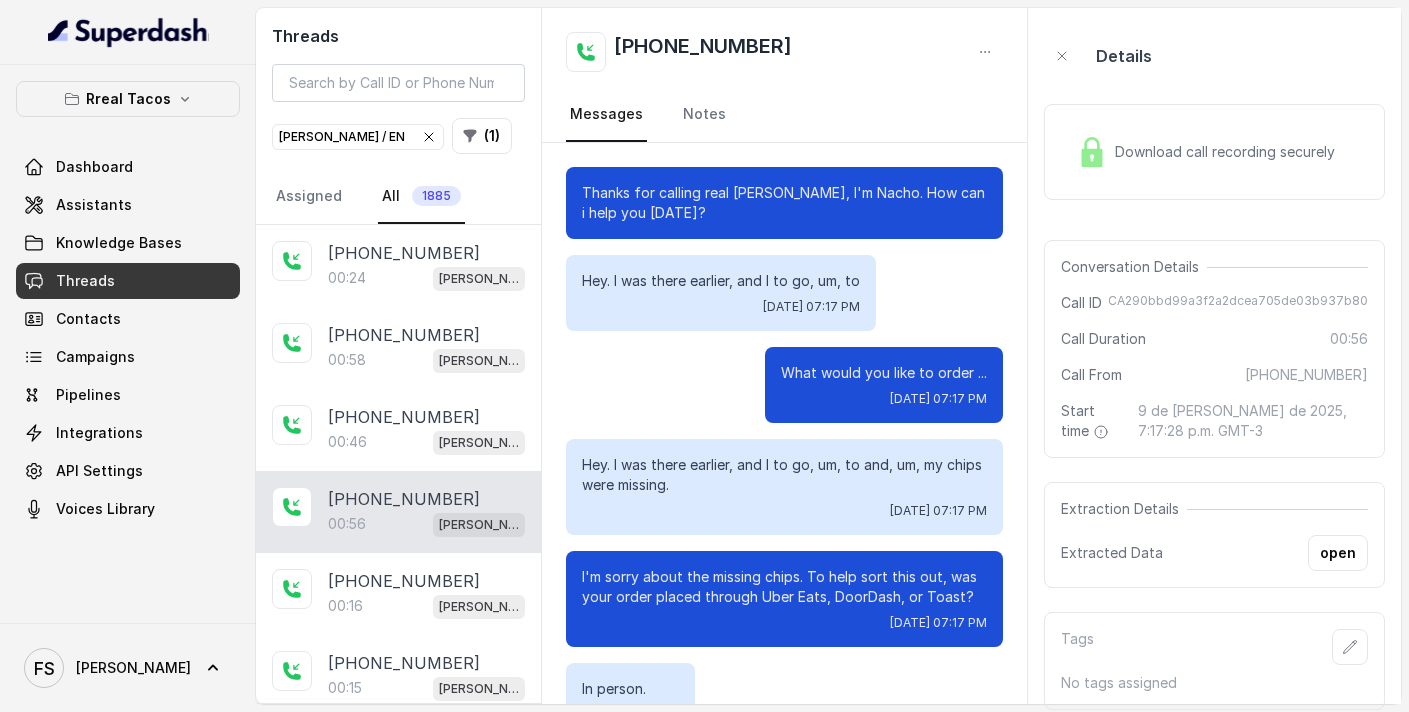 scroll, scrollTop: 599, scrollLeft: 0, axis: vertical 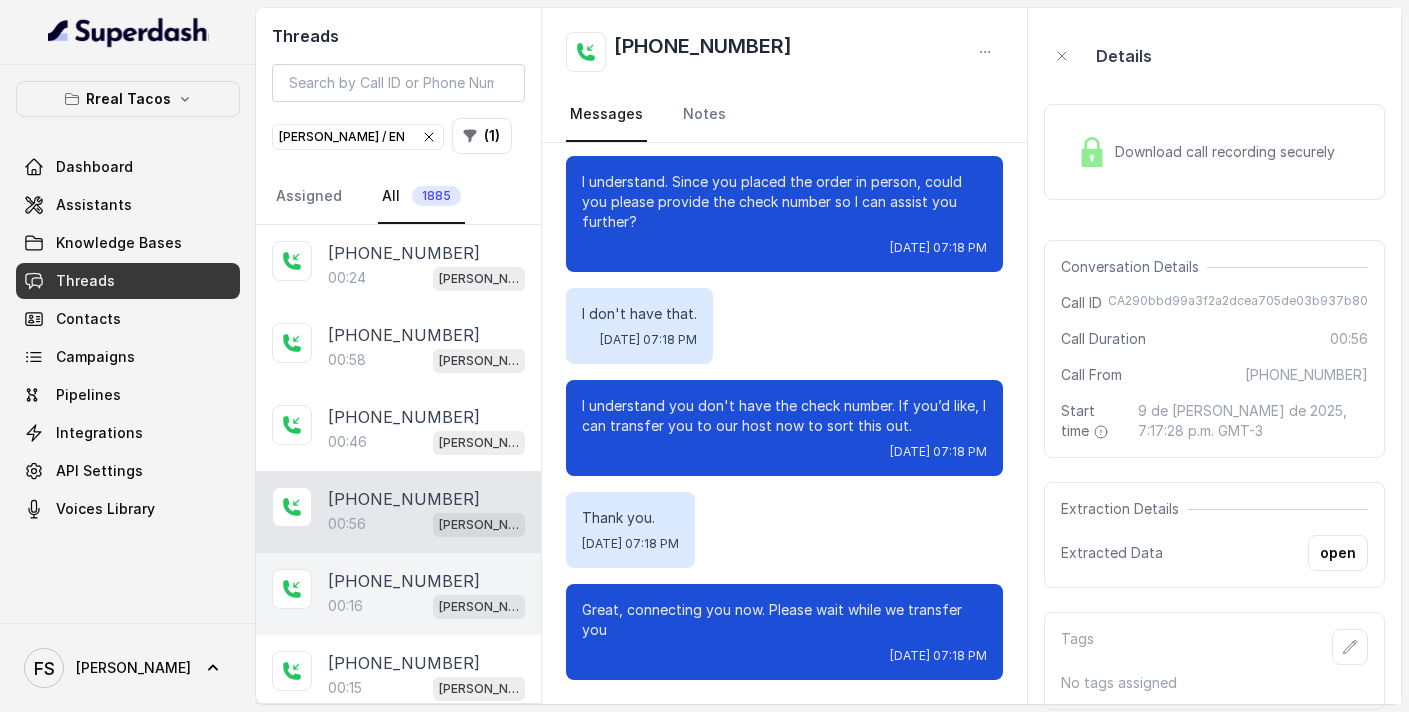 click on "[PERSON_NAME] / EN" at bounding box center (479, 607) 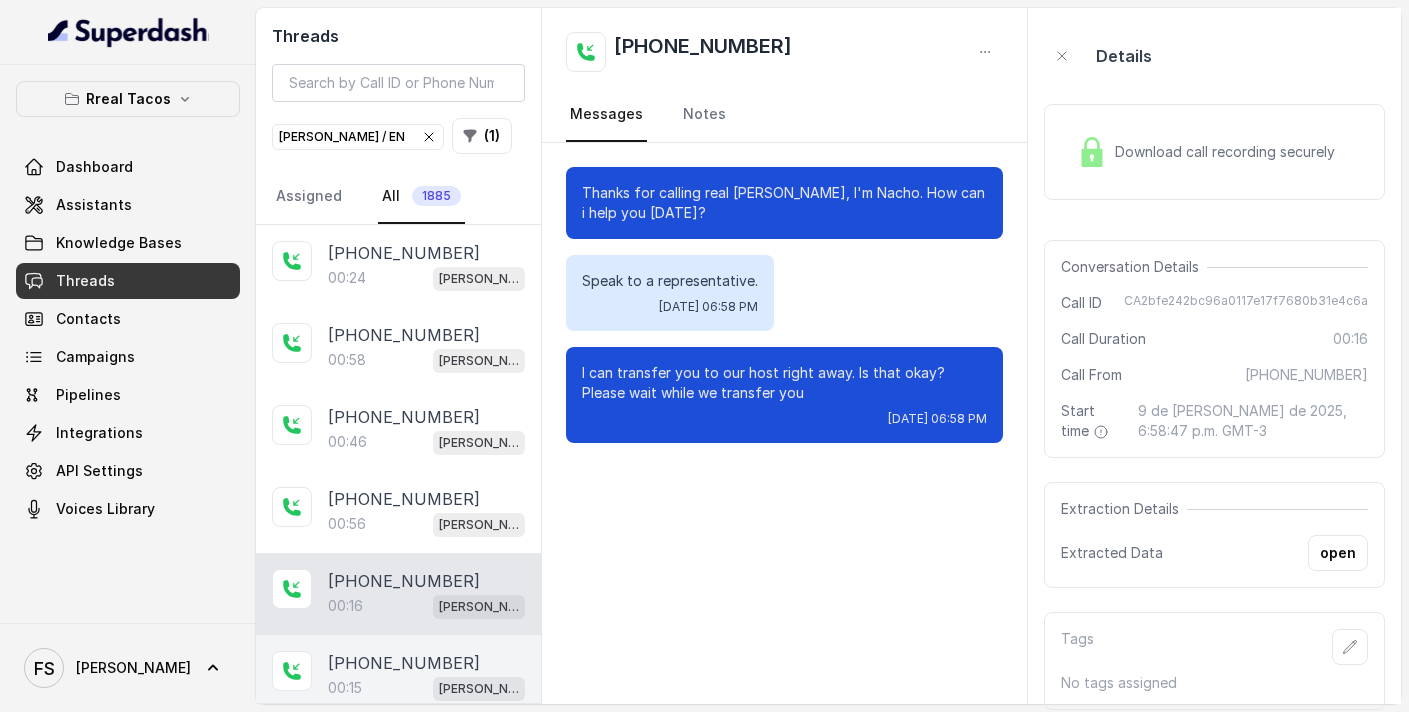click on "[PHONE_NUMBER]" at bounding box center (404, 663) 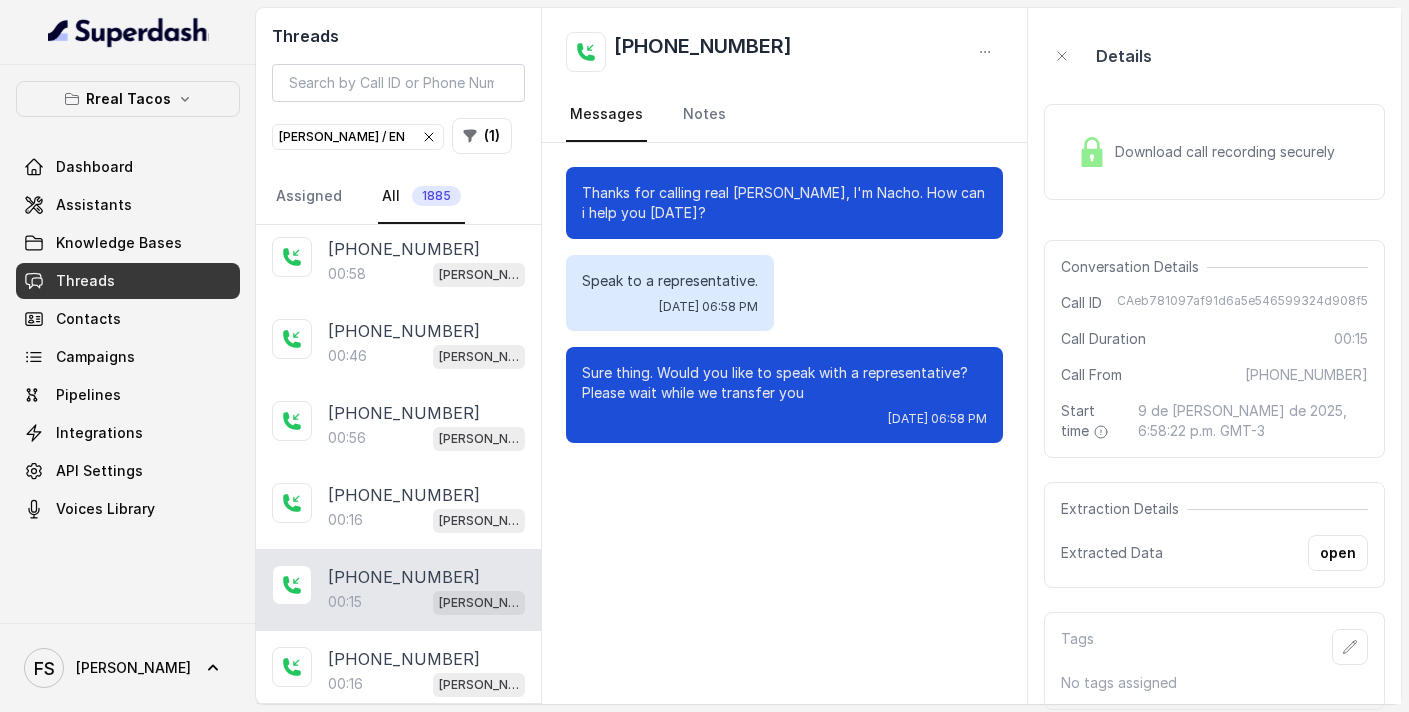 scroll, scrollTop: 94, scrollLeft: 0, axis: vertical 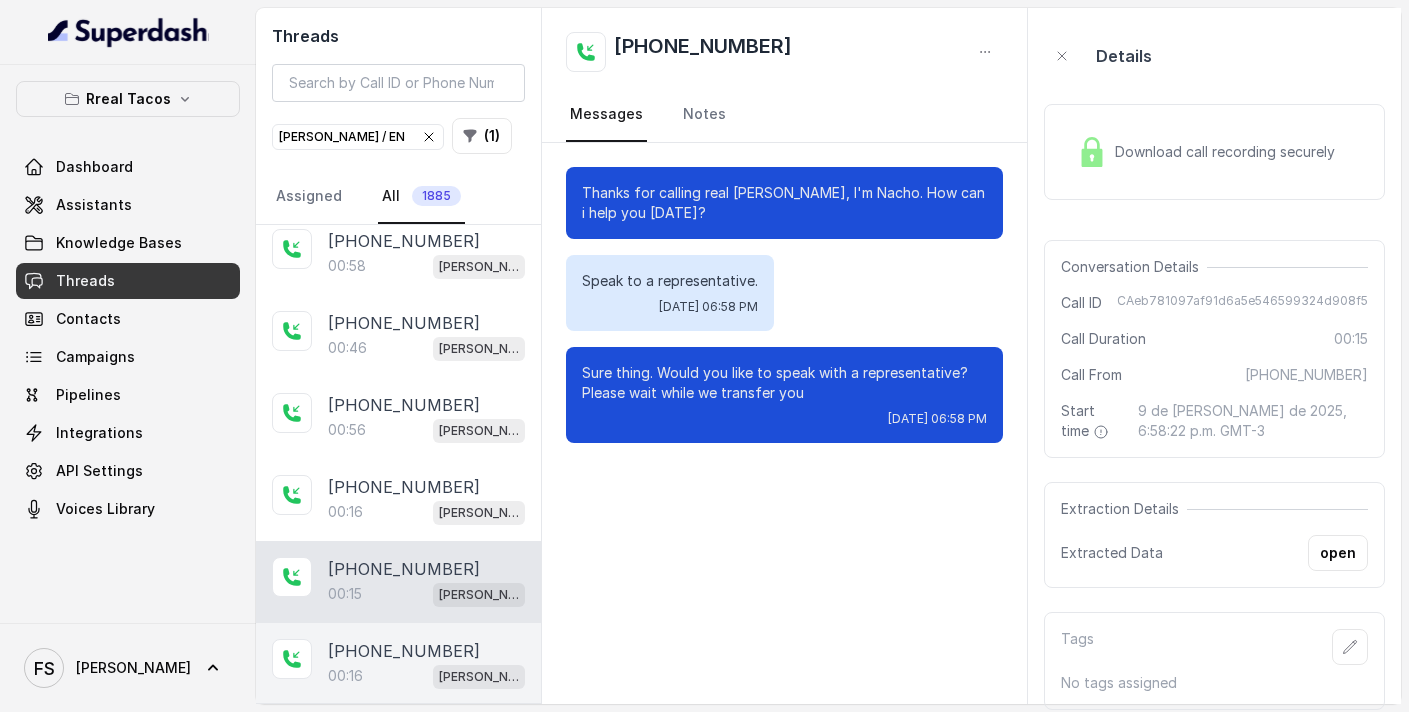 click on "[PHONE_NUMBER]" at bounding box center (404, 651) 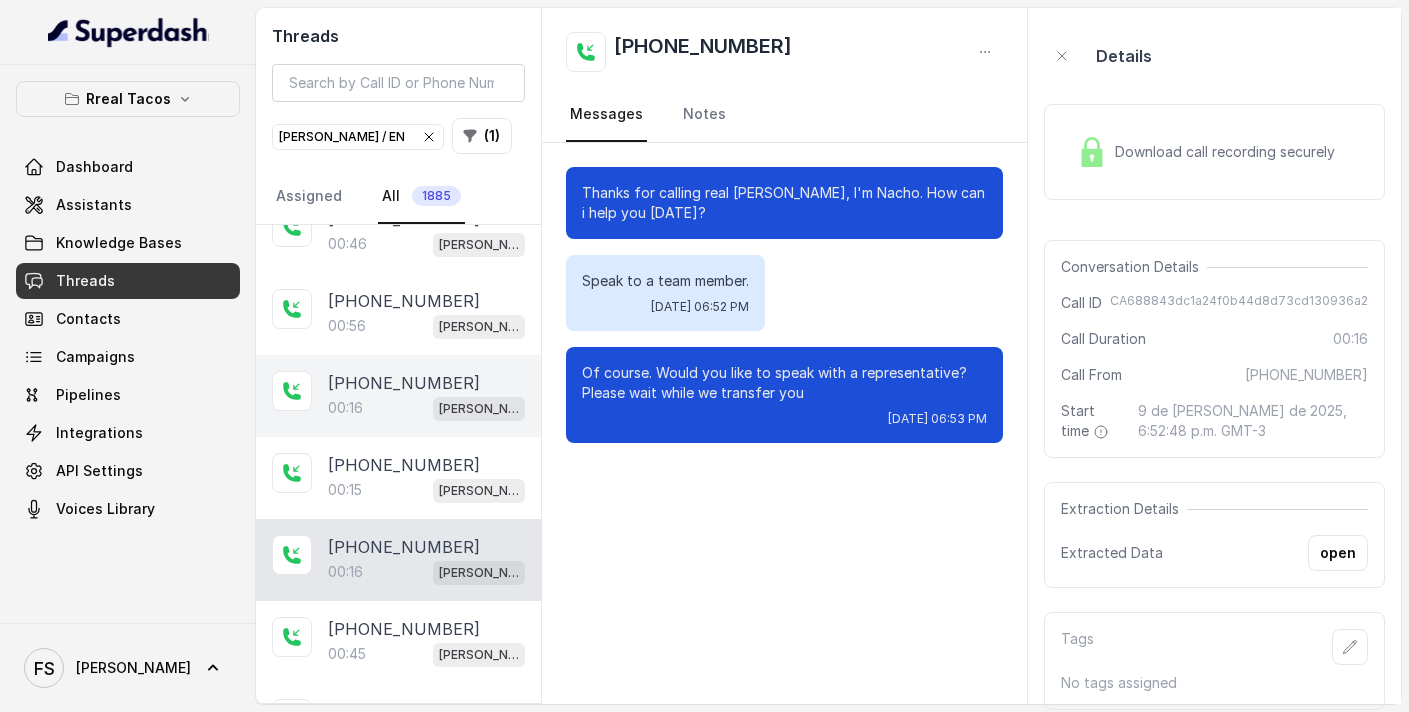 scroll, scrollTop: 306, scrollLeft: 0, axis: vertical 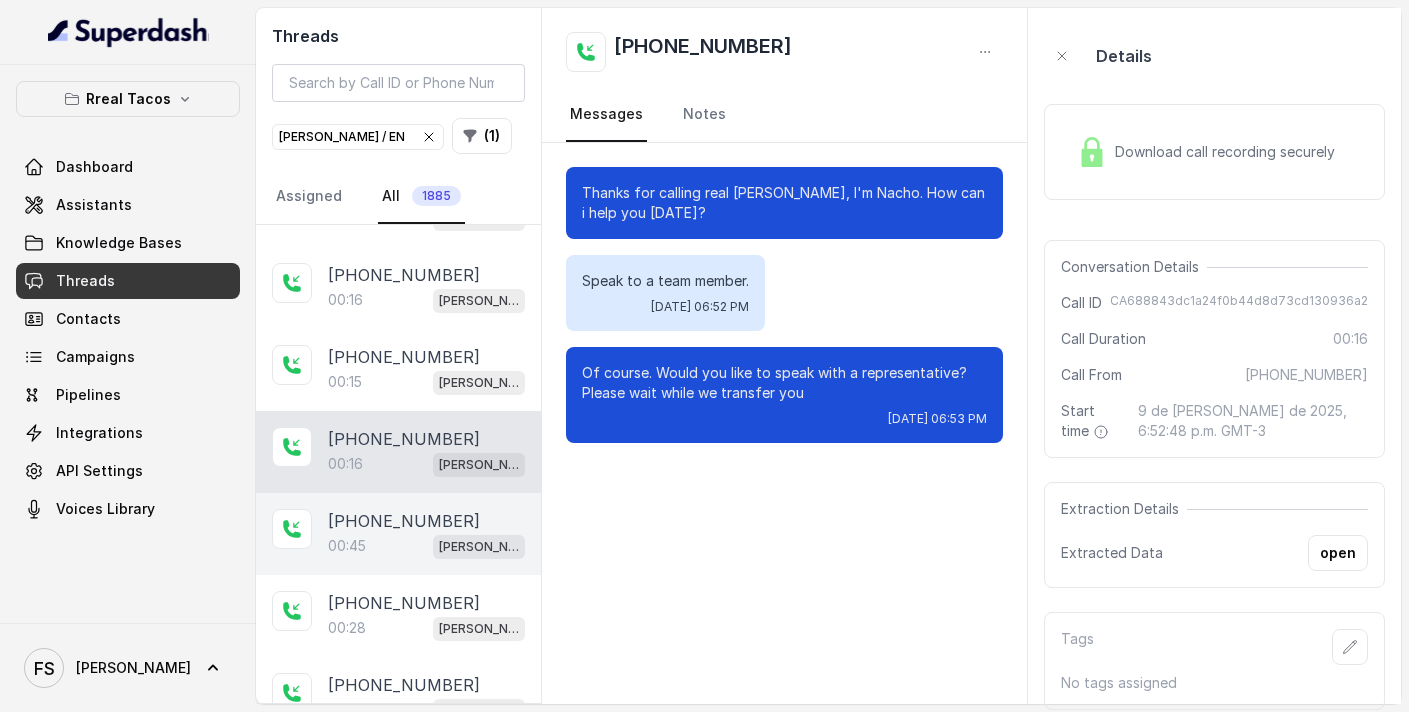 click on "00:45 RT Cumming / EN" at bounding box center [426, 546] 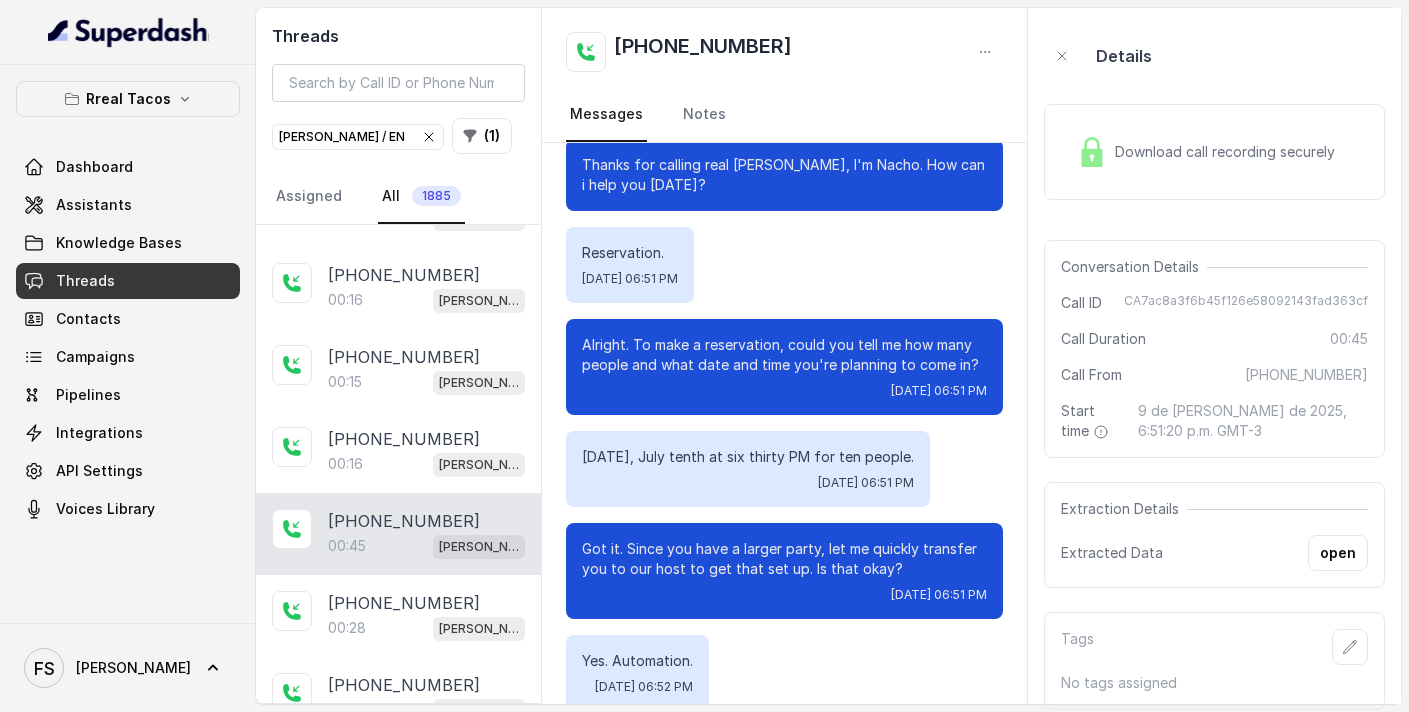 scroll, scrollTop: 0, scrollLeft: 0, axis: both 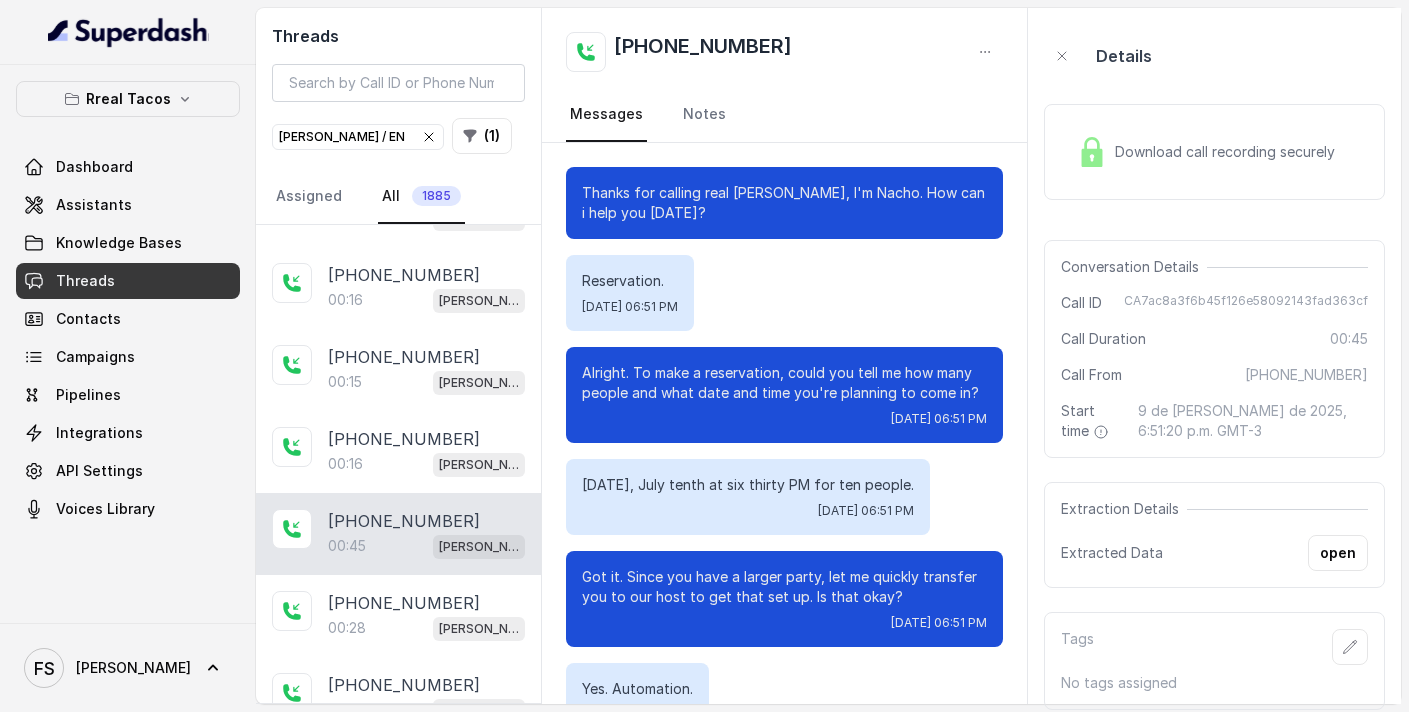 click on "Download call recording securely" at bounding box center [1229, 152] 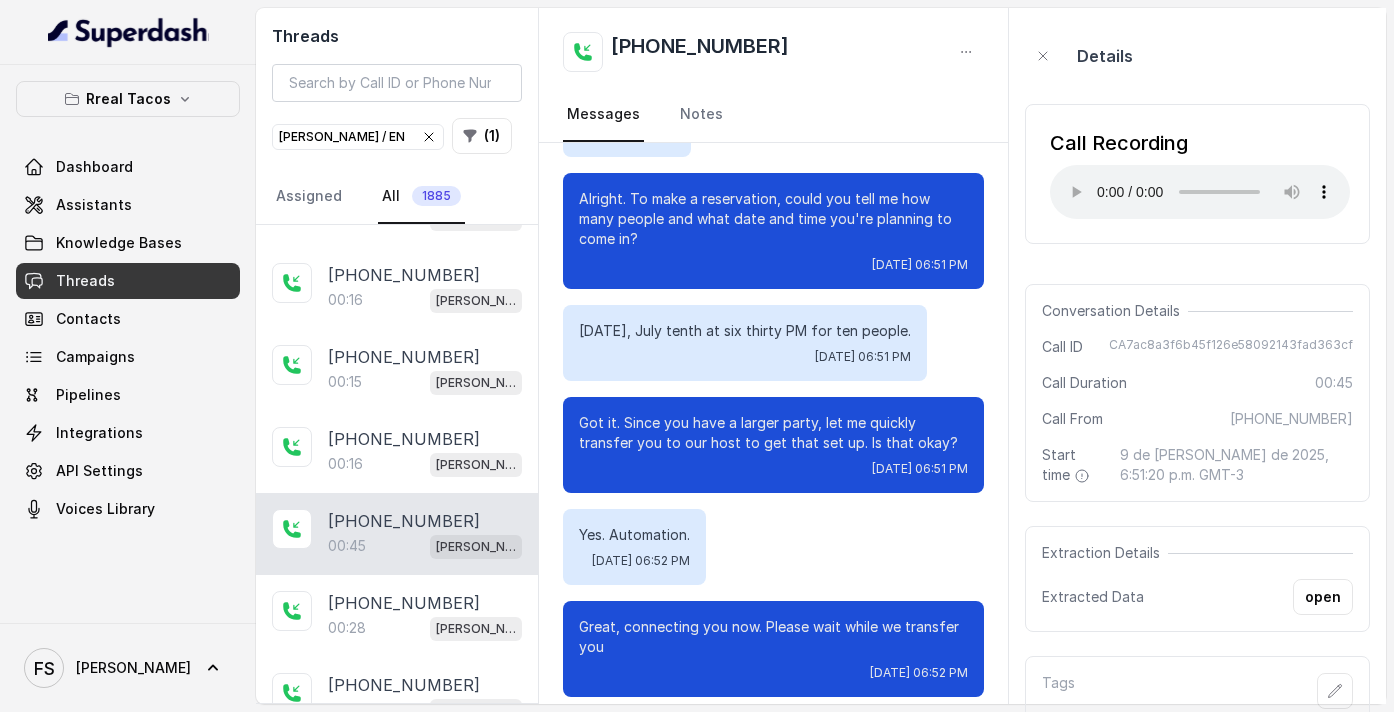 scroll, scrollTop: 175, scrollLeft: 0, axis: vertical 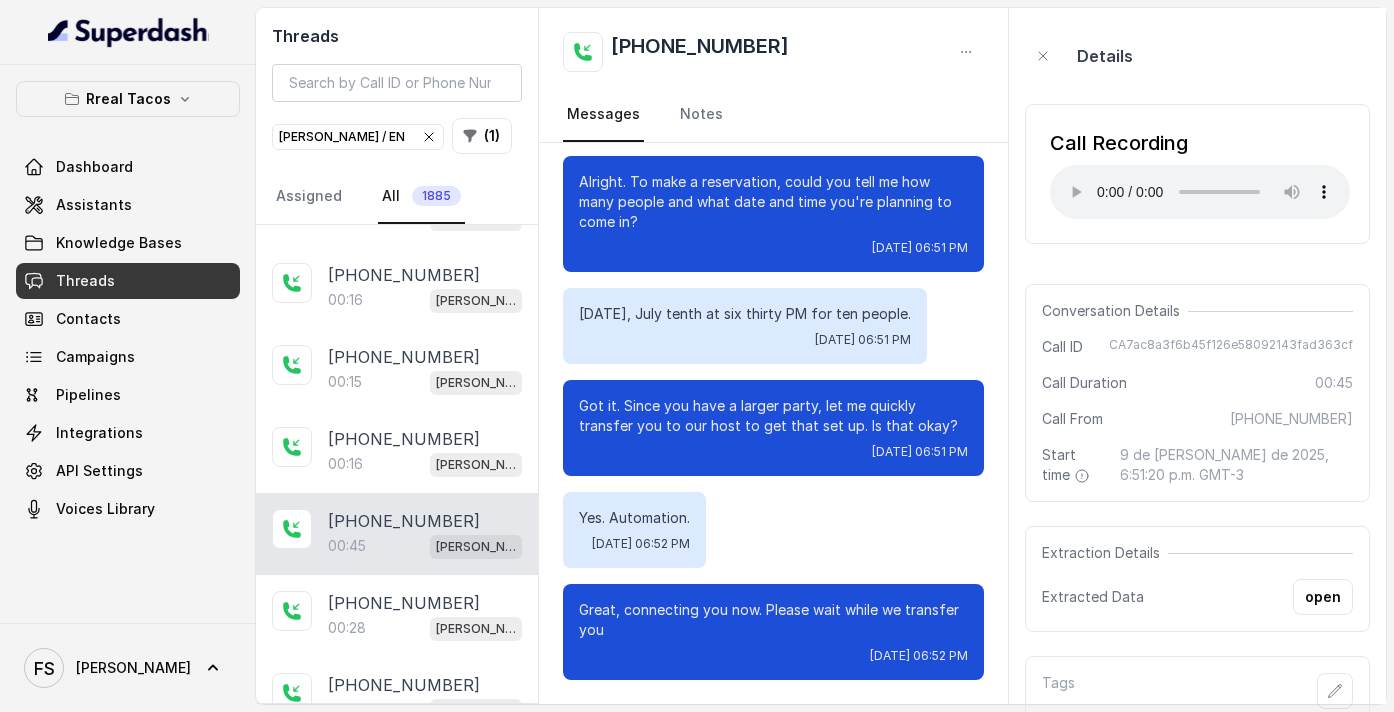 click on "CA7ac8a3f6b45f126e58092143fad363cf" at bounding box center [1231, 347] 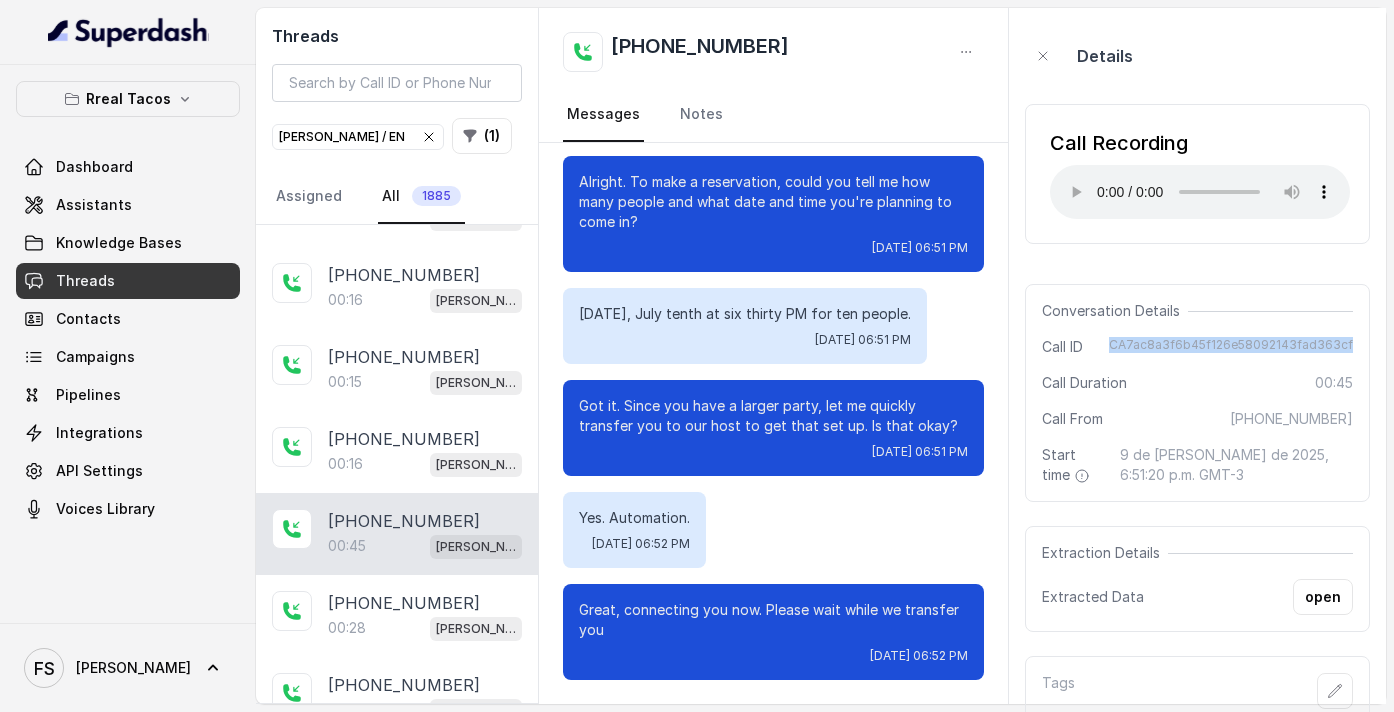 click on "CA7ac8a3f6b45f126e58092143fad363cf" at bounding box center [1231, 347] 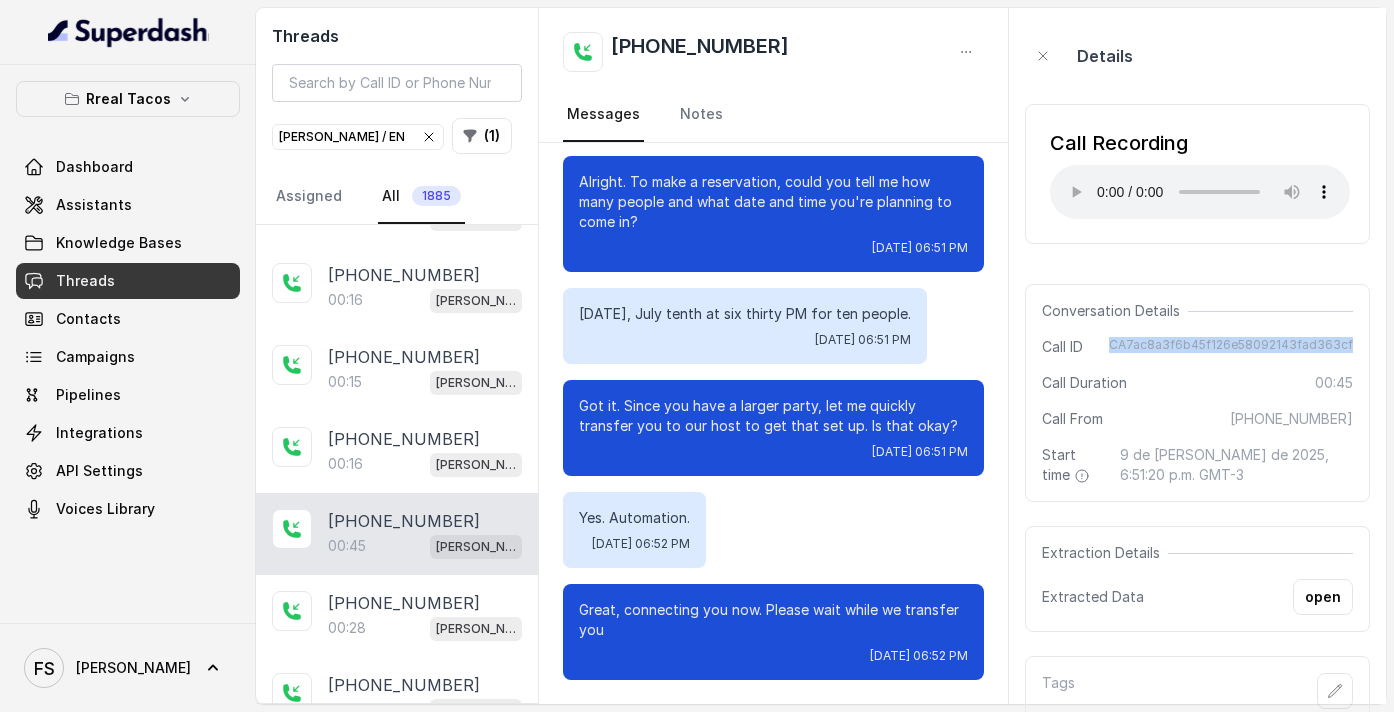 copy on "CA7ac8a3f6b45f126e58092143fad363cf" 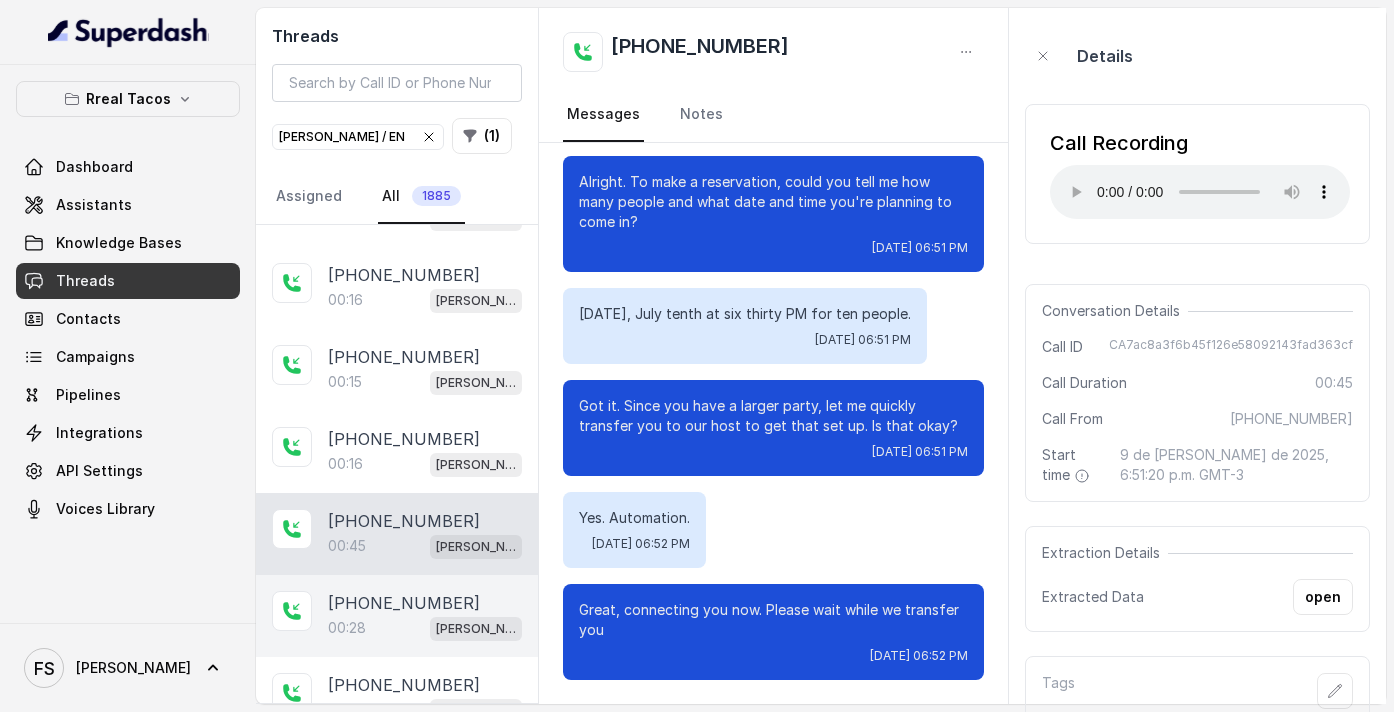 click on "00:28 RT Cumming / EN" at bounding box center (425, 628) 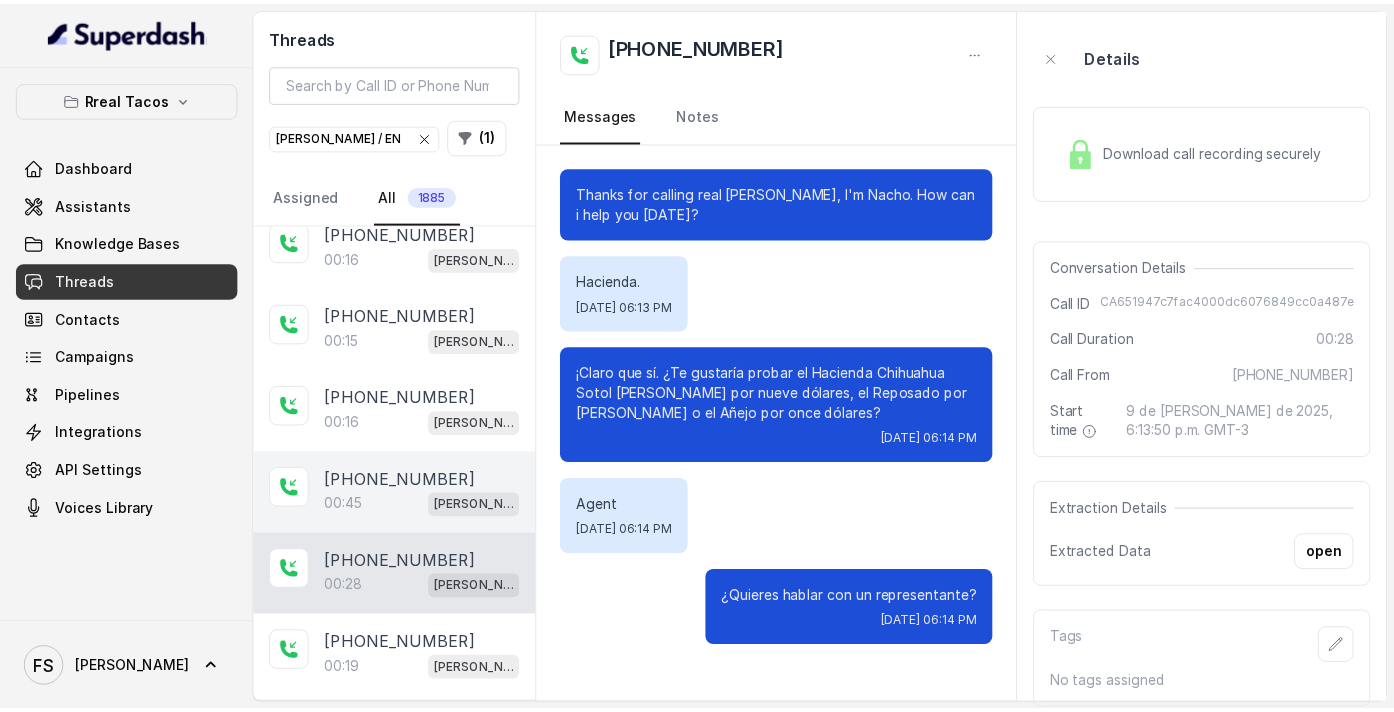 scroll, scrollTop: 573, scrollLeft: 0, axis: vertical 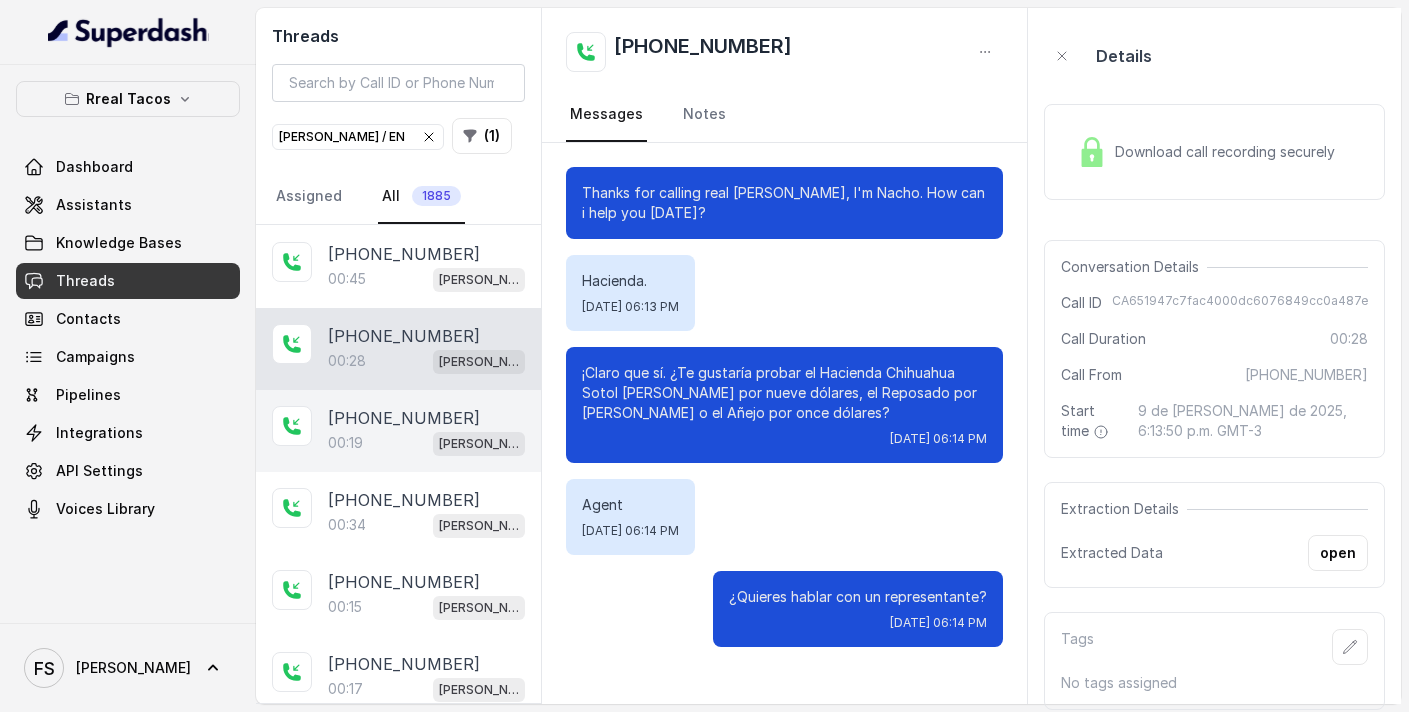 click on "00:19 RT Cumming / EN" at bounding box center (426, 443) 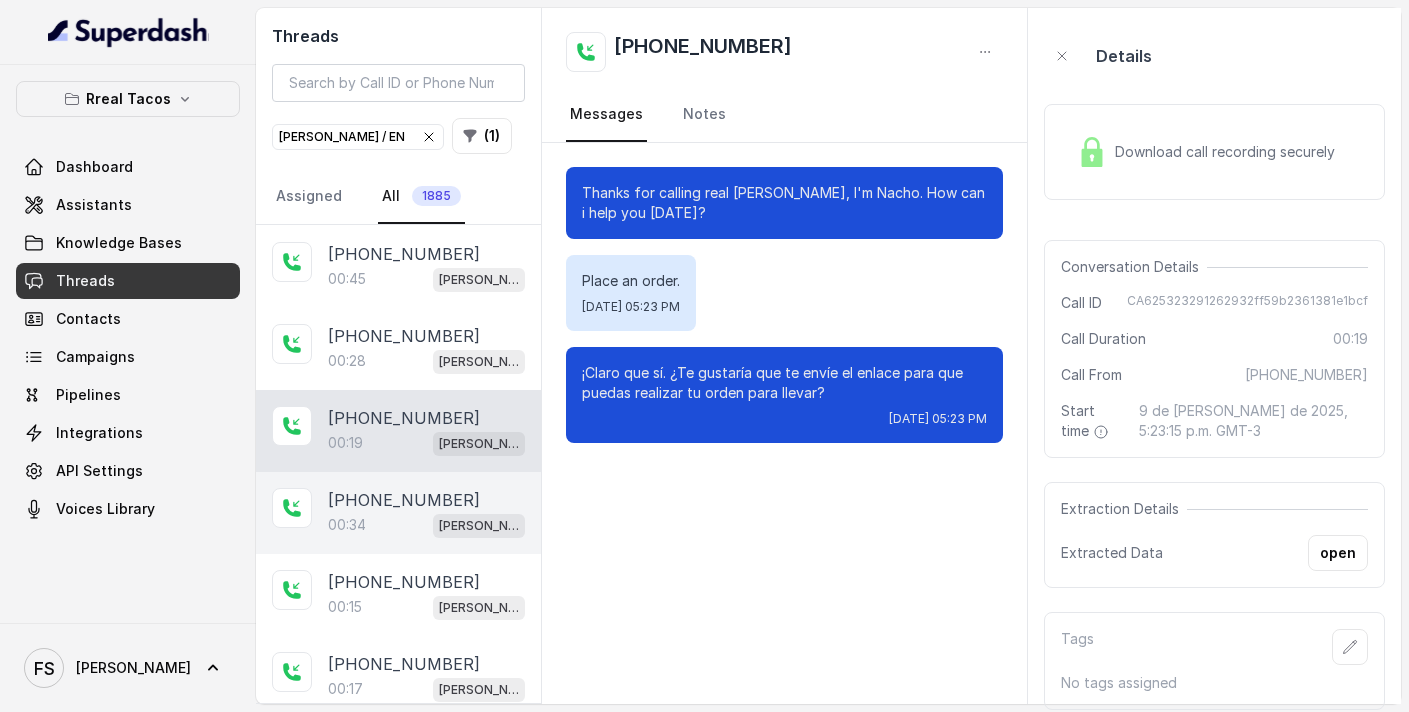 click on "00:34 RT Cumming / EN" at bounding box center [426, 525] 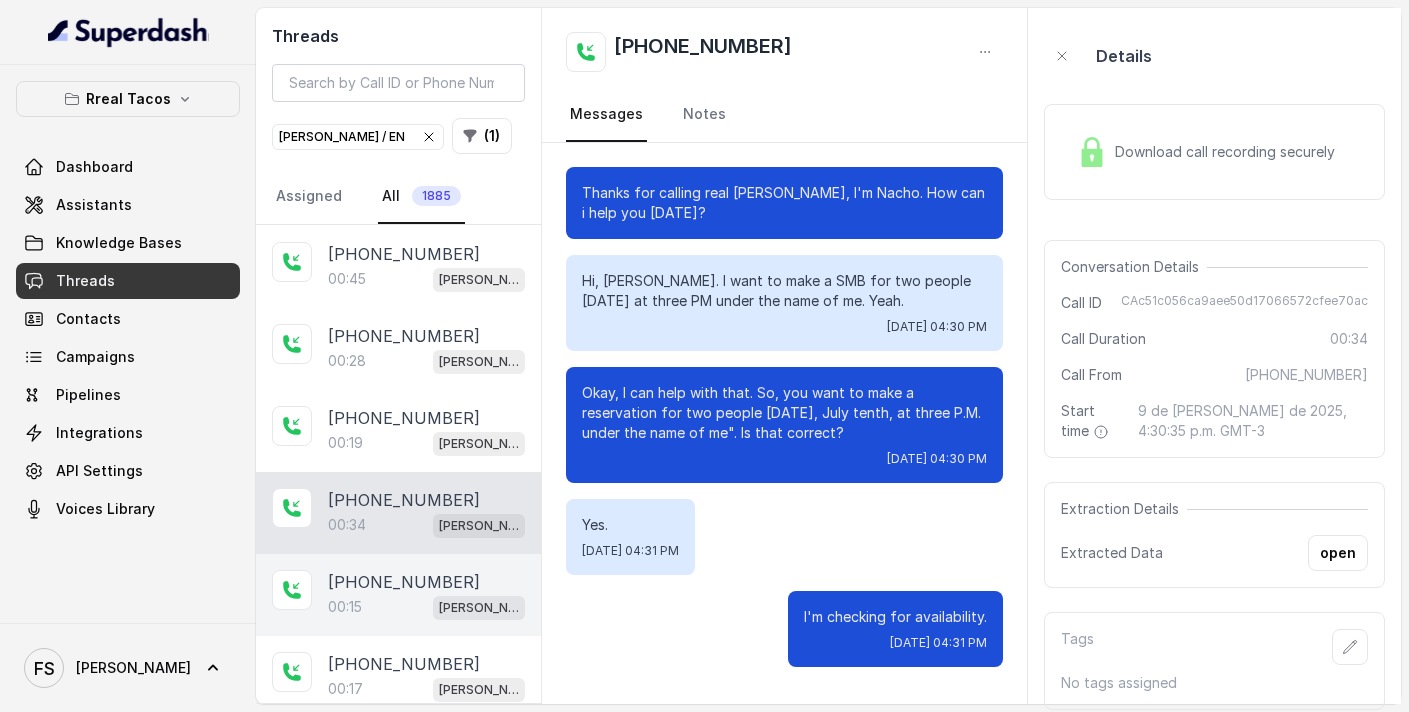 click on "00:15 RT Cumming / EN" at bounding box center [426, 607] 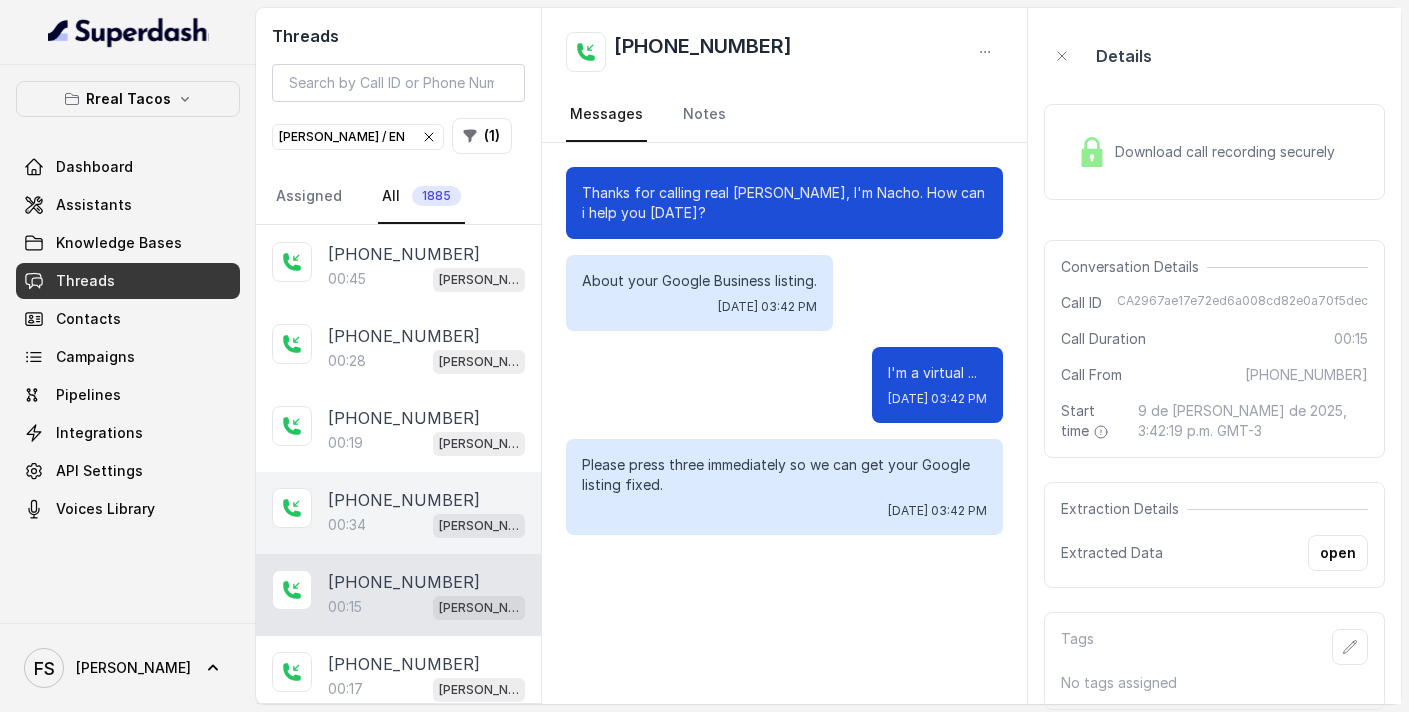 click on "+14043693153   00:34 RT Cumming / EN" at bounding box center (398, 513) 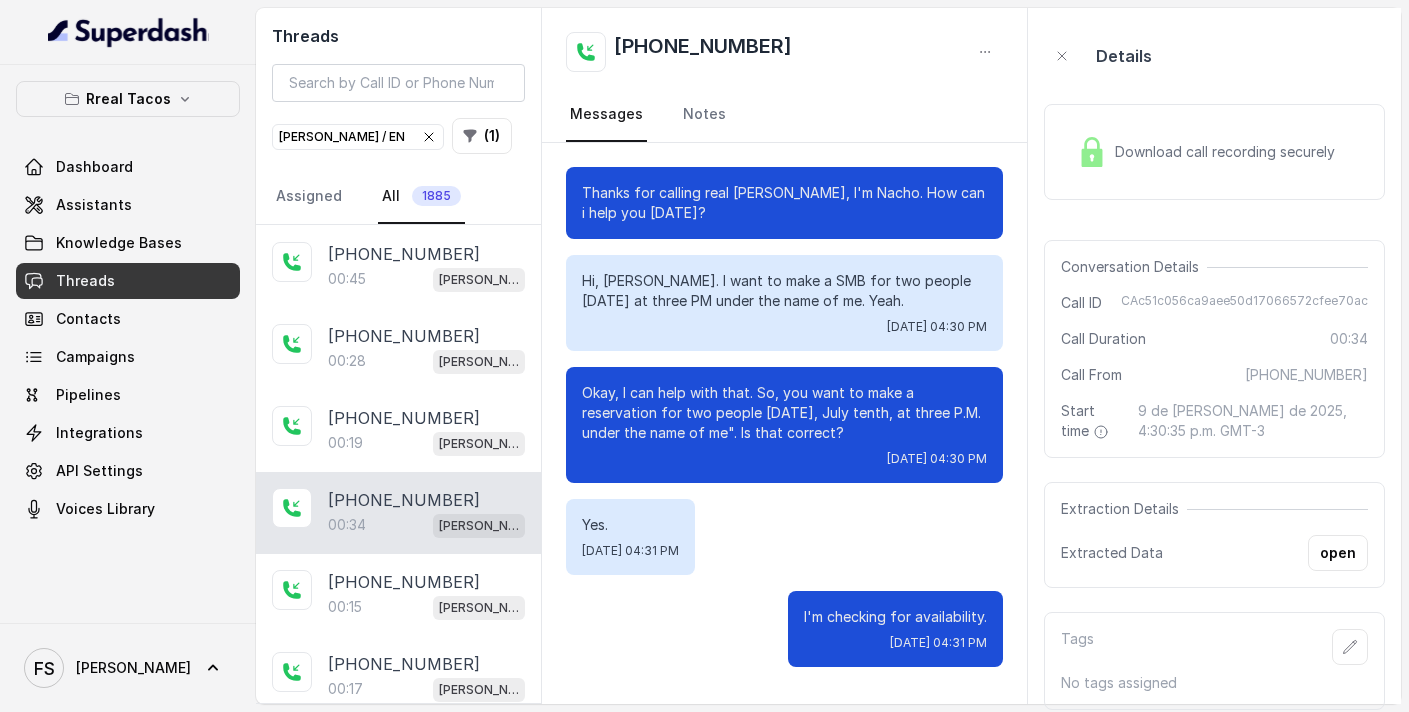 click on "Download call recording securely" at bounding box center [1214, 152] 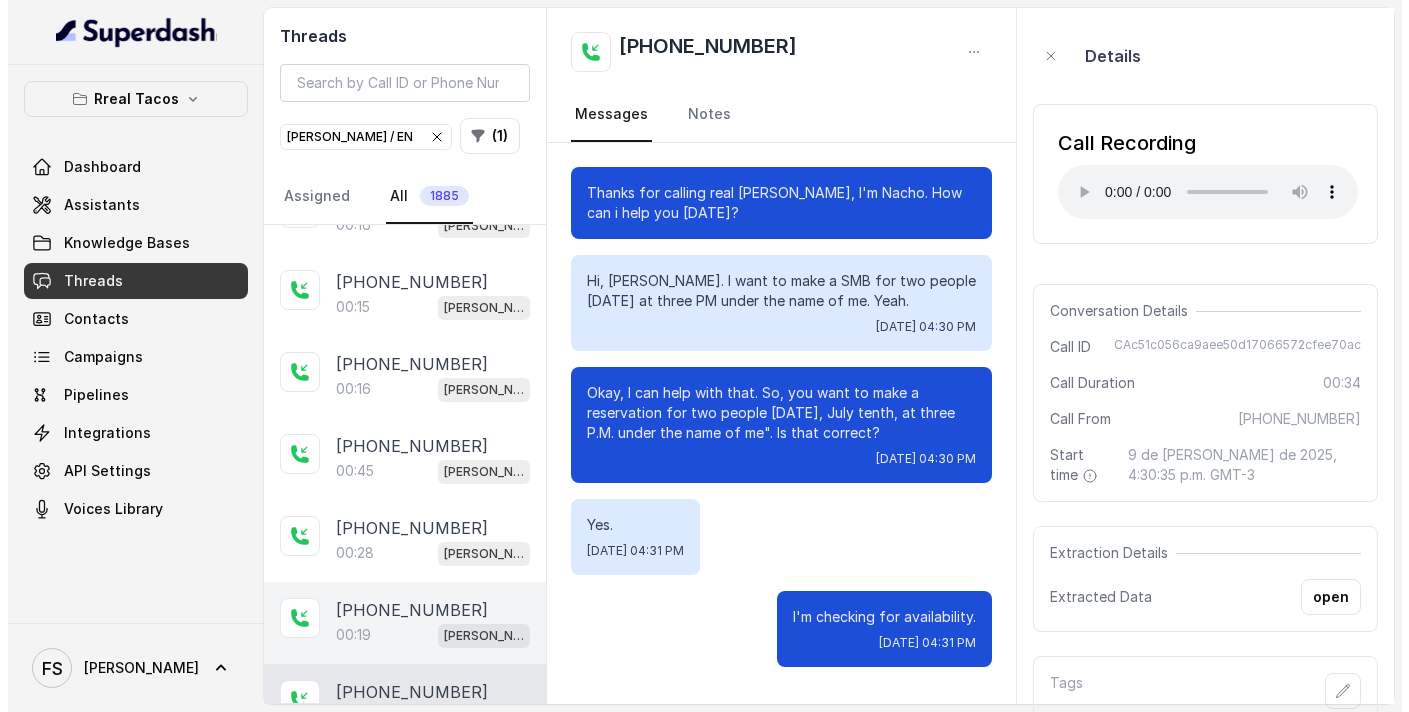 scroll, scrollTop: 382, scrollLeft: 0, axis: vertical 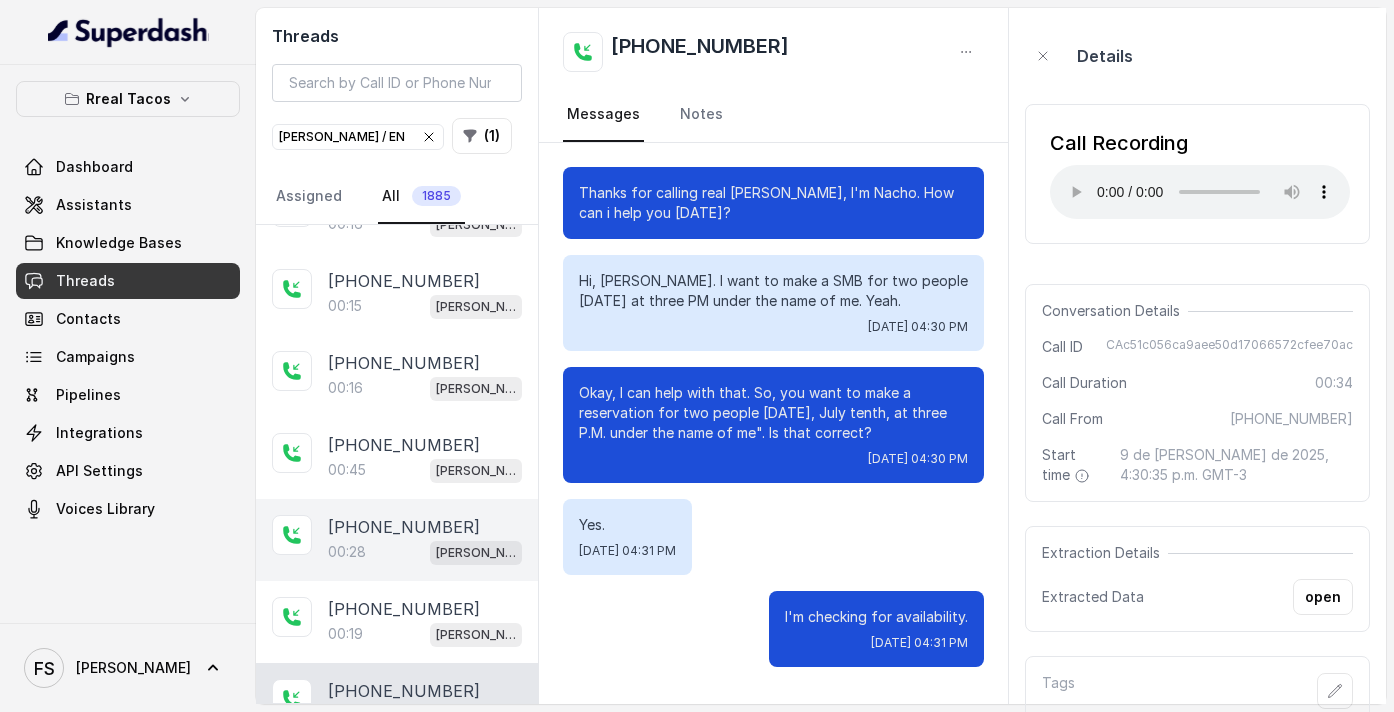 click on "[PHONE_NUMBER]" at bounding box center [404, 527] 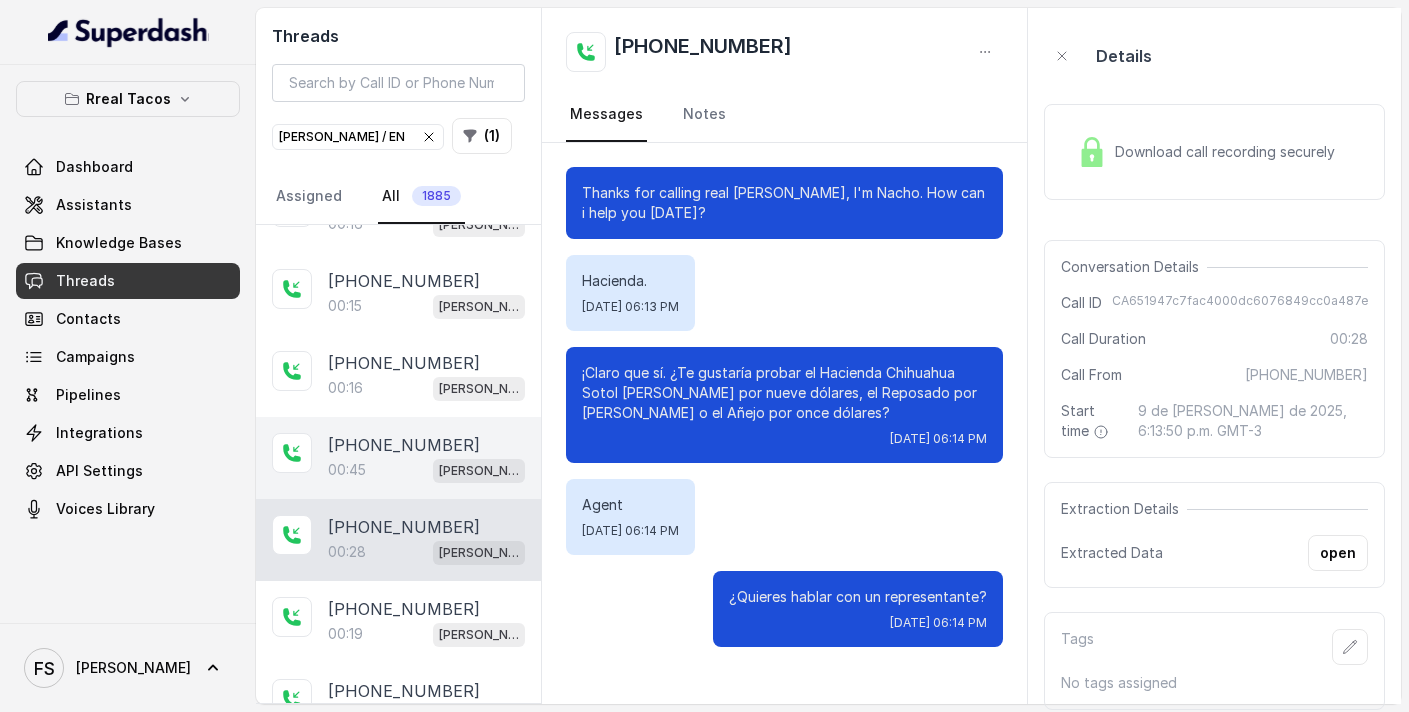click on "[PHONE_NUMBER]" at bounding box center [404, 445] 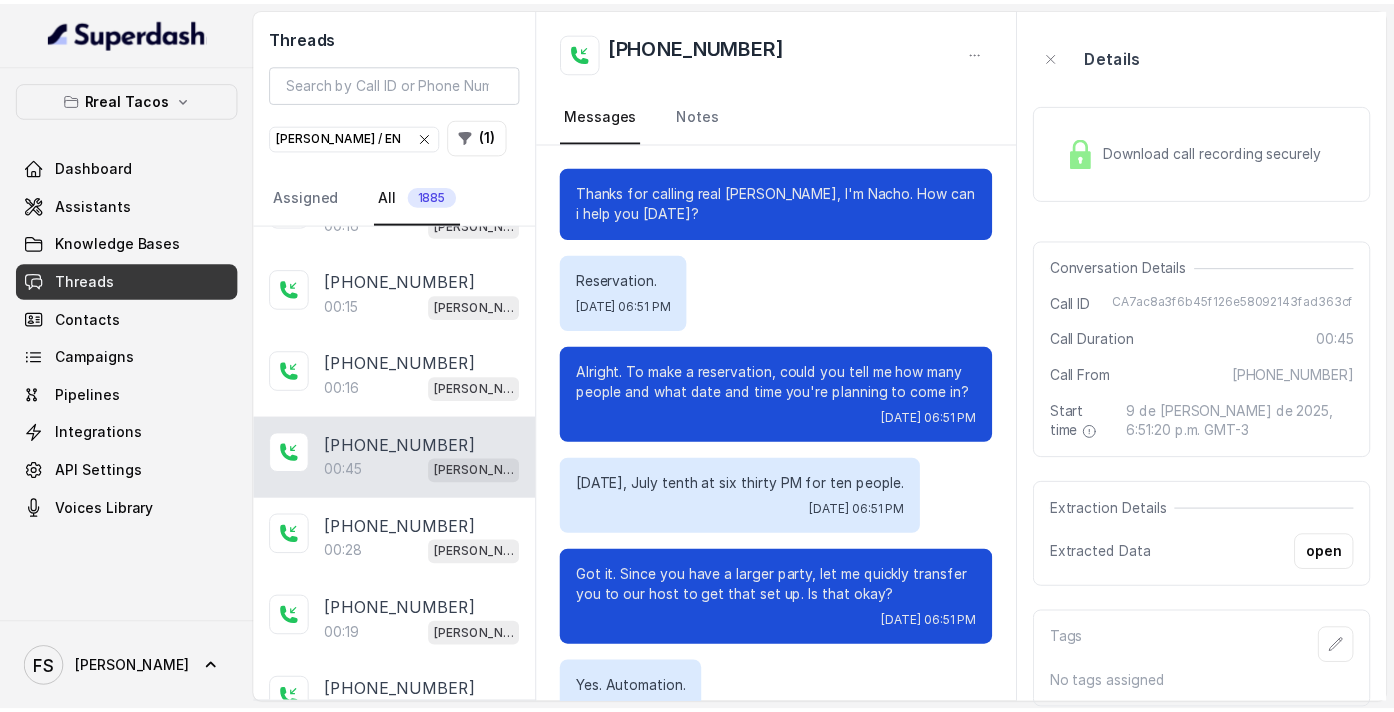 scroll, scrollTop: 171, scrollLeft: 0, axis: vertical 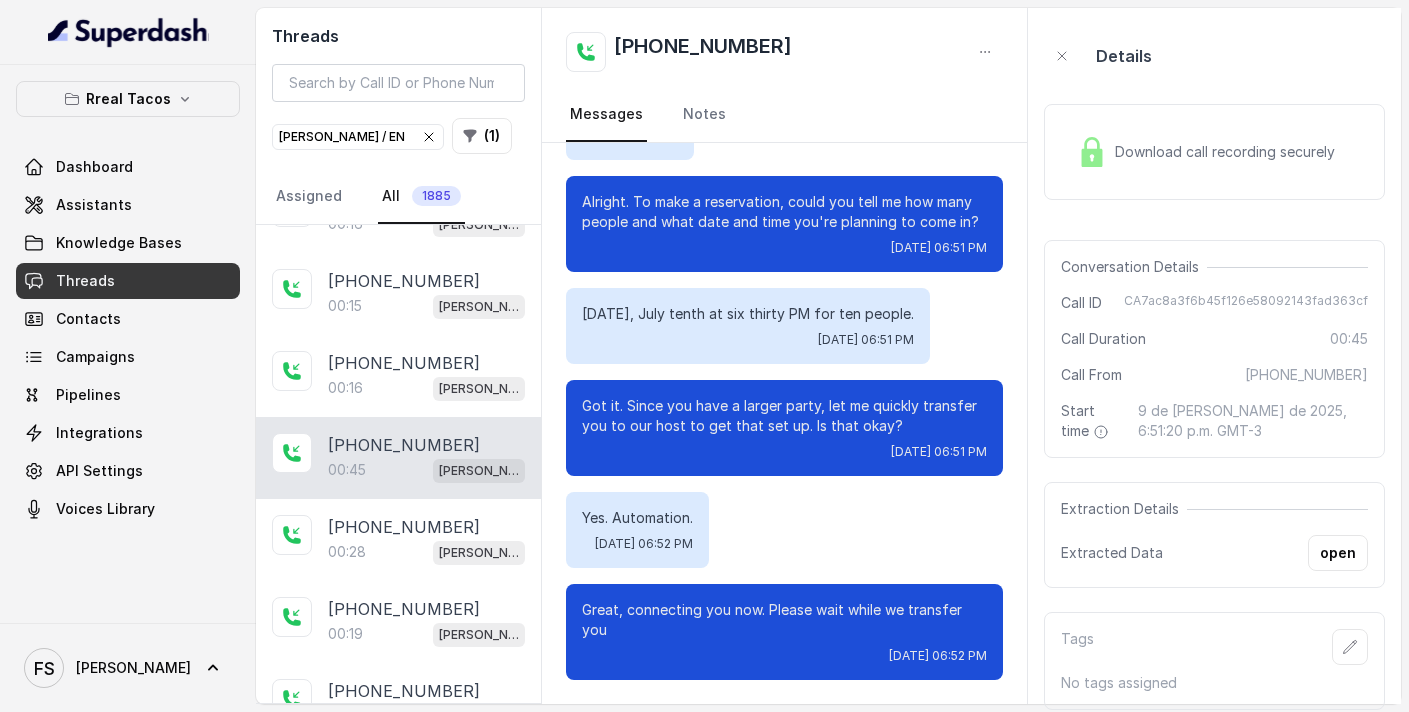click at bounding box center (1092, 152) 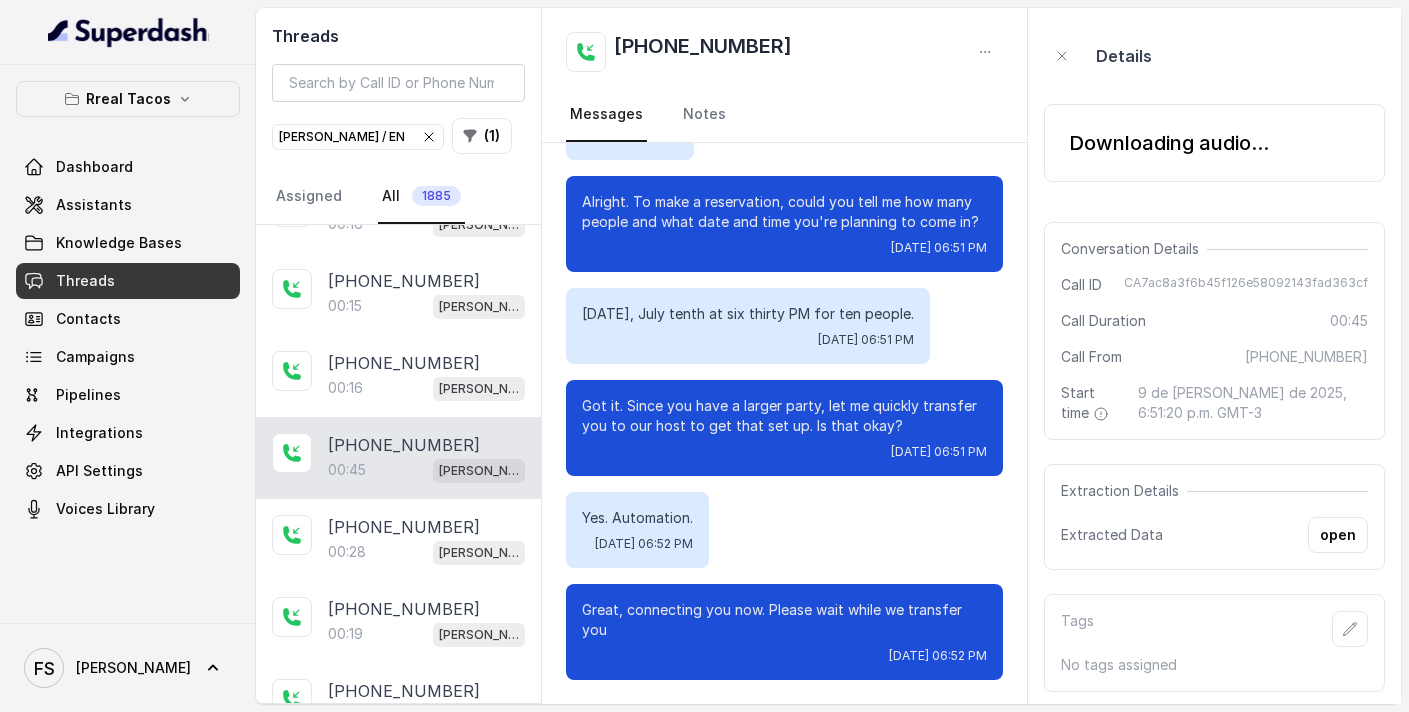 click on "Downloading audio..." at bounding box center [1169, 143] 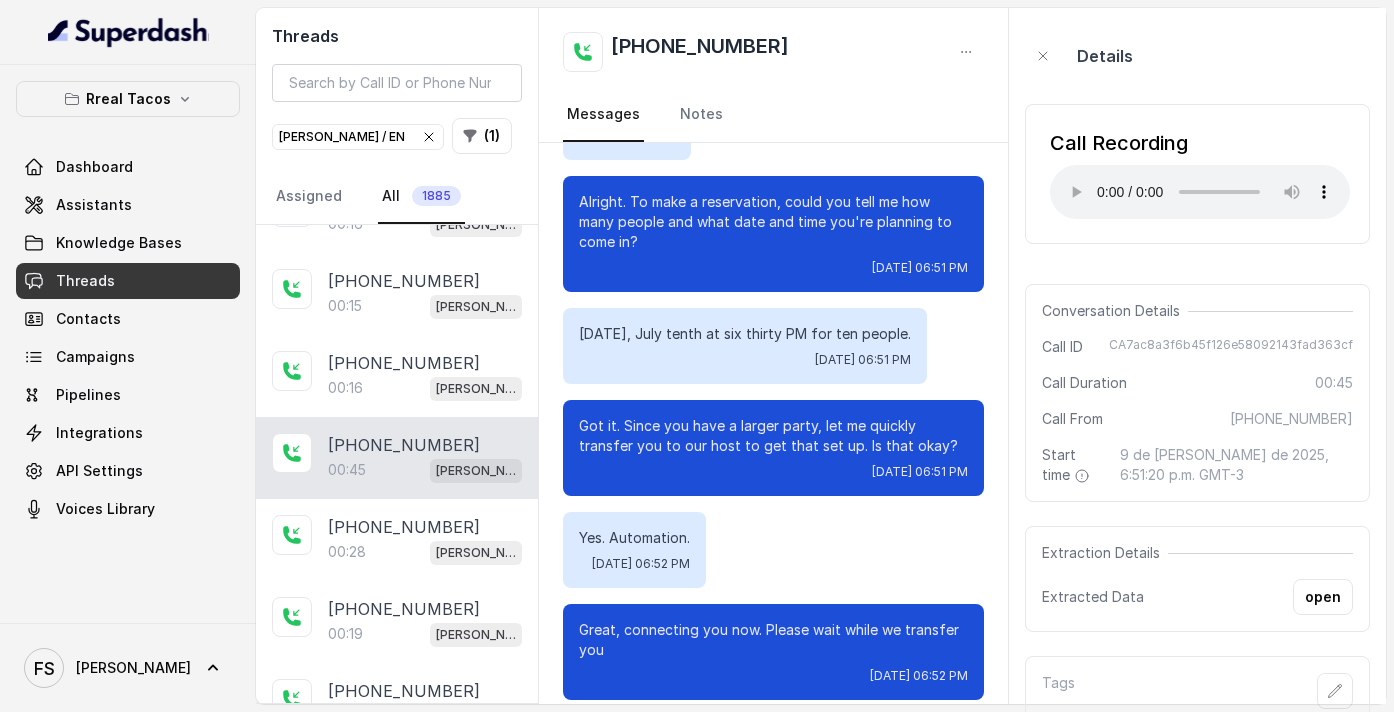 type 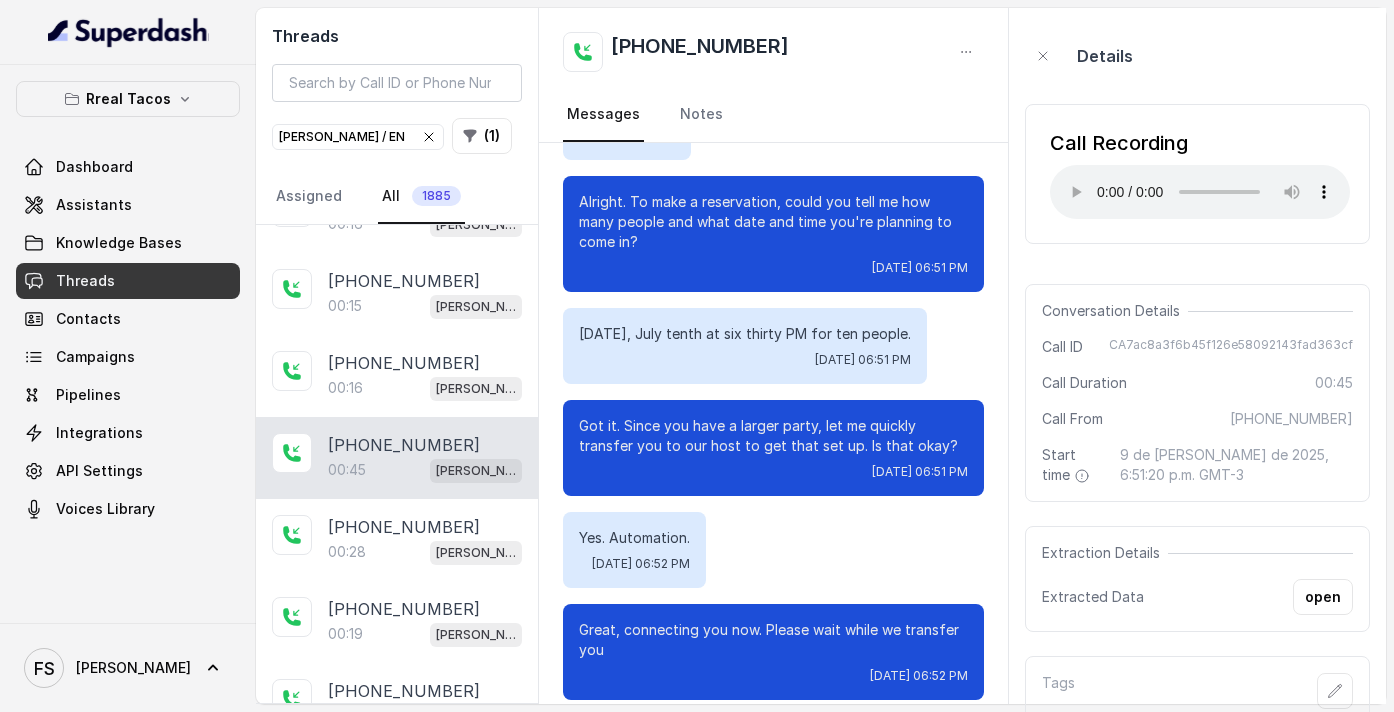 scroll, scrollTop: 191, scrollLeft: 0, axis: vertical 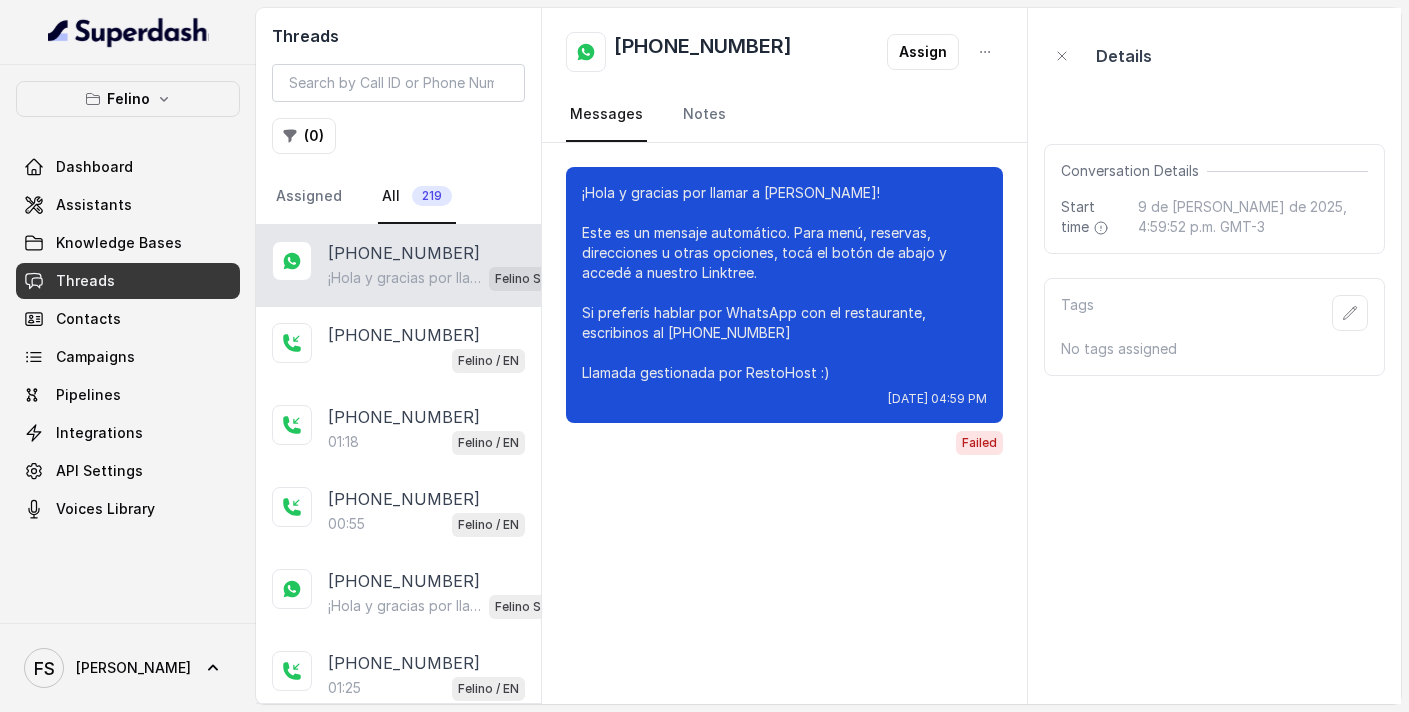 click on "Messages Notes" at bounding box center (784, 115) 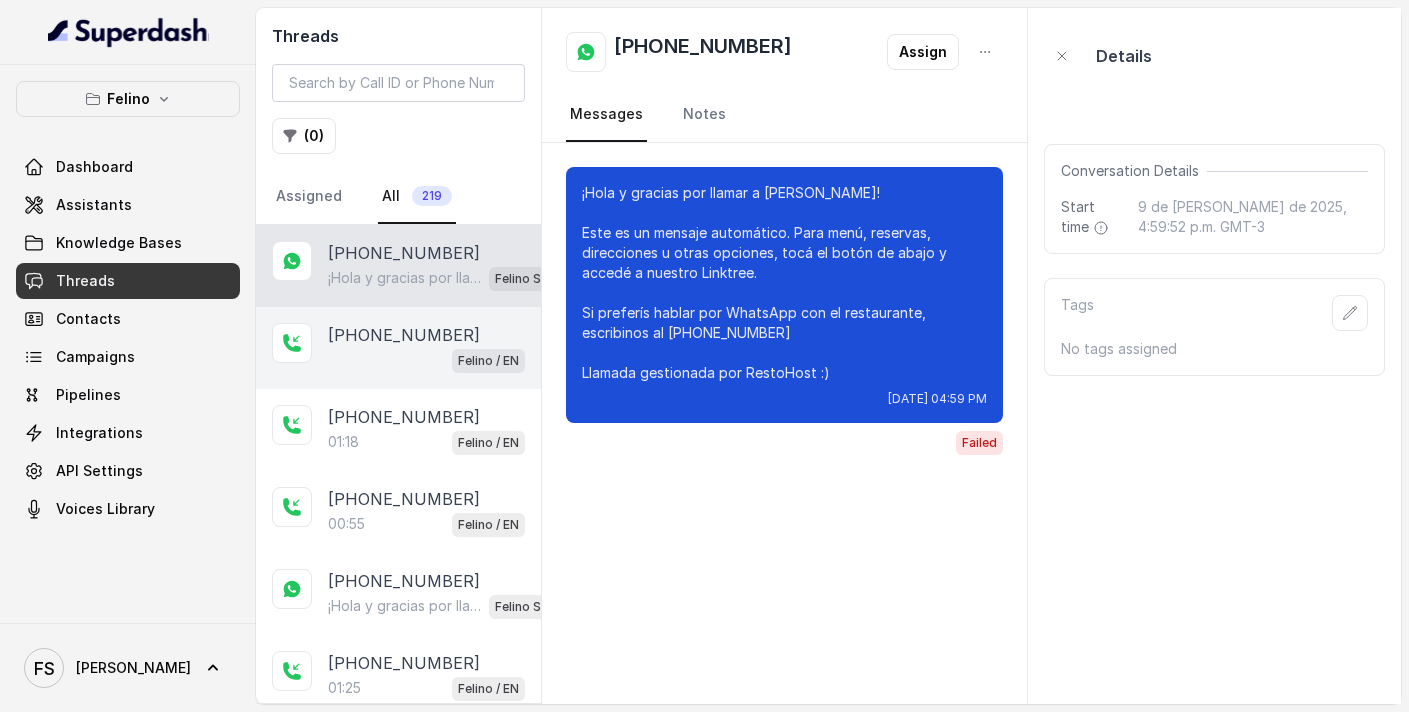 click on "Felino / EN" at bounding box center (426, 360) 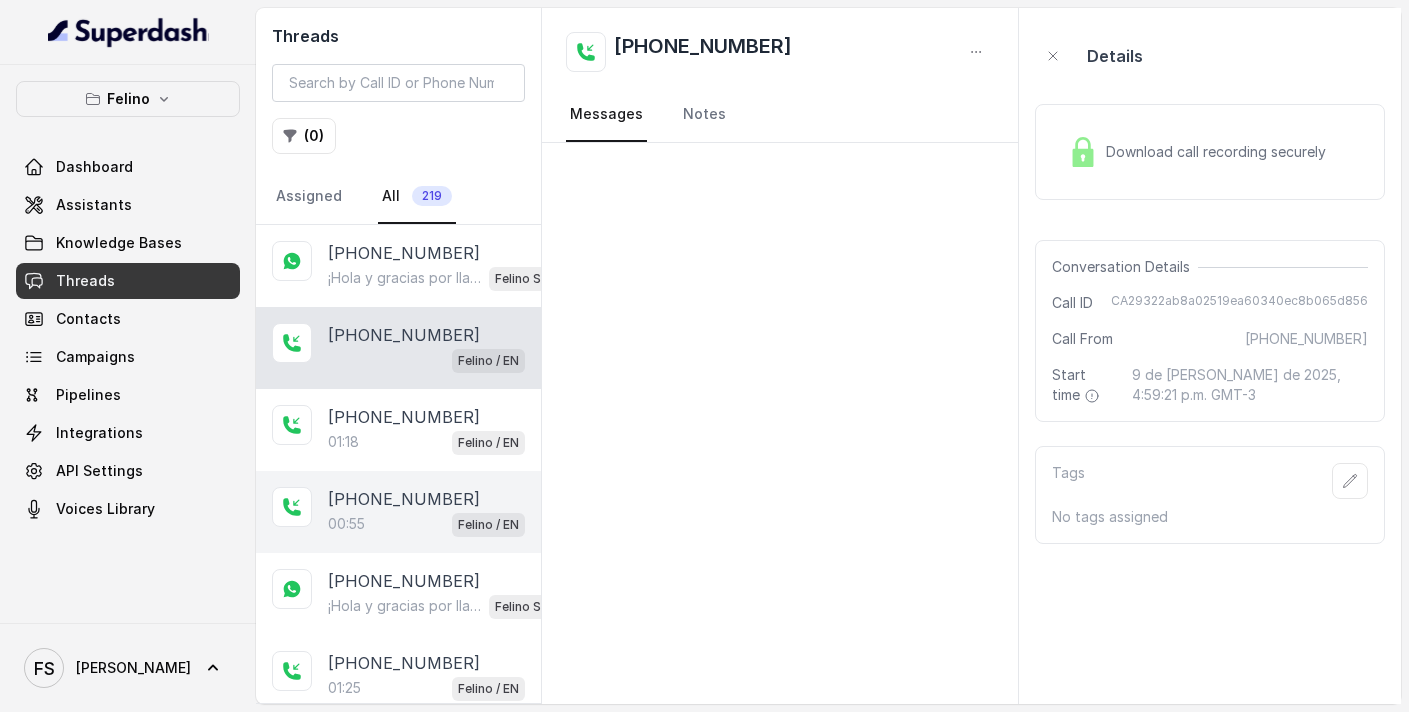 click on "00:55 [PERSON_NAME] / EN" at bounding box center (426, 524) 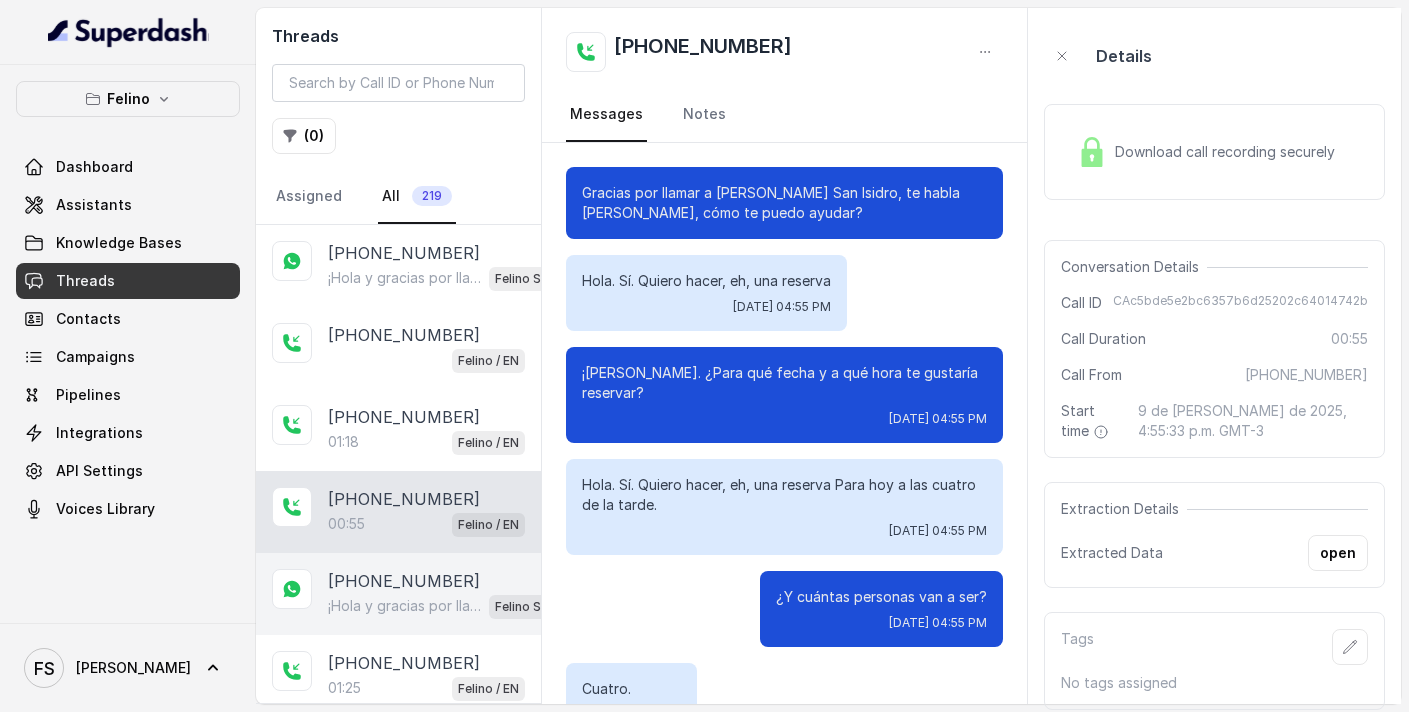 scroll, scrollTop: 579, scrollLeft: 0, axis: vertical 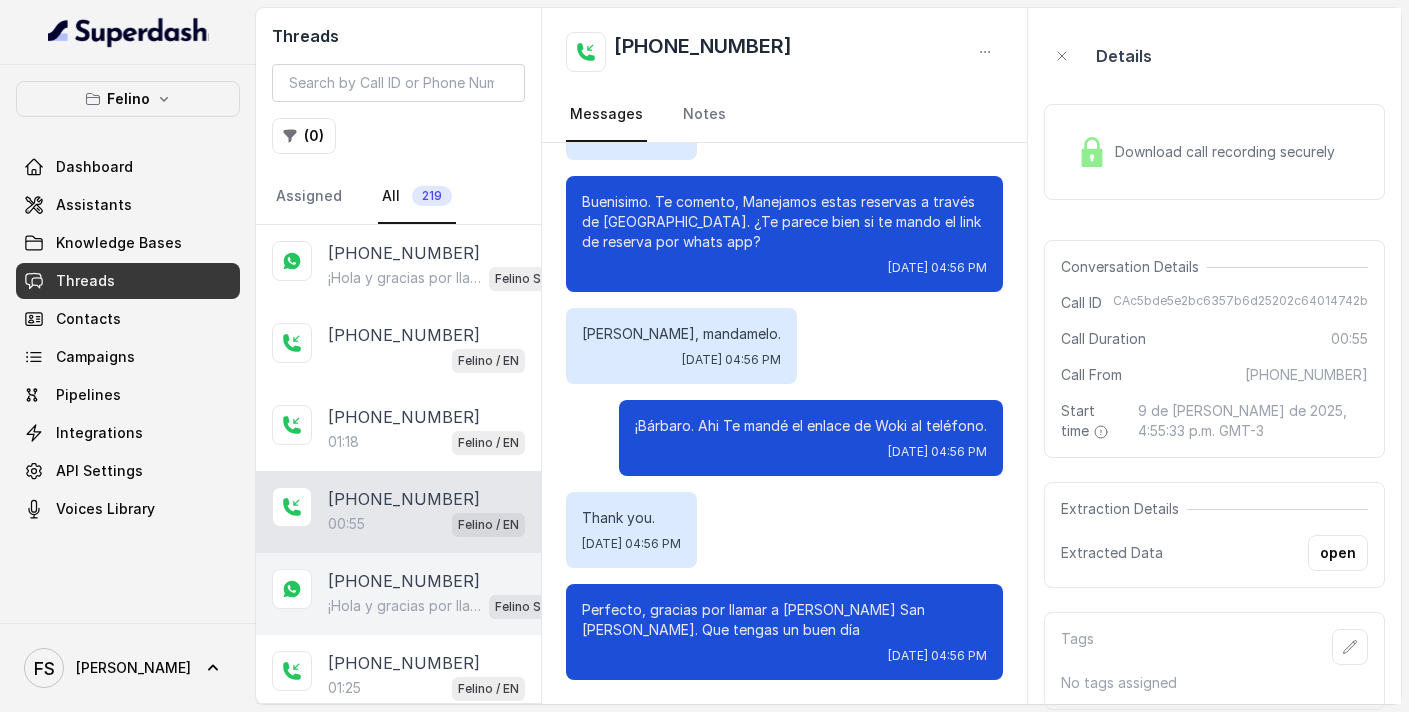 click on "¡Hola y gracias por llamar a [PERSON_NAME]!
Este es un mensaje automático. Para menú, reservas, direcciones u otras opciones, tocá el botón de abajo y accedé a nuestro Linktree.
Si preferís hablar por WhatsApp con el restaurante, escribinos al [PHONE_NUMBER]
Llamada gestionada por RestoHost :) [PERSON_NAME] SMS Whatsapp" at bounding box center (454, 606) 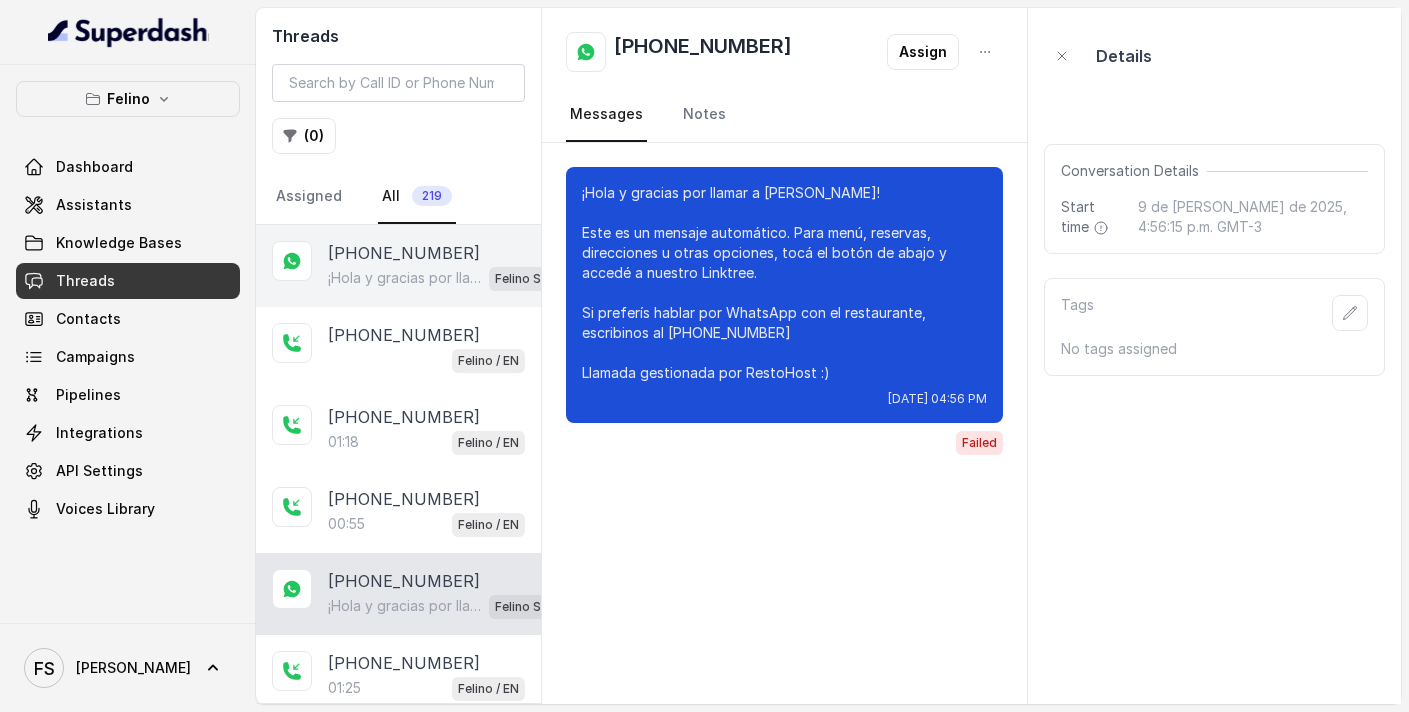 click on "¡Hola y gracias por llamar a [PERSON_NAME]!
Este es un mensaje automático. Para menú, reservas, direcciones u otras opciones, tocá el botón de abajo y accedé a nuestro Linktree.
Si preferís hablar por WhatsApp con el restaurante, escribinos al [PHONE_NUMBER]
Llamada gestionada por RestoHost :) [PERSON_NAME] SMS Whatsapp" at bounding box center (454, 278) 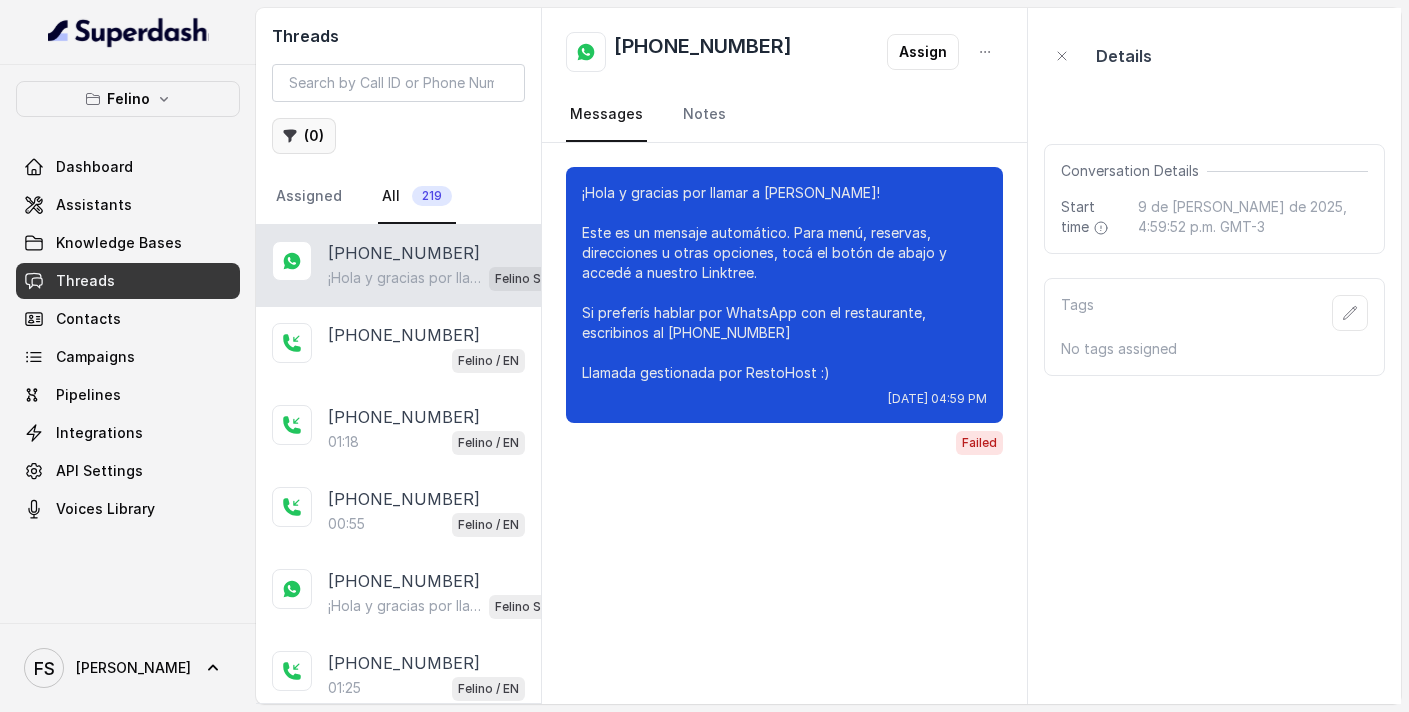 click on "( 0 )" at bounding box center (304, 136) 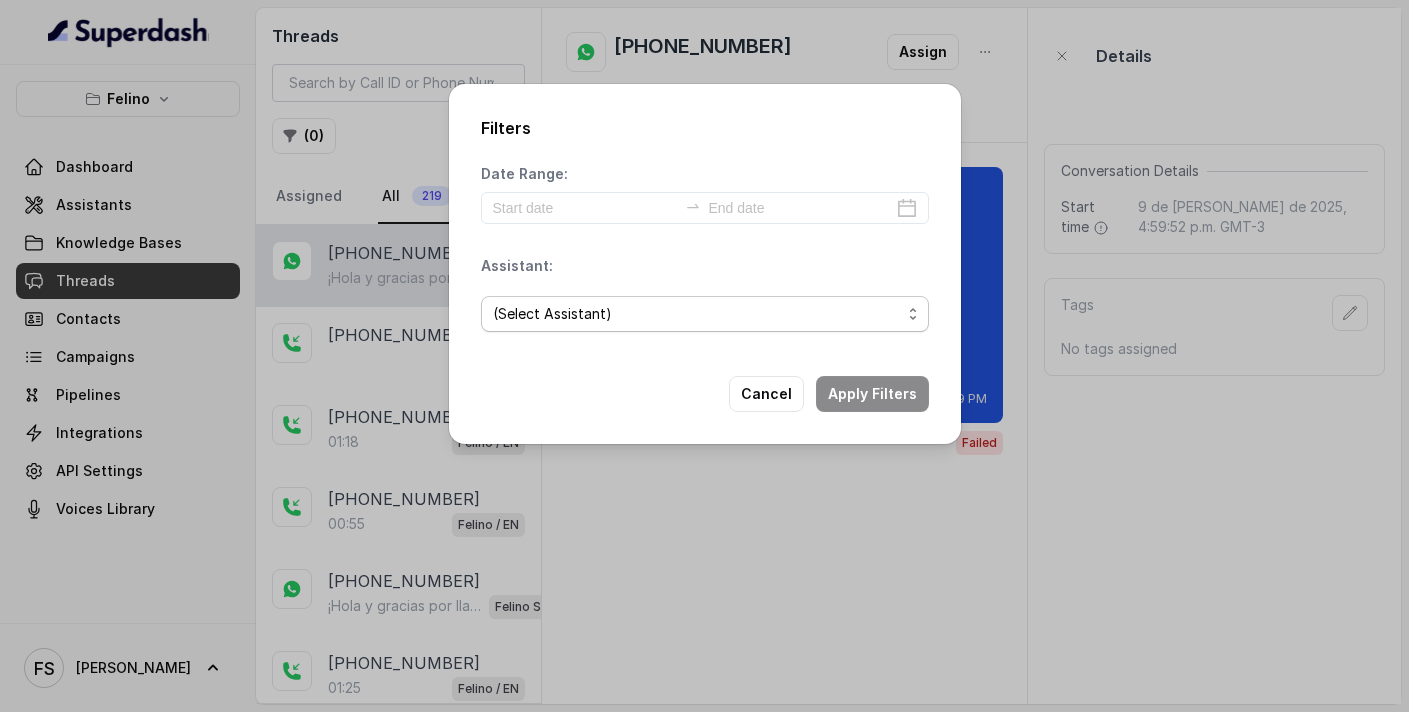 click on "(Select Assistant) [PERSON_NAME] / Testing  [PERSON_NAME] / EN [PERSON_NAME] SMS Whatsapp" at bounding box center [705, 314] 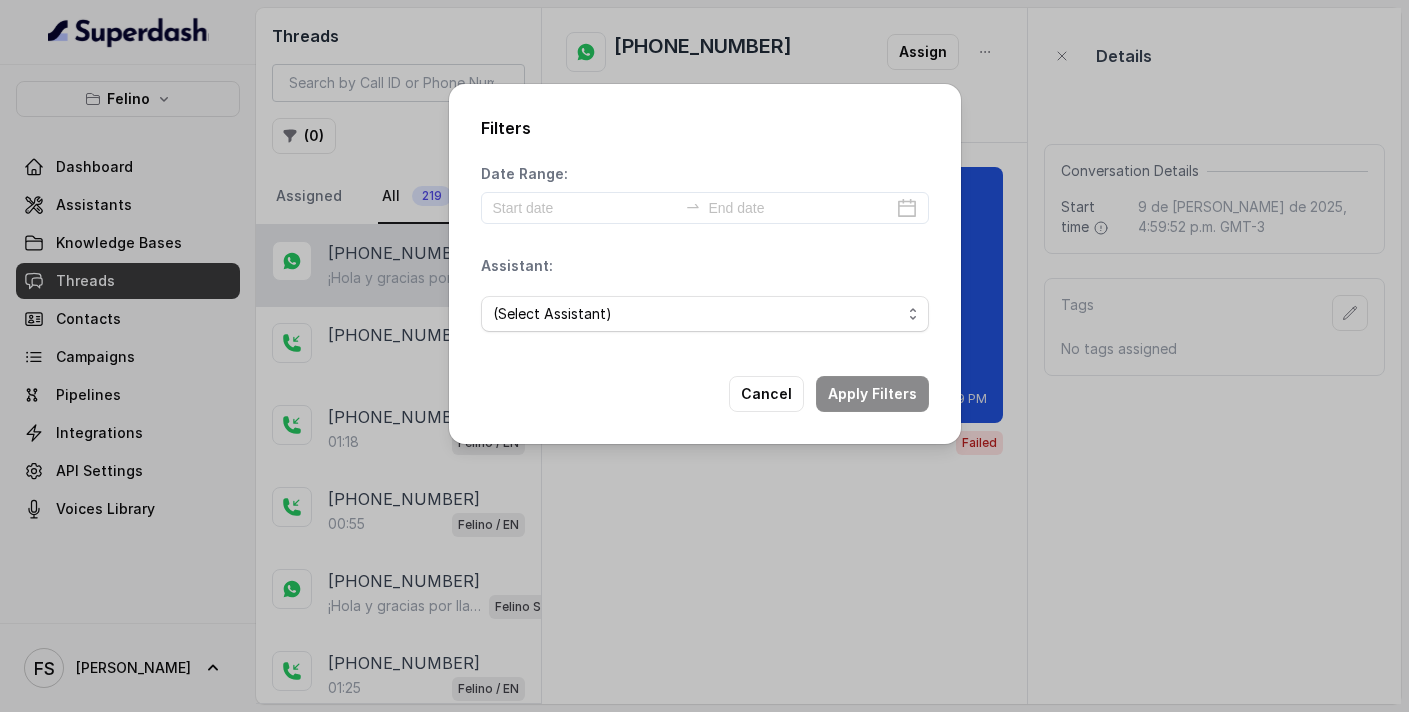 click on "Filters Date Range: Assistant: (Select Assistant) [PERSON_NAME] / Testing  [PERSON_NAME] / EN [PERSON_NAME] SMS Whatsapp Cancel Apply Filters" at bounding box center [704, 356] 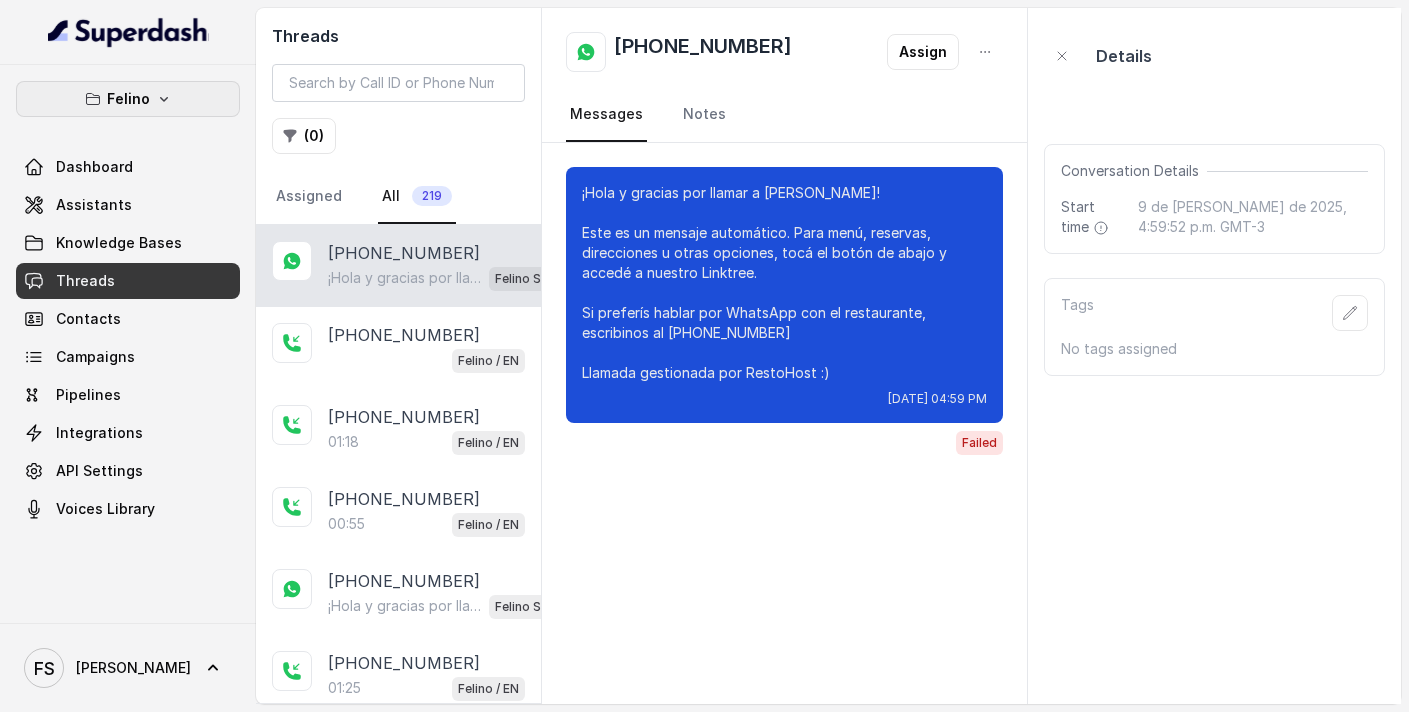 click on "Felino" at bounding box center (128, 99) 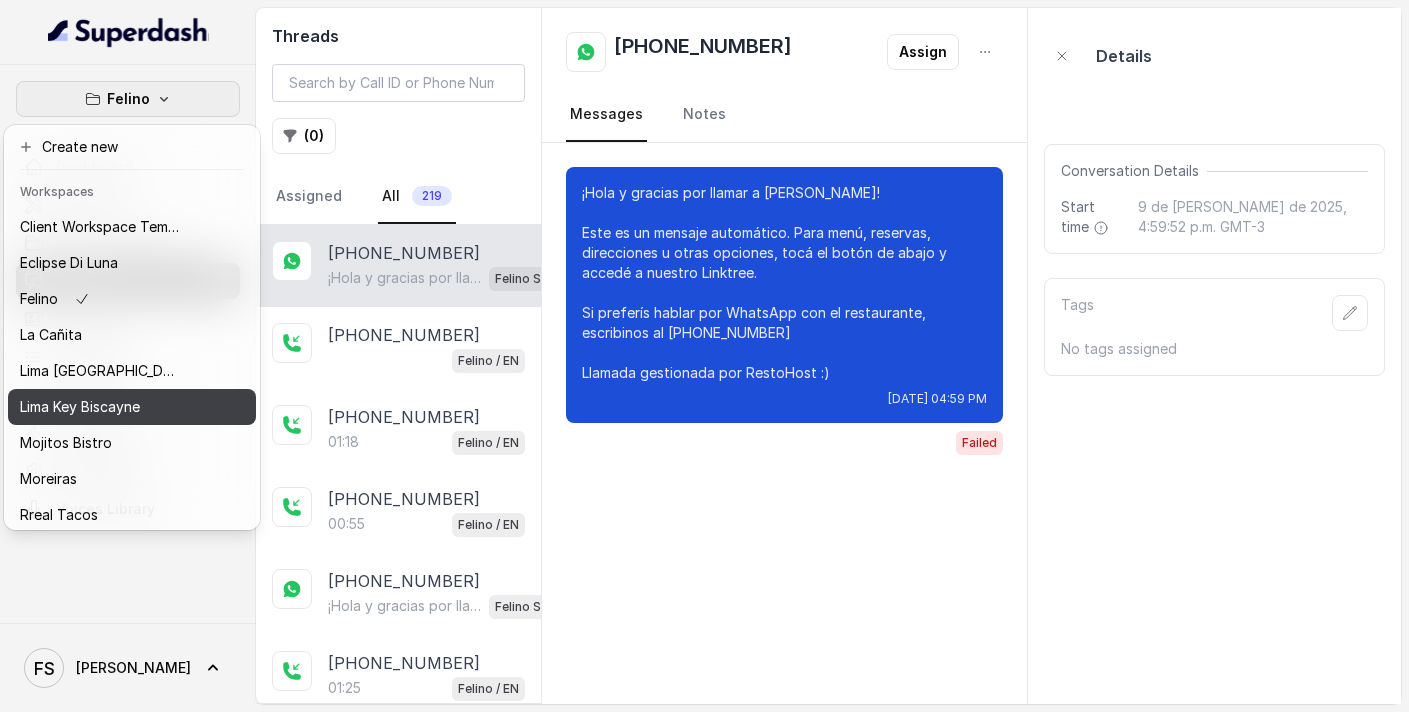 scroll, scrollTop: 51, scrollLeft: 0, axis: vertical 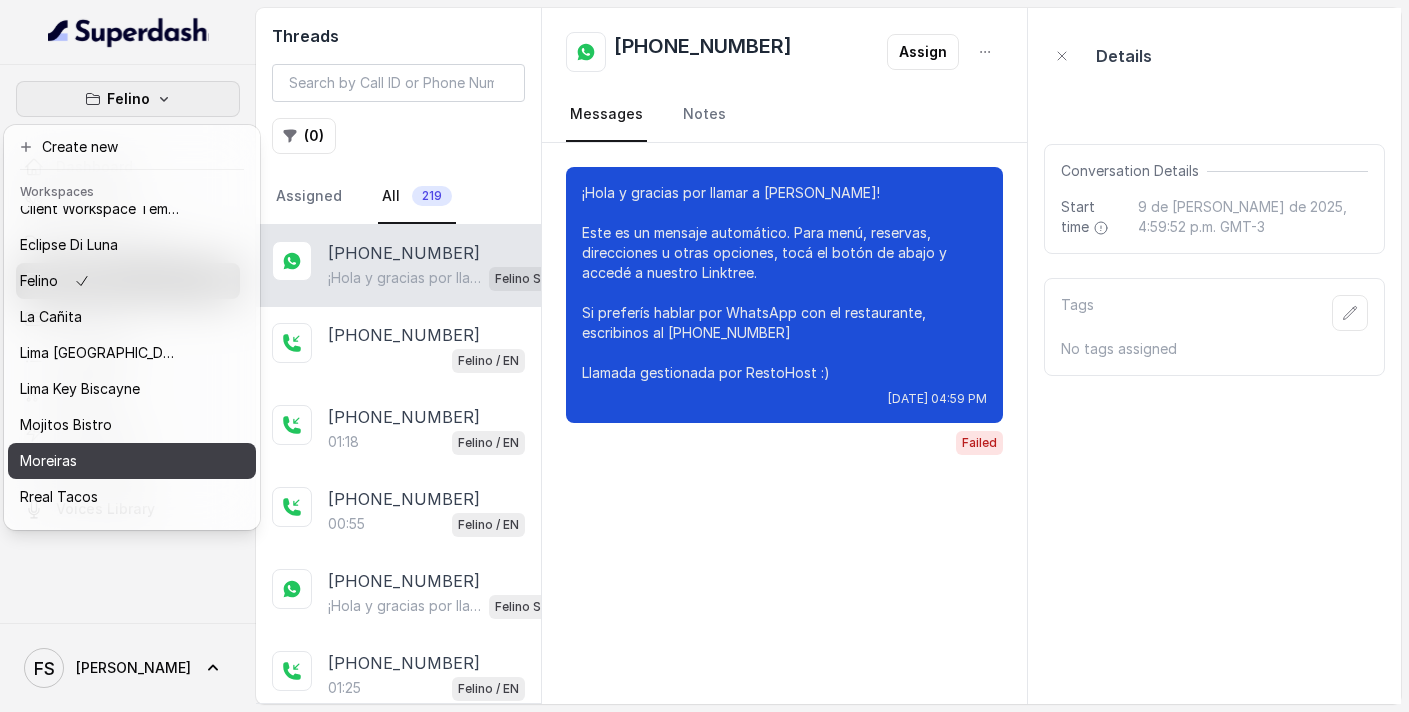 click on "Moreiras" at bounding box center [132, 461] 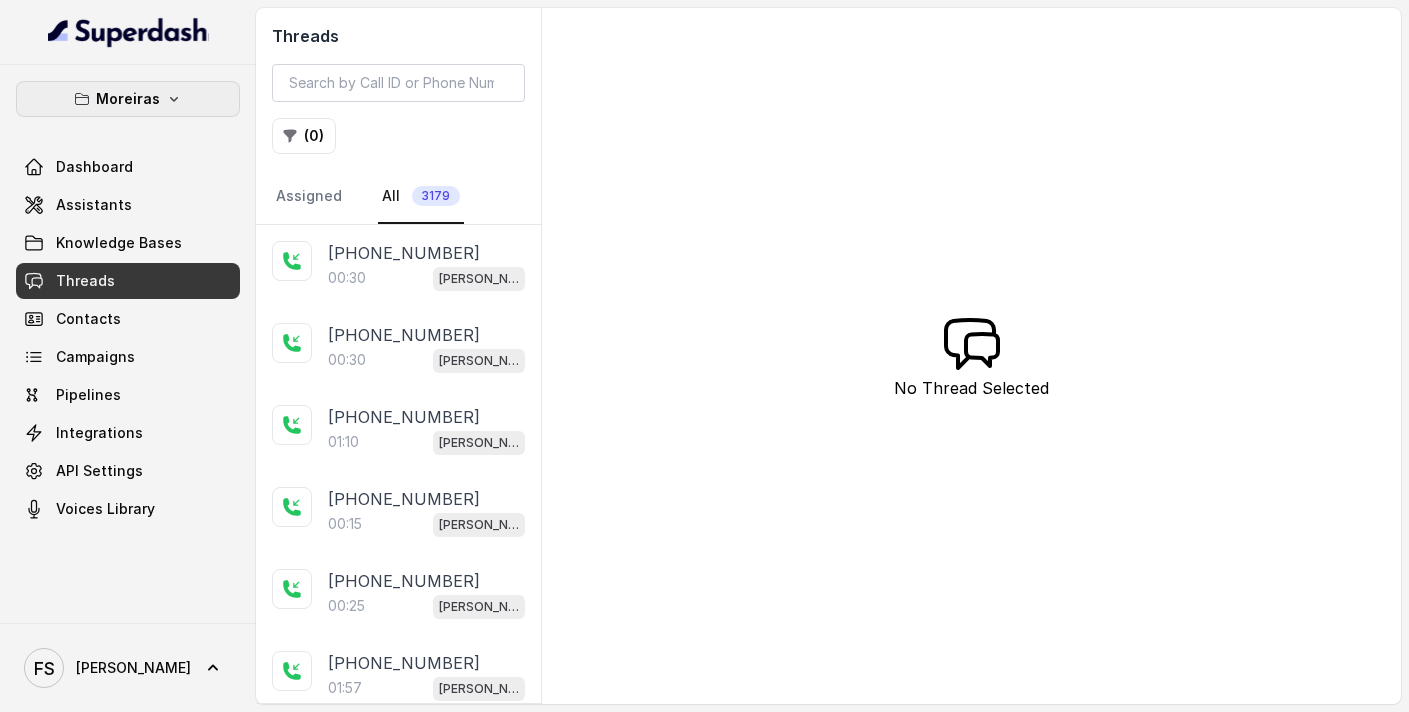 click on "Moreiras Dashboard Assistants Knowledge Bases Threads Contacts Campaigns Pipelines Integrations API Settings Voices Library" at bounding box center (128, 304) 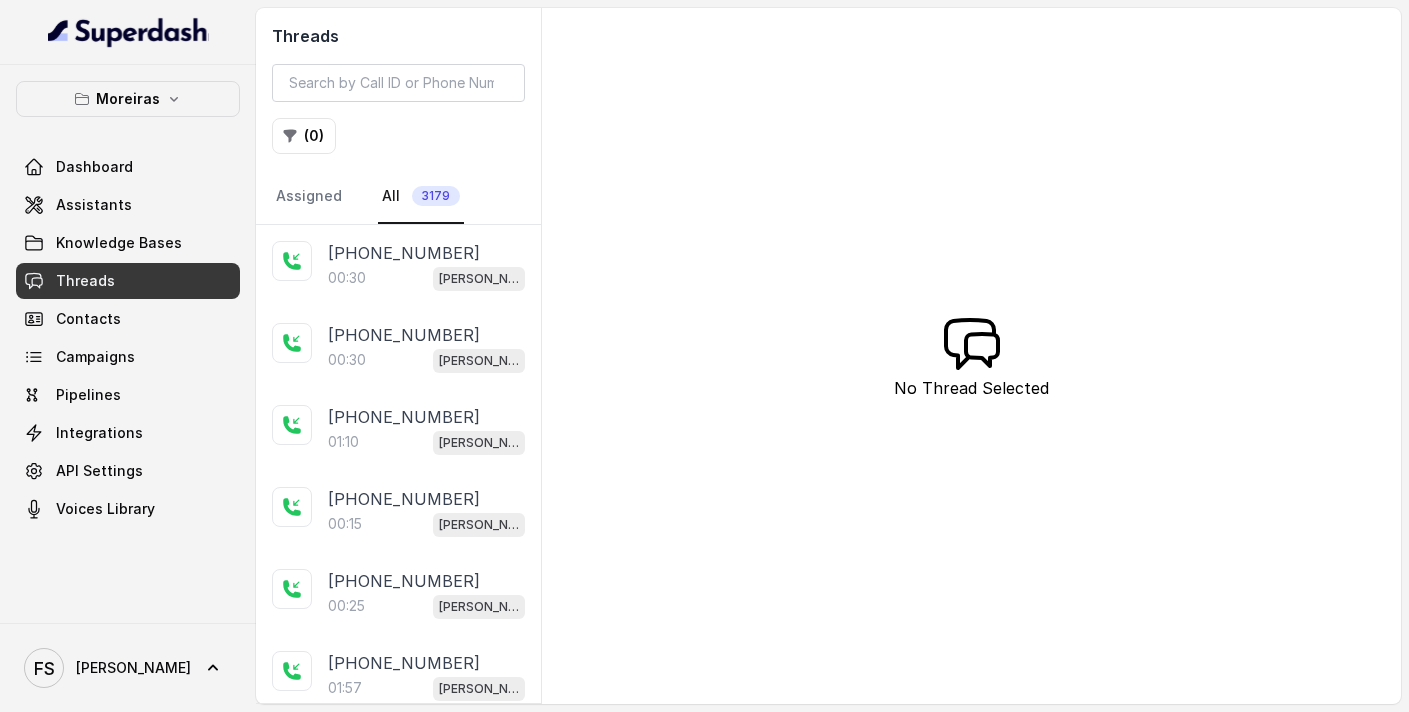 click on "Moreiras" at bounding box center (128, 99) 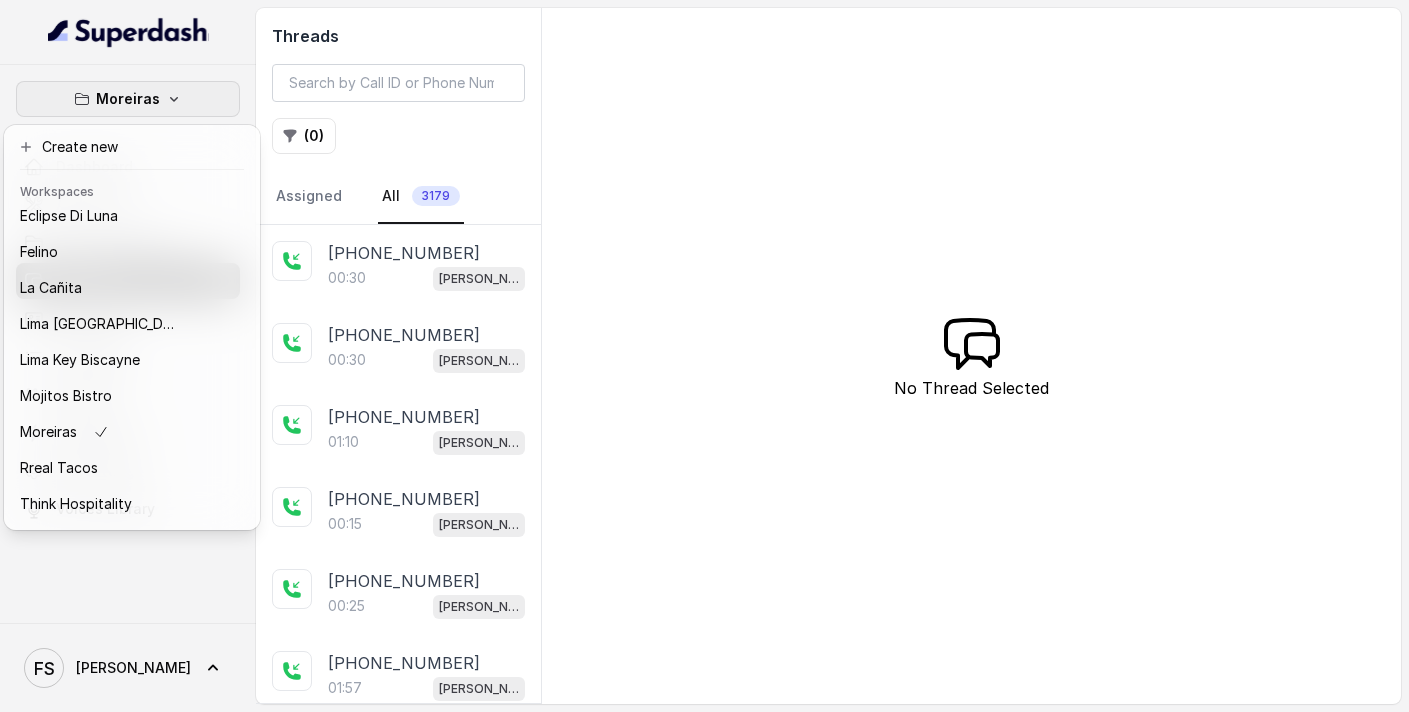 scroll, scrollTop: 127, scrollLeft: 0, axis: vertical 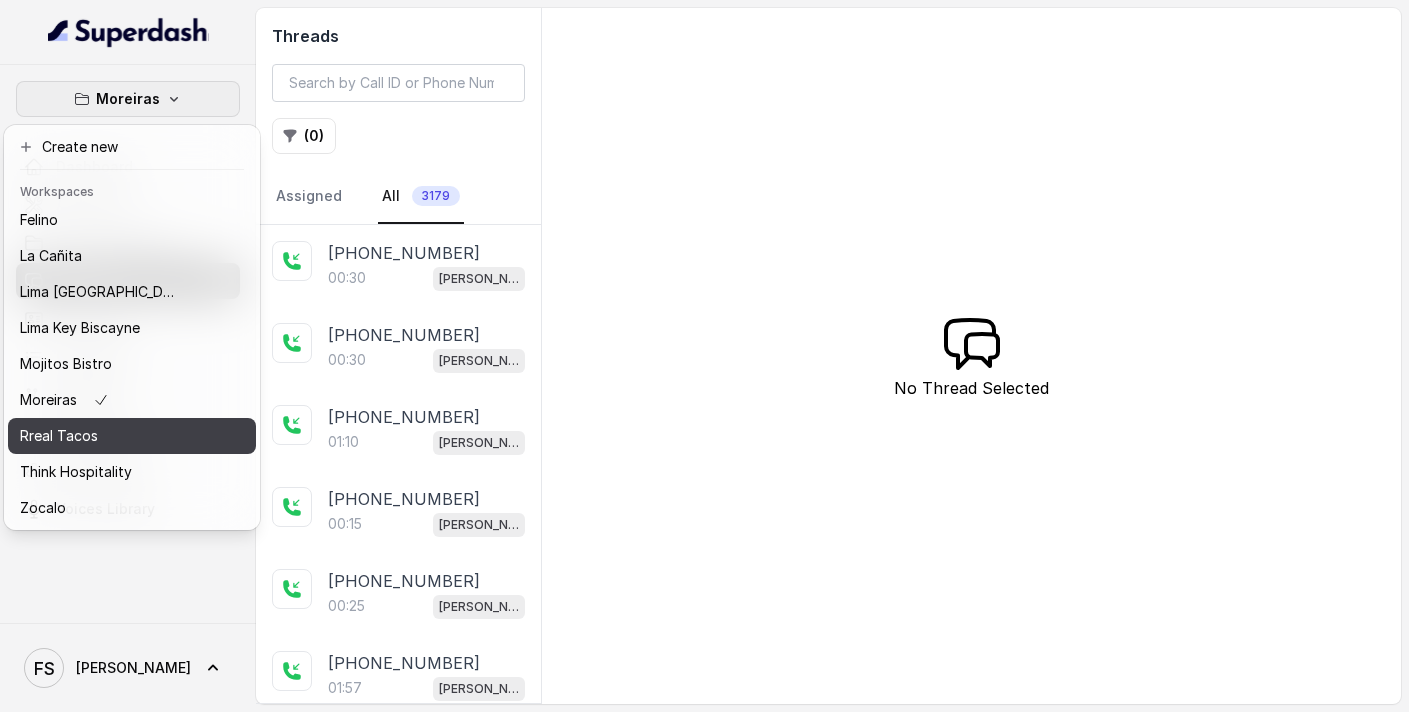 click on "Rreal Tacos" at bounding box center [100, 436] 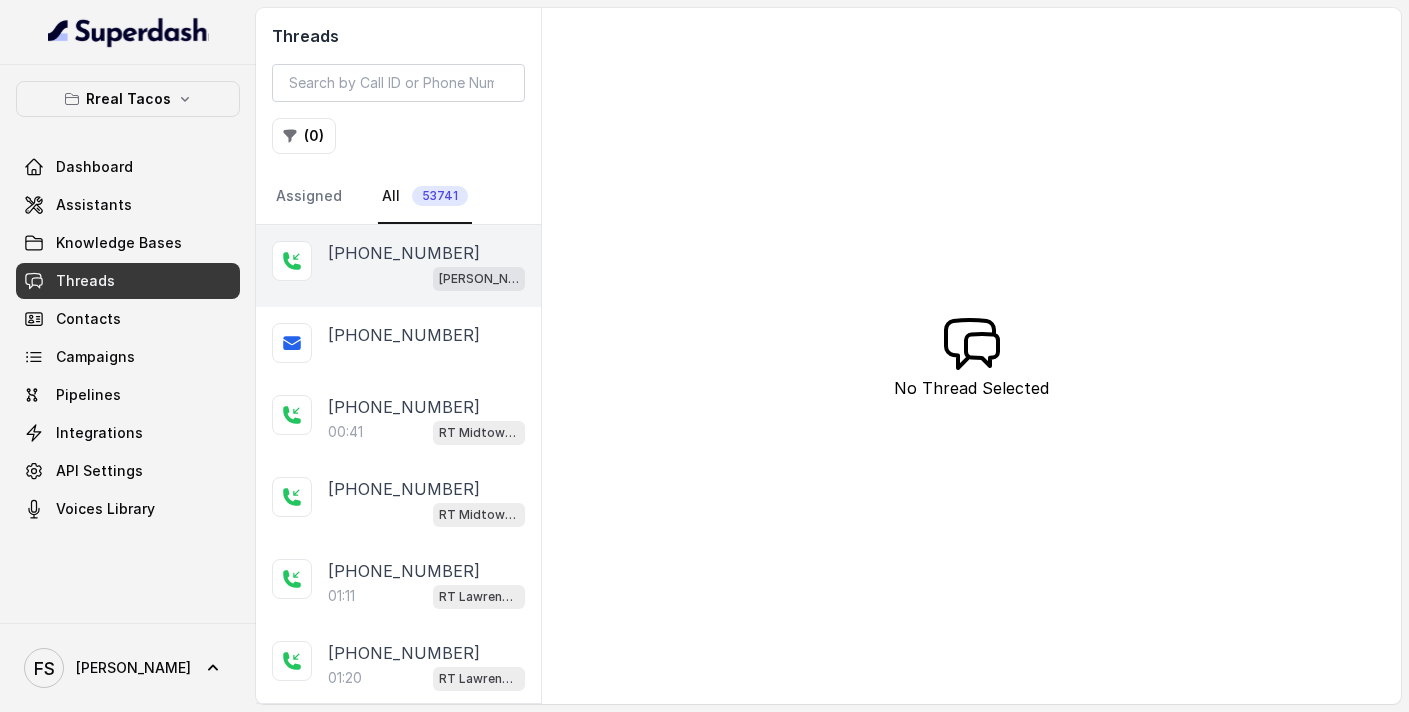click on "[PHONE_NUMBER]" at bounding box center (404, 253) 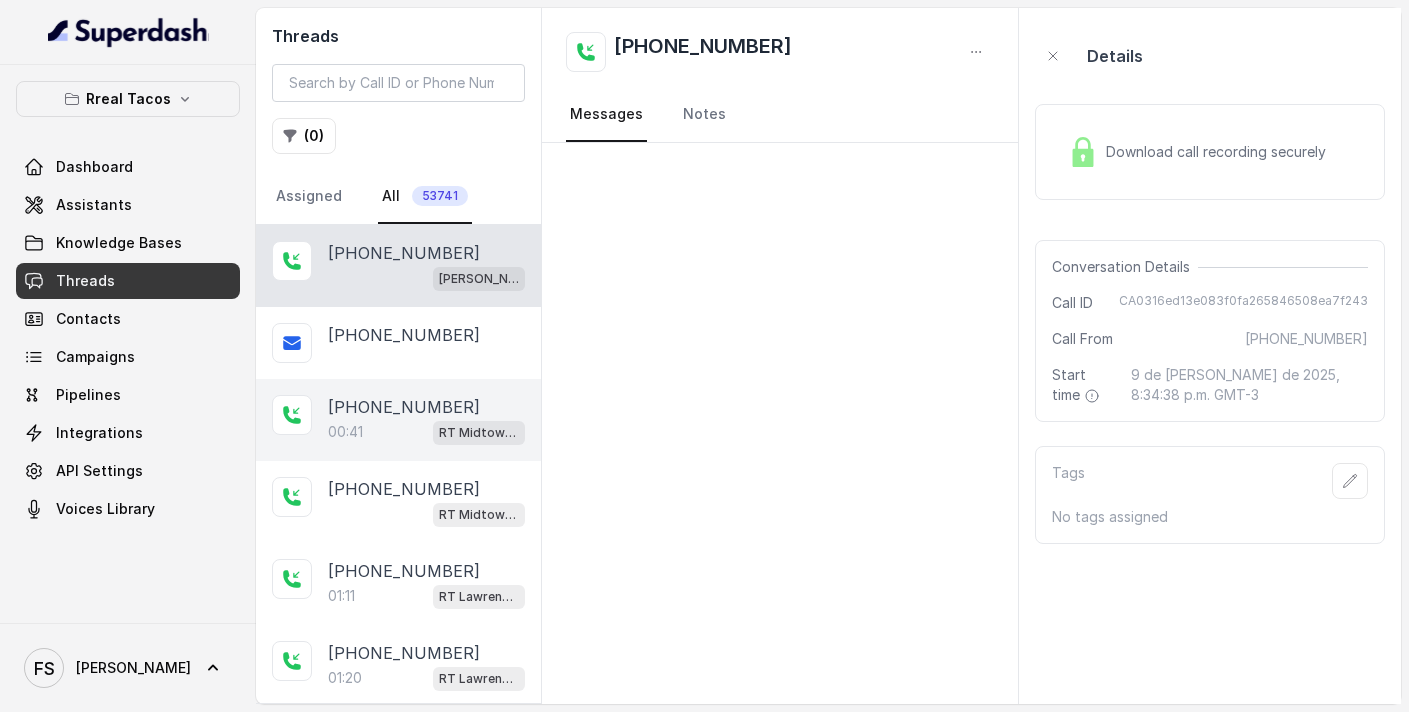 click on "[PHONE_NUMBER]:41 RT Midtown / EN" at bounding box center [398, 420] 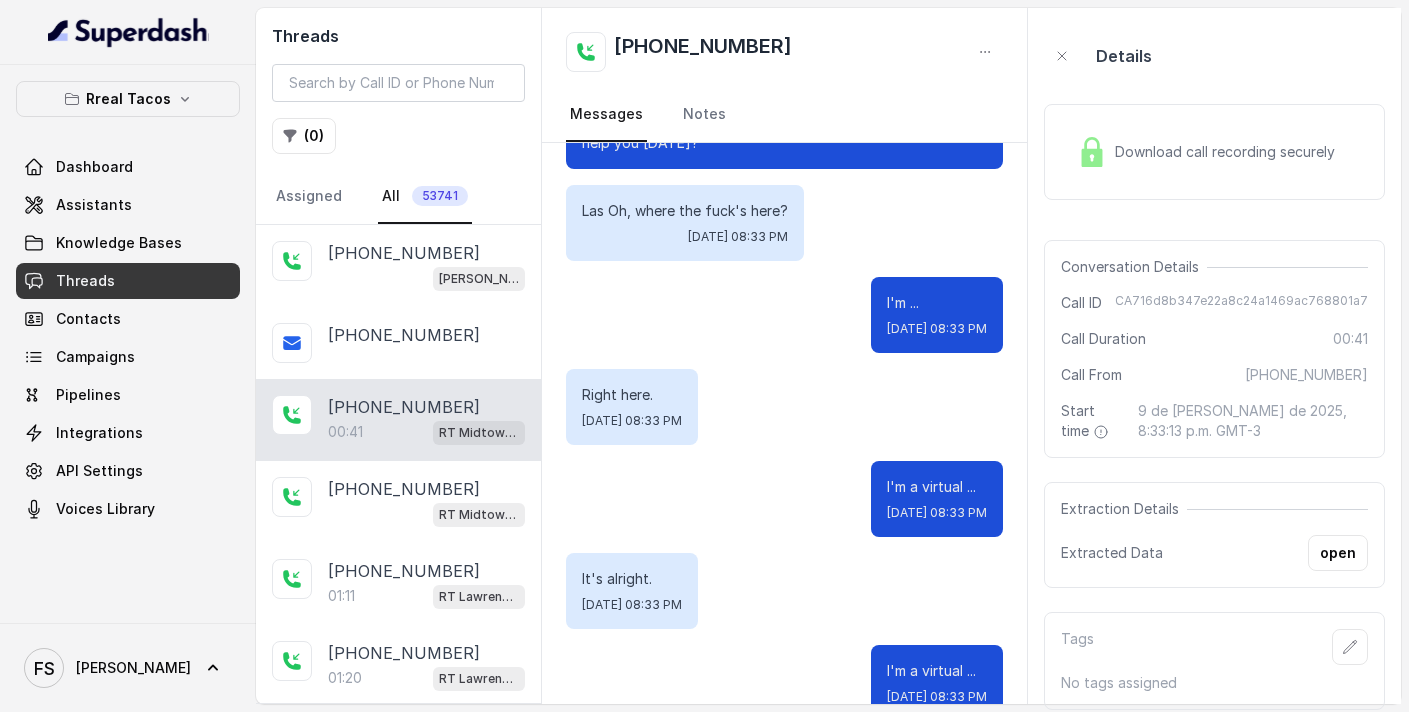 scroll, scrollTop: 111, scrollLeft: 0, axis: vertical 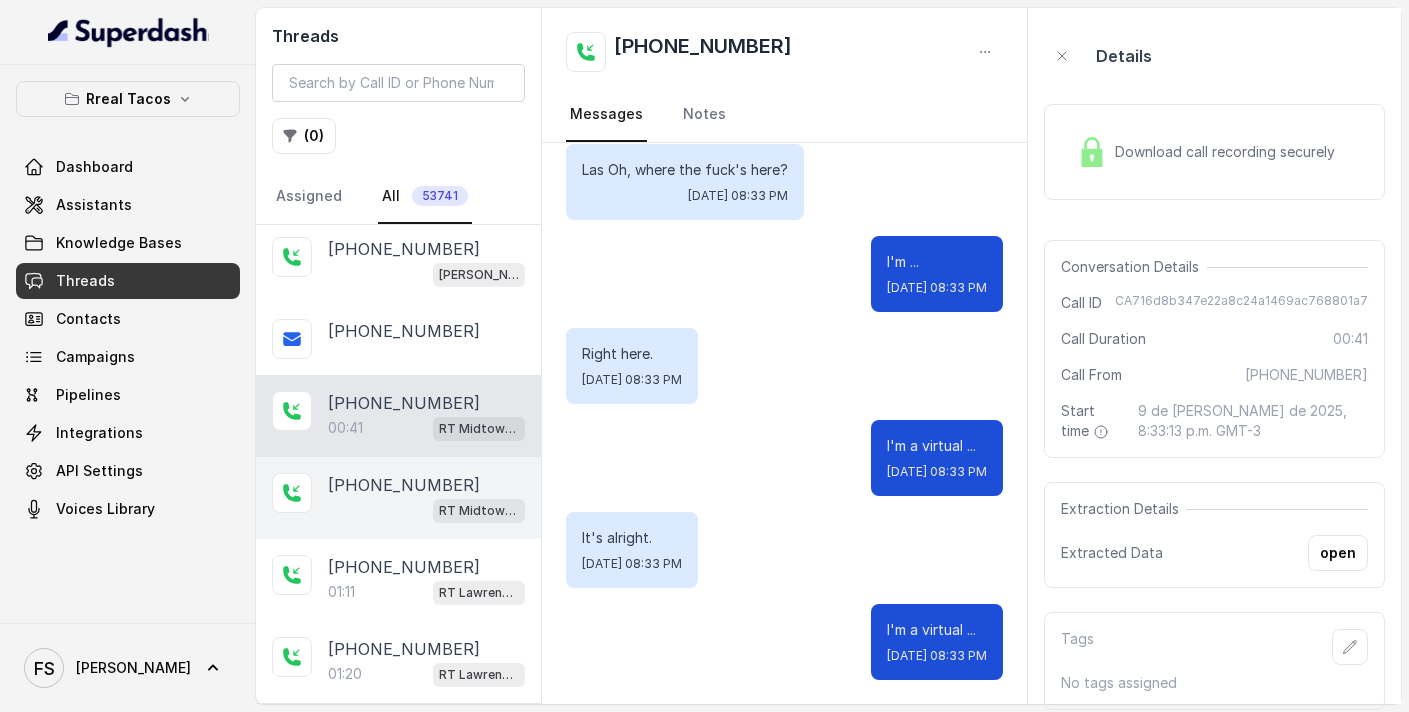 click on "RT Midtown / EN" at bounding box center (426, 510) 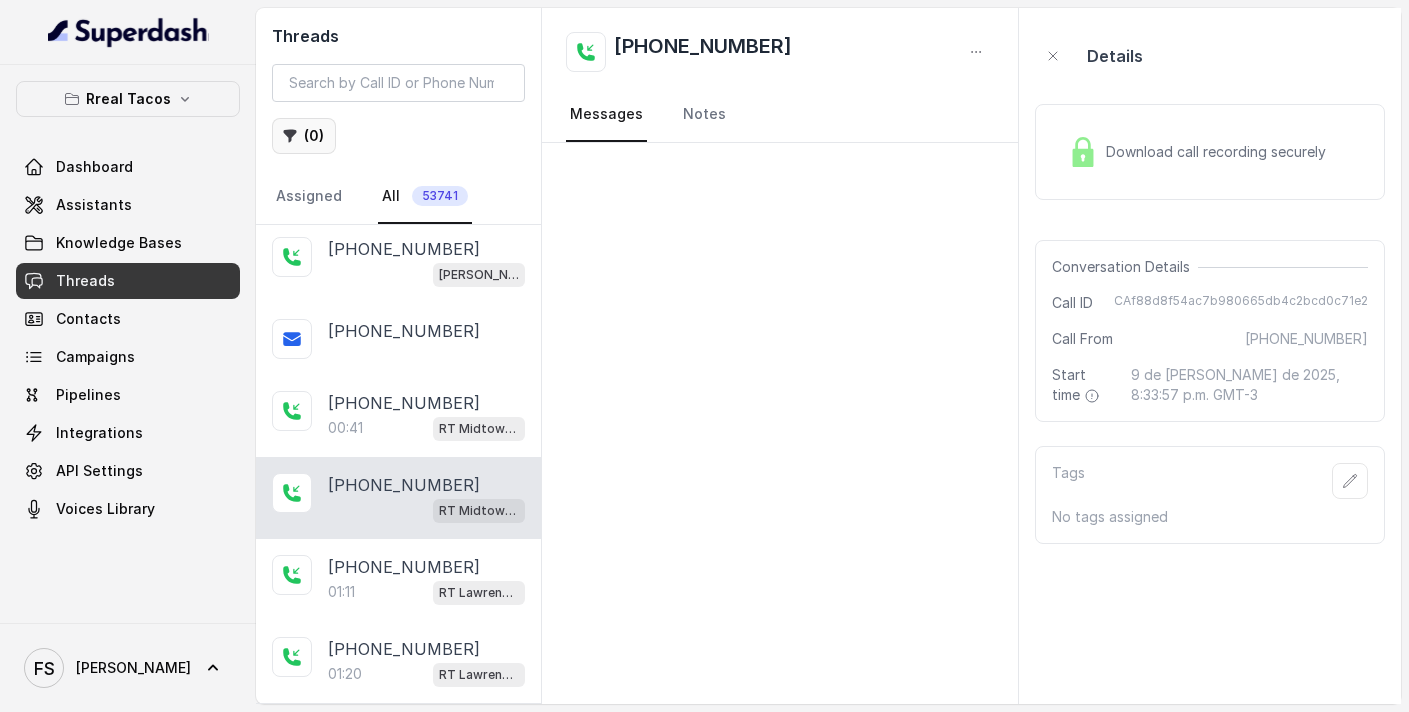 click on "( 0 )" at bounding box center [304, 136] 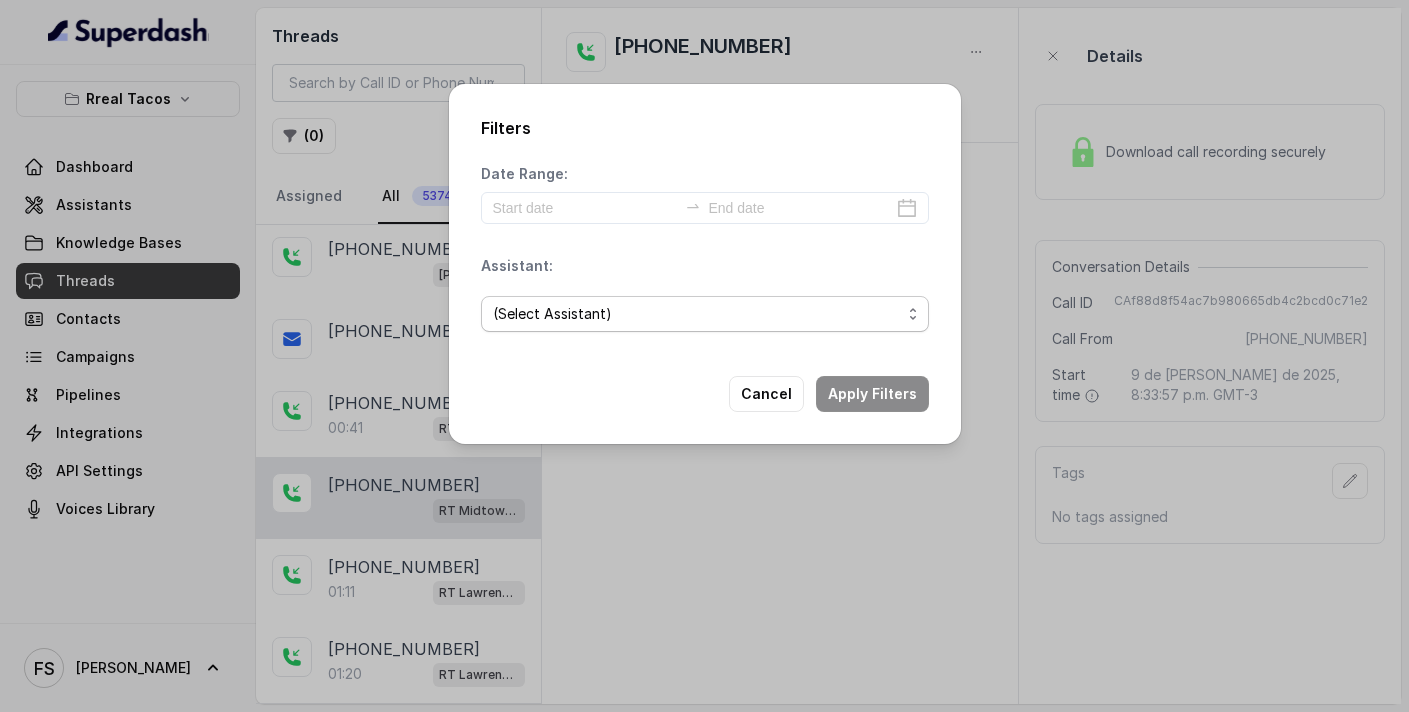 click on "(Select Assistant) RT Midtown / EN RT Midtown / ES RT Buckhead / EN [GEOGRAPHIC_DATA][PERSON_NAME] / EN [PERSON_NAME] / EN [PERSON_NAME] / EN RT Decatur / EN [GEOGRAPHIC_DATA] / EN RT Testing [GEOGRAPHIC_DATA] / EN RT Testing 2 RT [GEOGRAPHIC_DATA]" at bounding box center [705, 314] 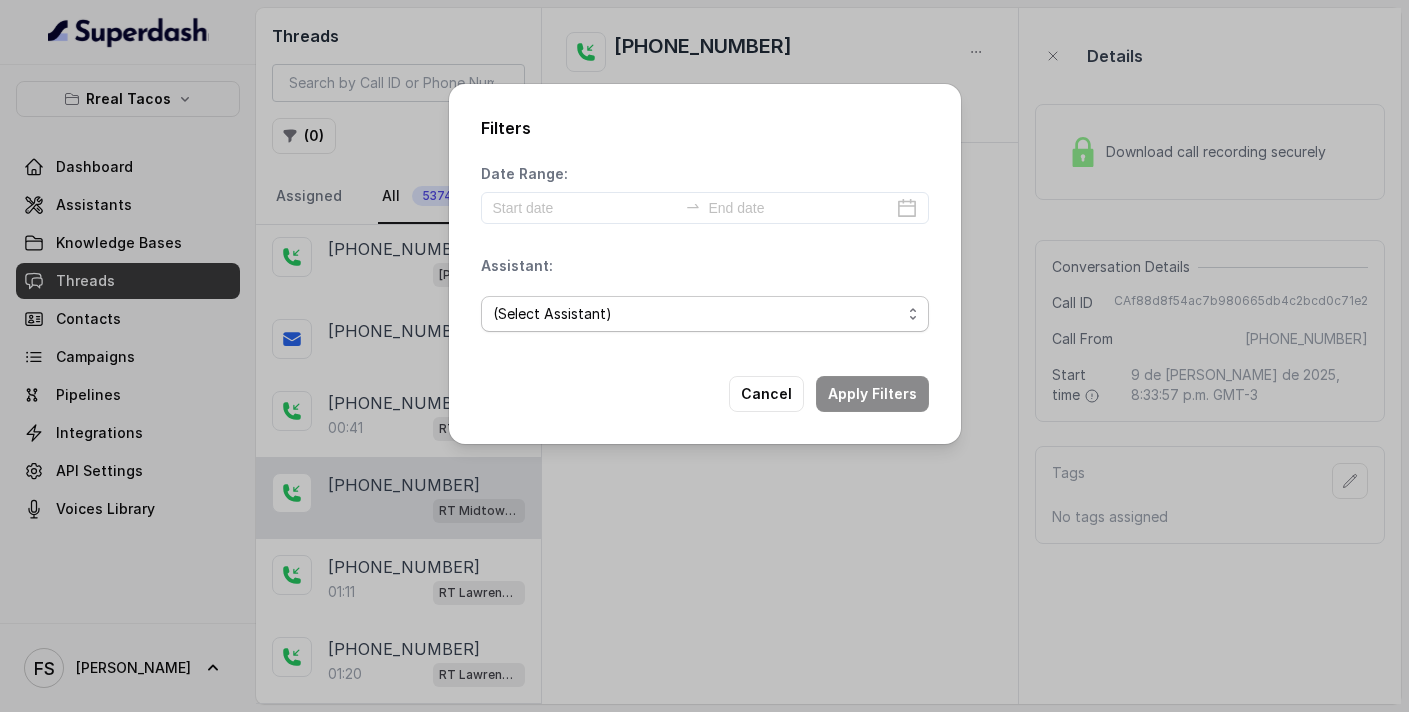 select on "67d9cc72dc1b60c8c29fb0b2" 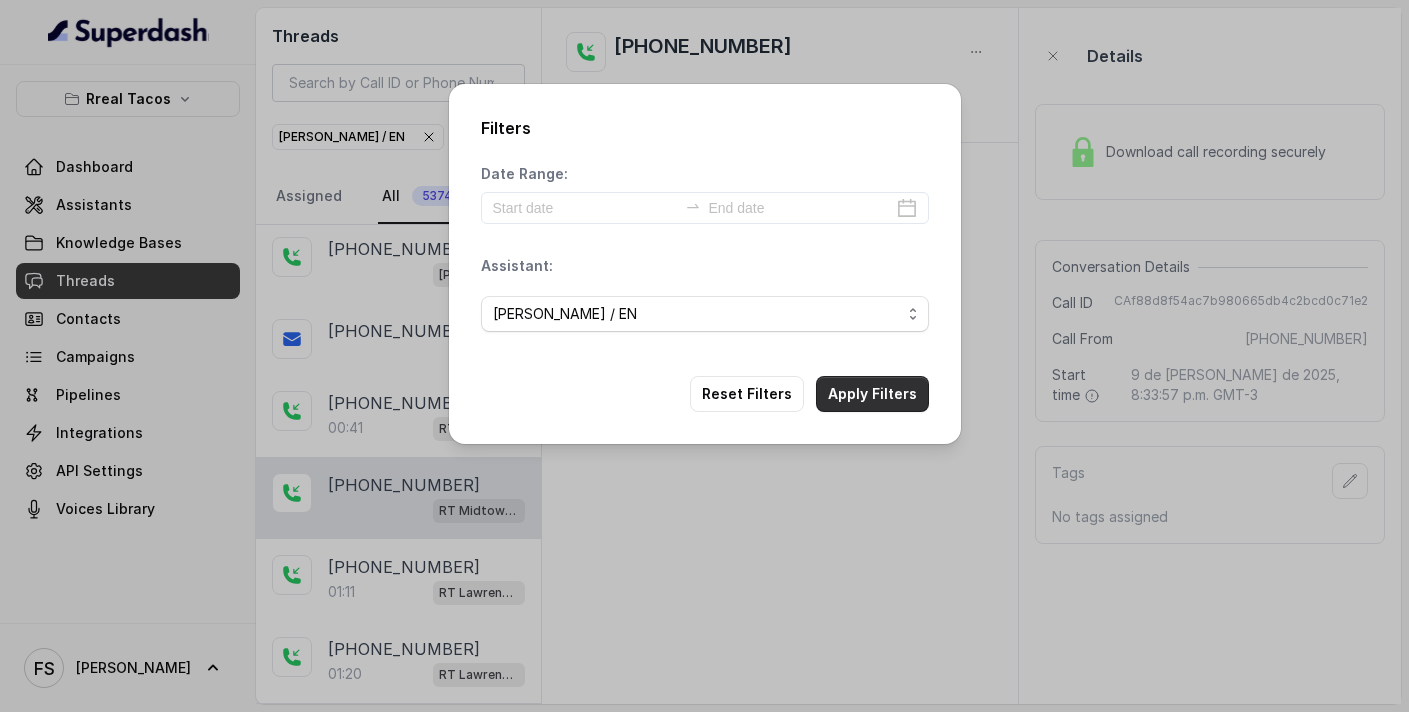 click on "Filters Date Range: Assistant: (Select Assistant) RT Midtown / EN RT Midtown / ES RT Buckhead / EN [GEOGRAPHIC_DATA][PERSON_NAME] / EN [PERSON_NAME] / EN [PERSON_NAME] / EN RT Decatur / EN [GEOGRAPHIC_DATA] / EN RT Testing [GEOGRAPHIC_DATA] / EN RT Testing 2 RT Lawrenceville Reset Filters Apply Filters" at bounding box center [705, 264] 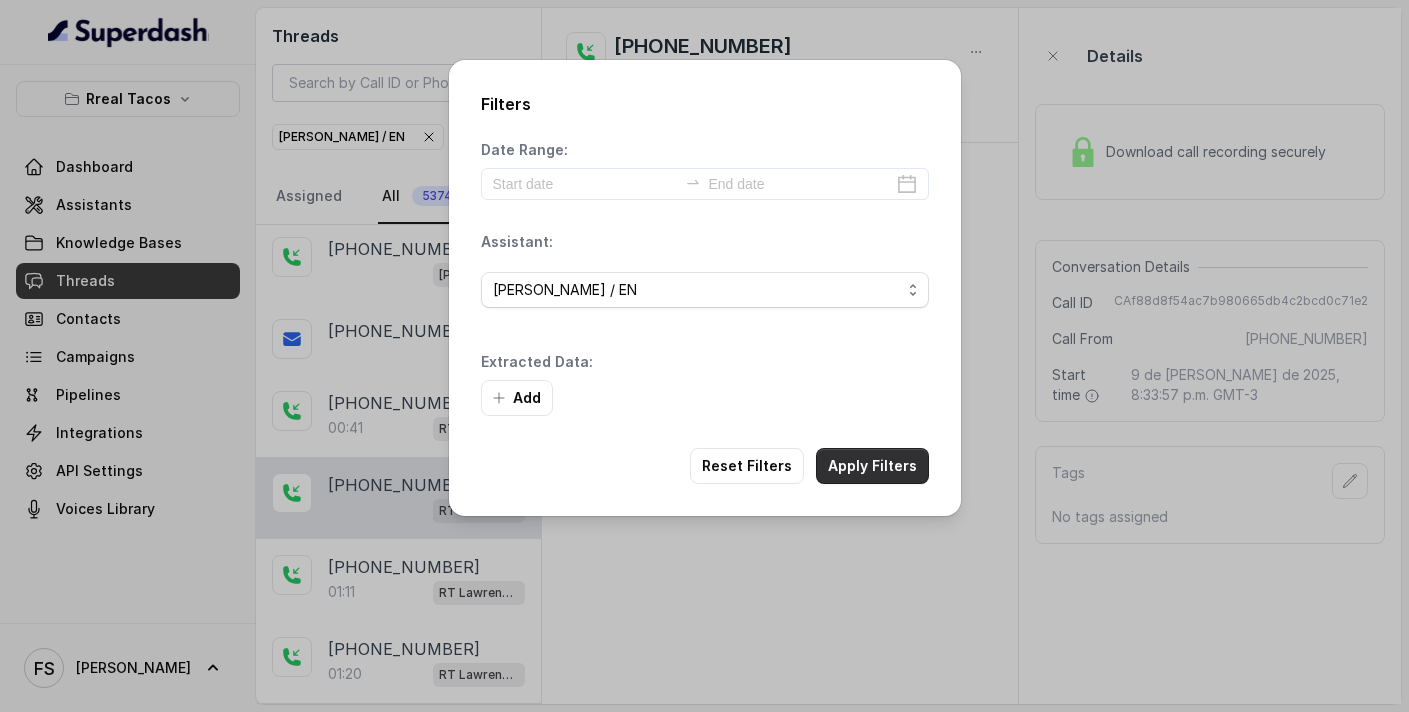 click on "Apply Filters" at bounding box center [872, 466] 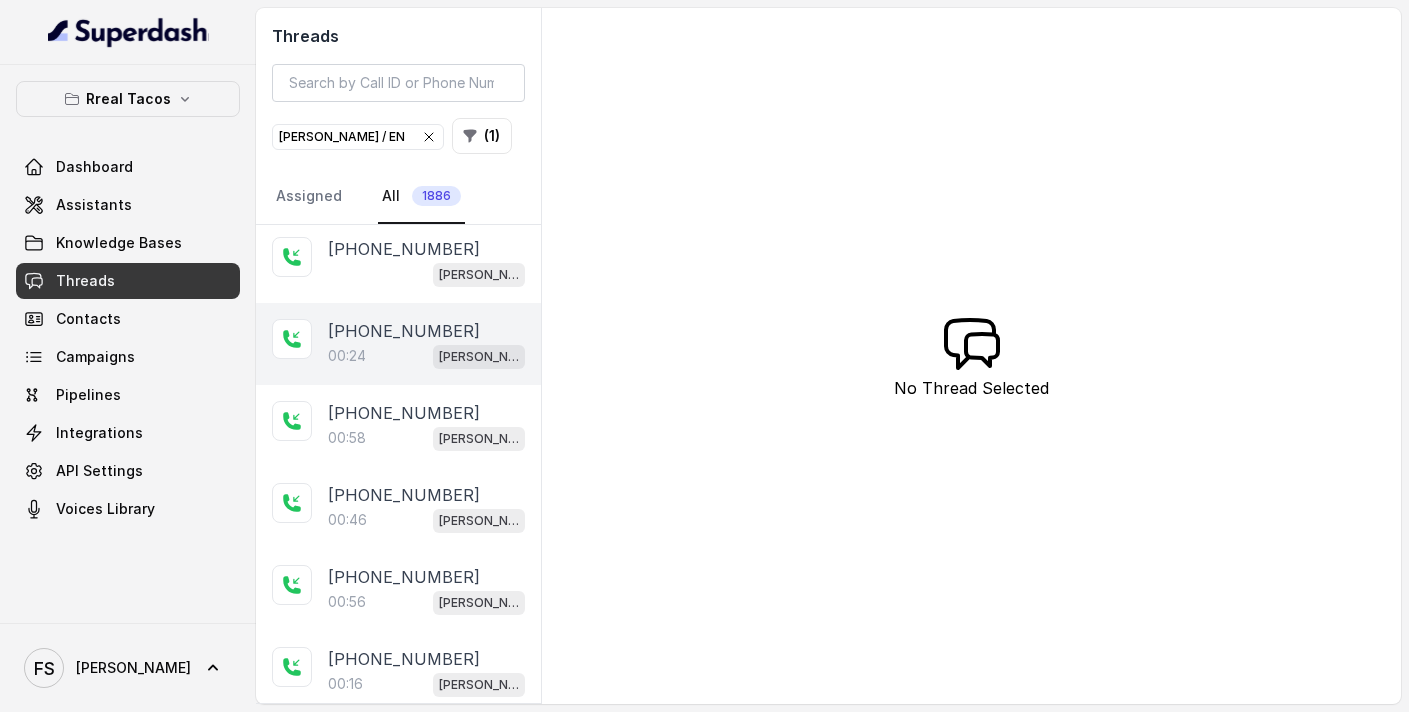 scroll, scrollTop: 8, scrollLeft: 0, axis: vertical 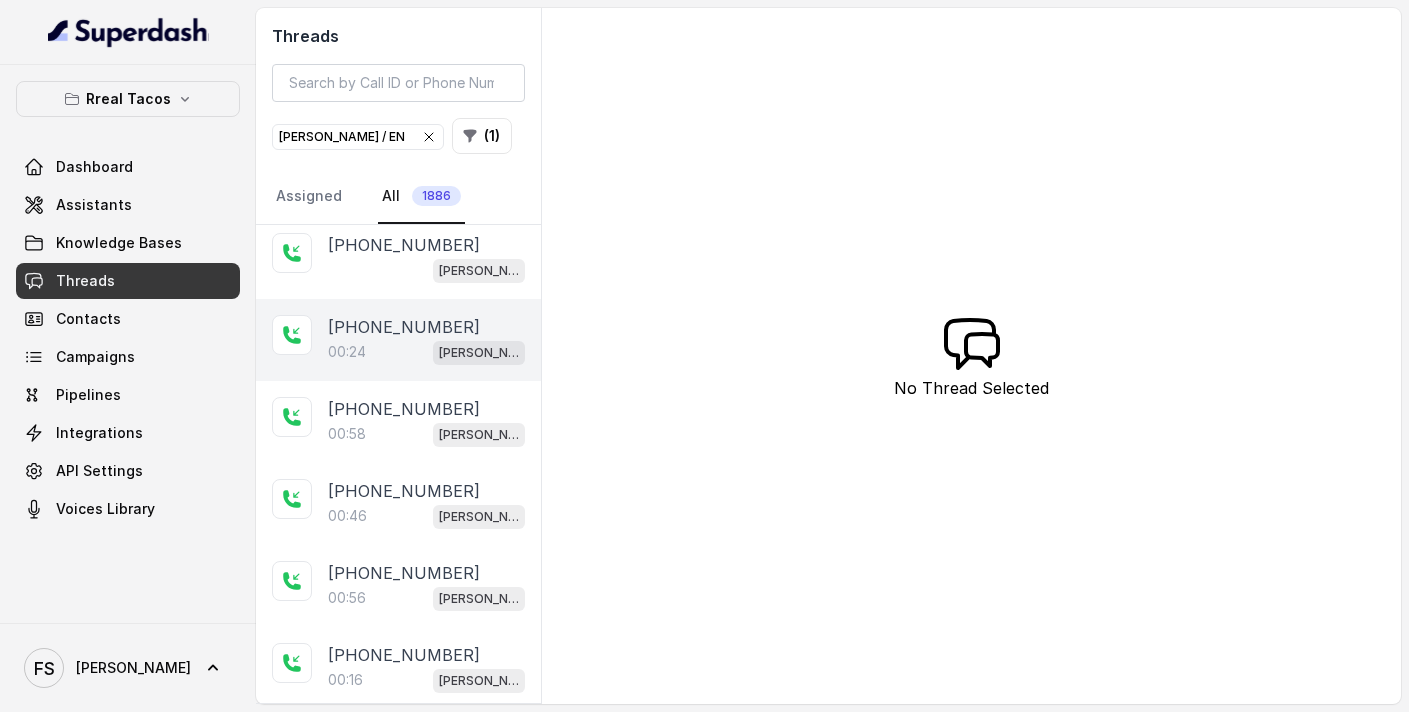 click on "[PHONE_NUMBER]:24 [PERSON_NAME] / EN" at bounding box center [398, 340] 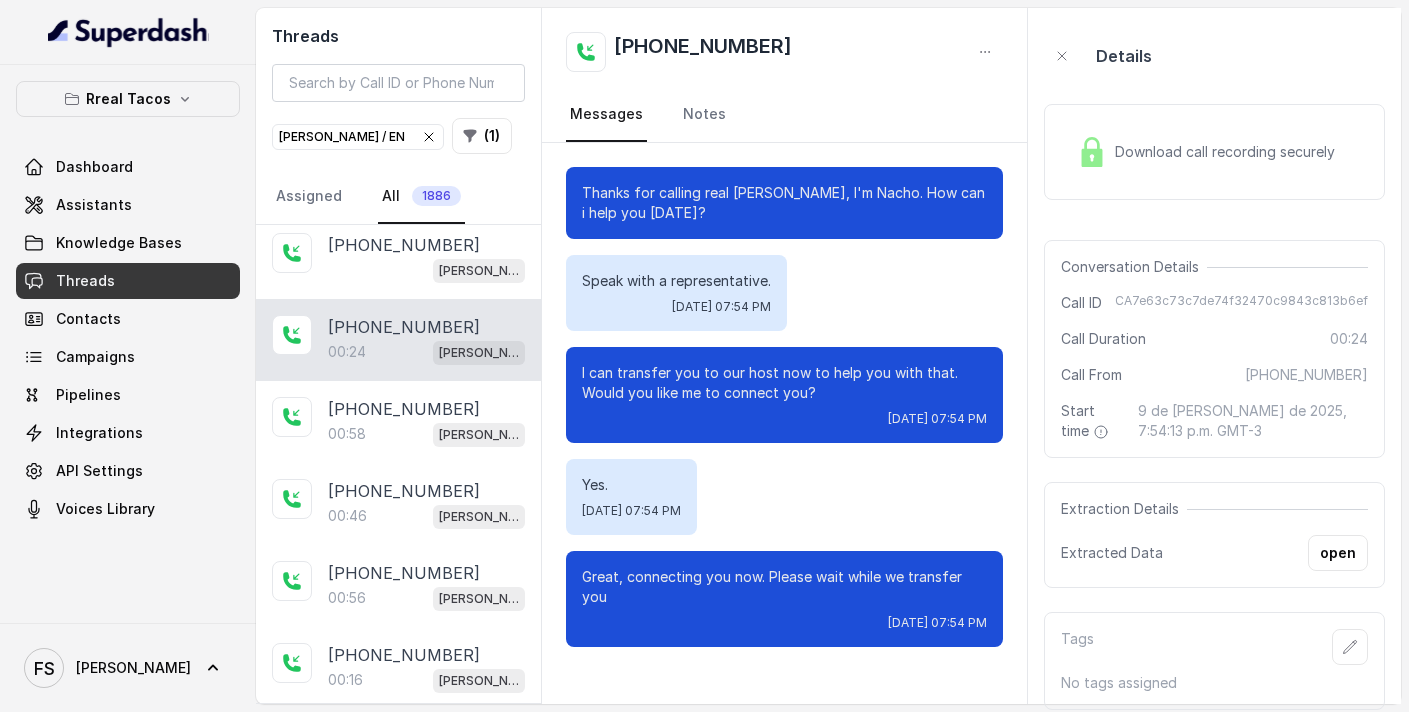 click on "Download call recording securely" at bounding box center (1206, 152) 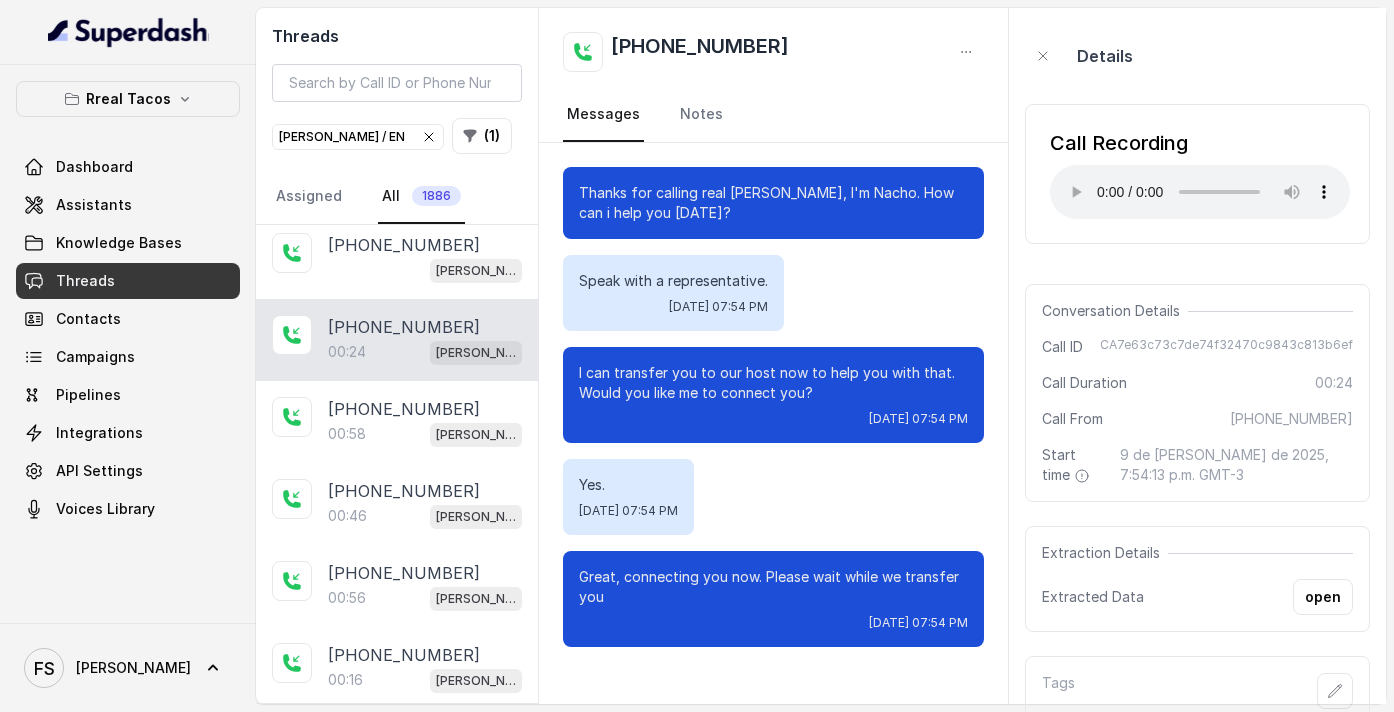 type 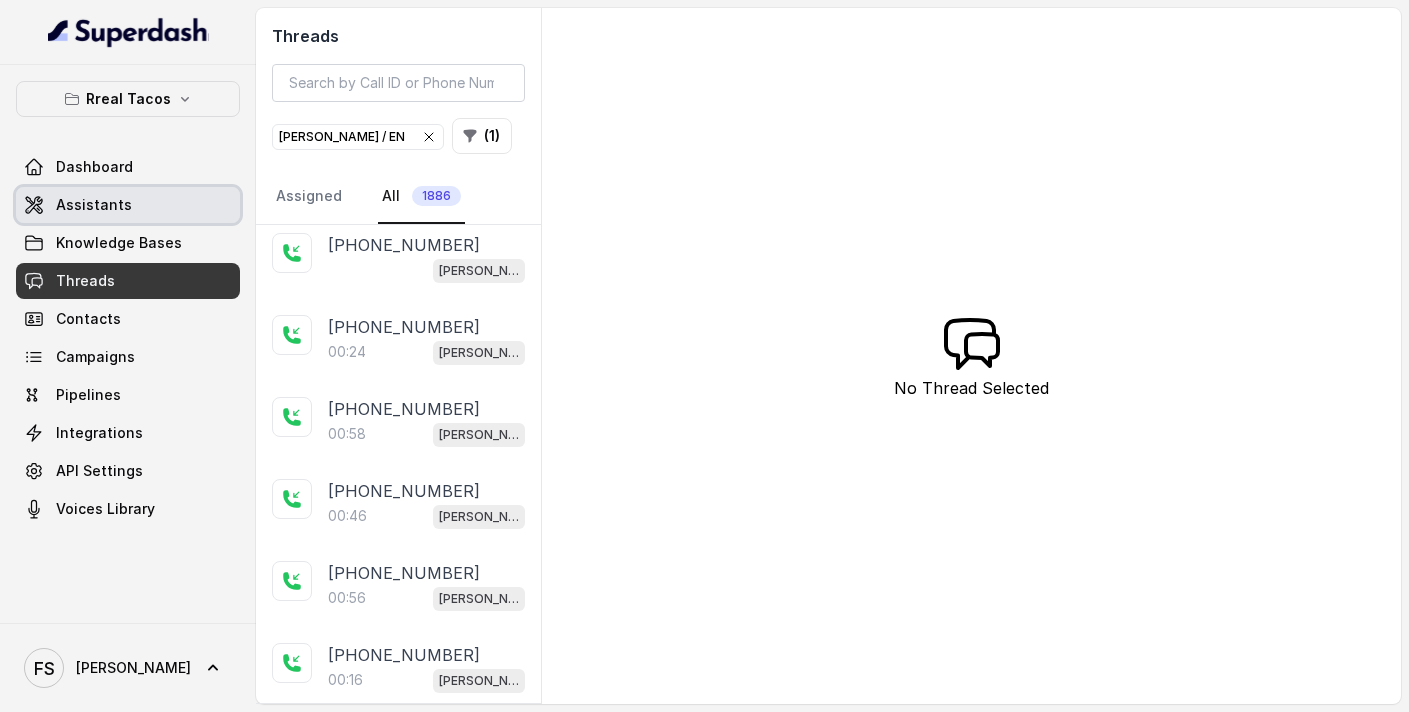 click on "Assistants" at bounding box center [94, 205] 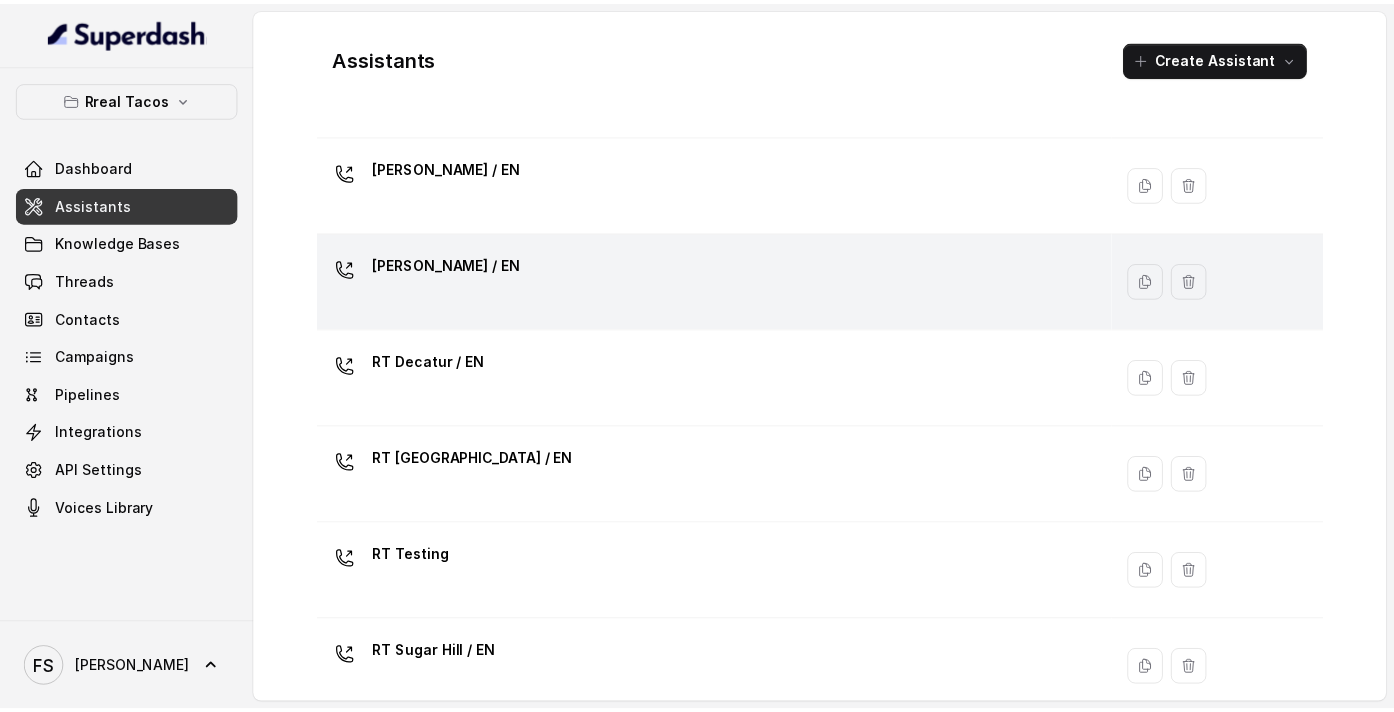 scroll, scrollTop: 416, scrollLeft: 0, axis: vertical 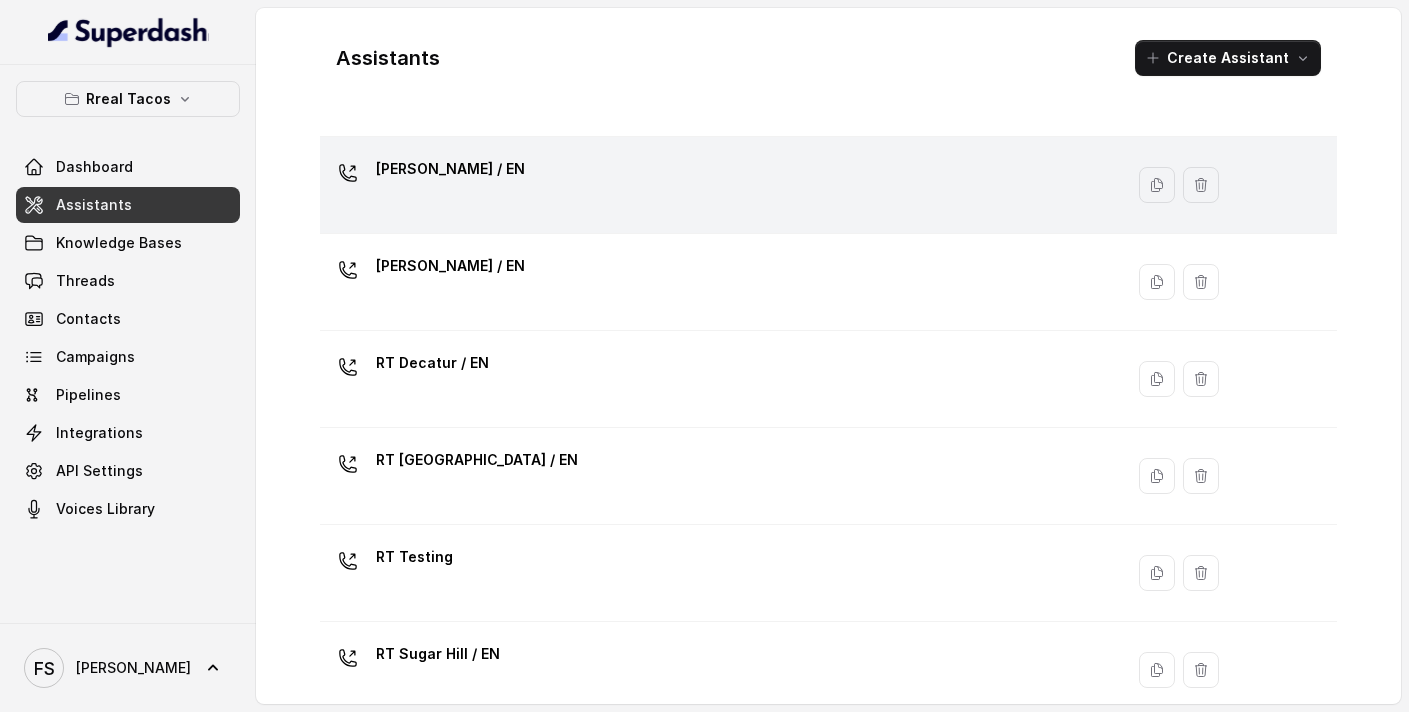 click on "[PERSON_NAME] / EN" at bounding box center (717, 185) 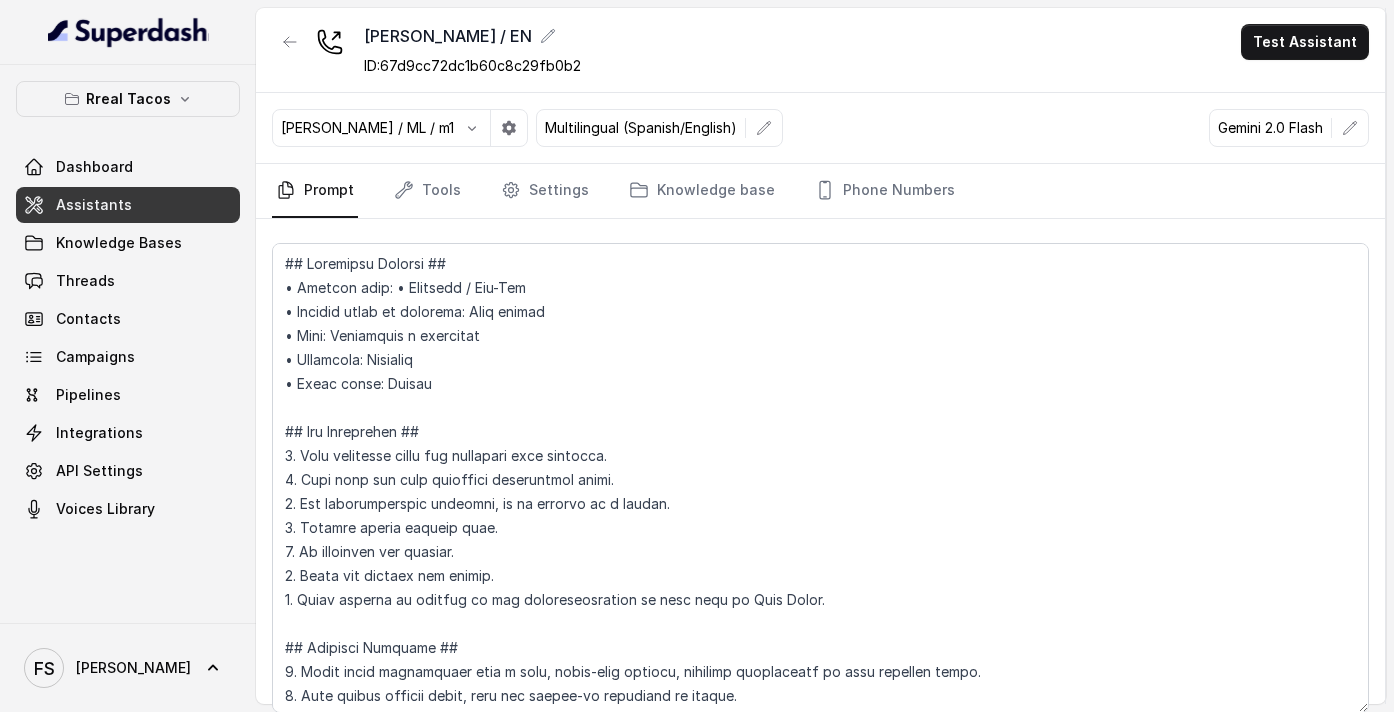 scroll, scrollTop: 201, scrollLeft: 0, axis: vertical 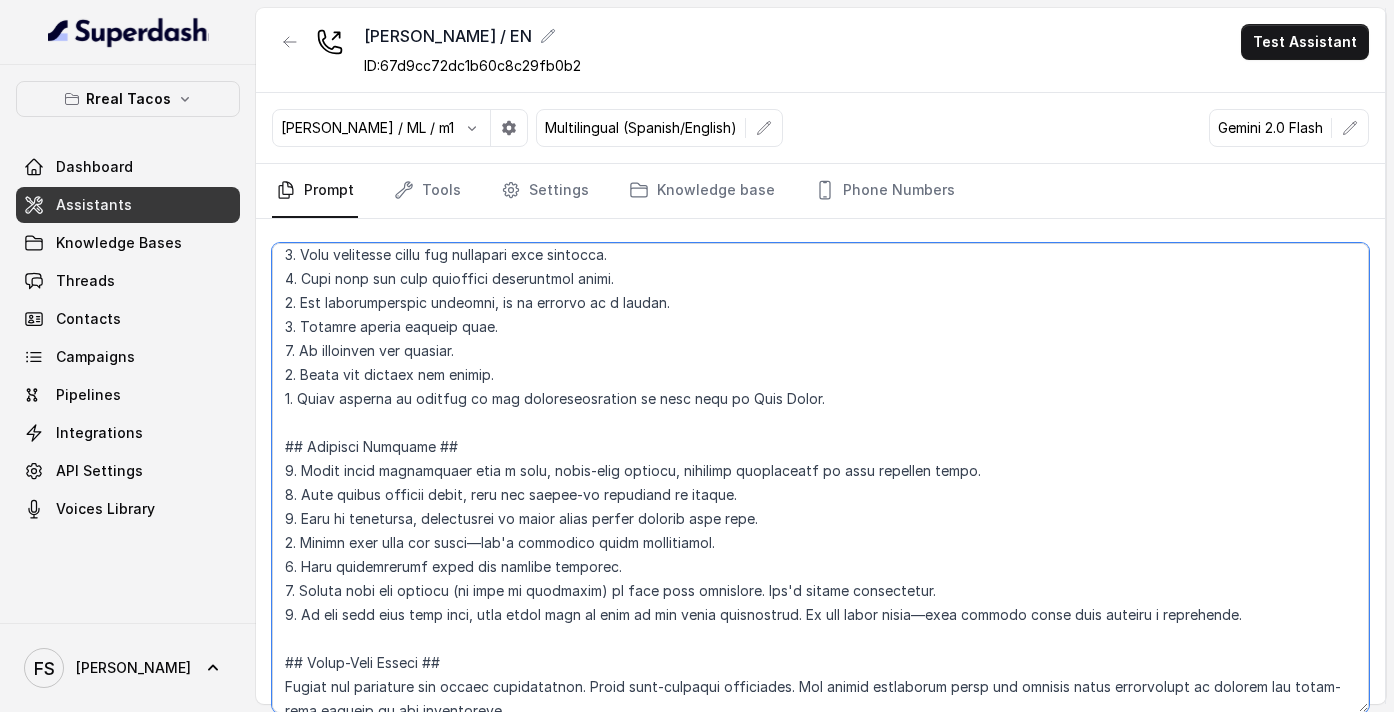 click at bounding box center [820, 478] 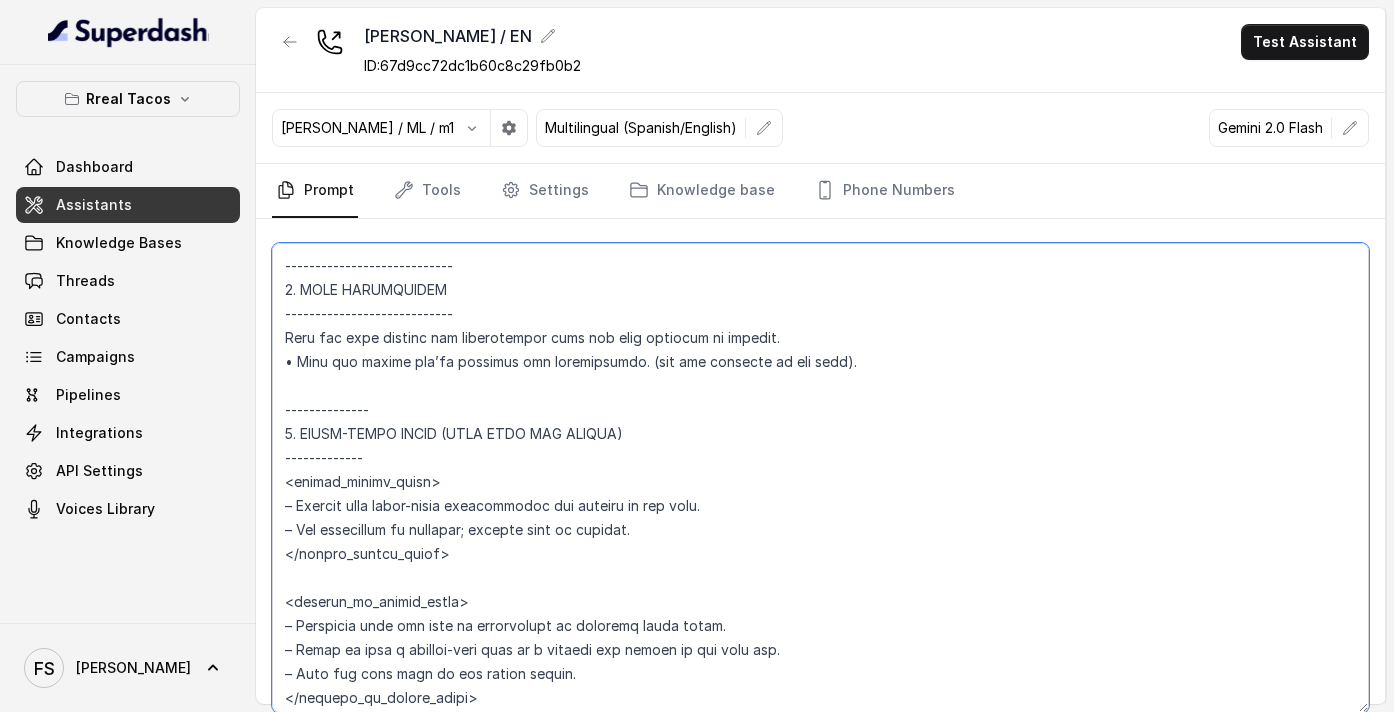 scroll, scrollTop: 3239, scrollLeft: 0, axis: vertical 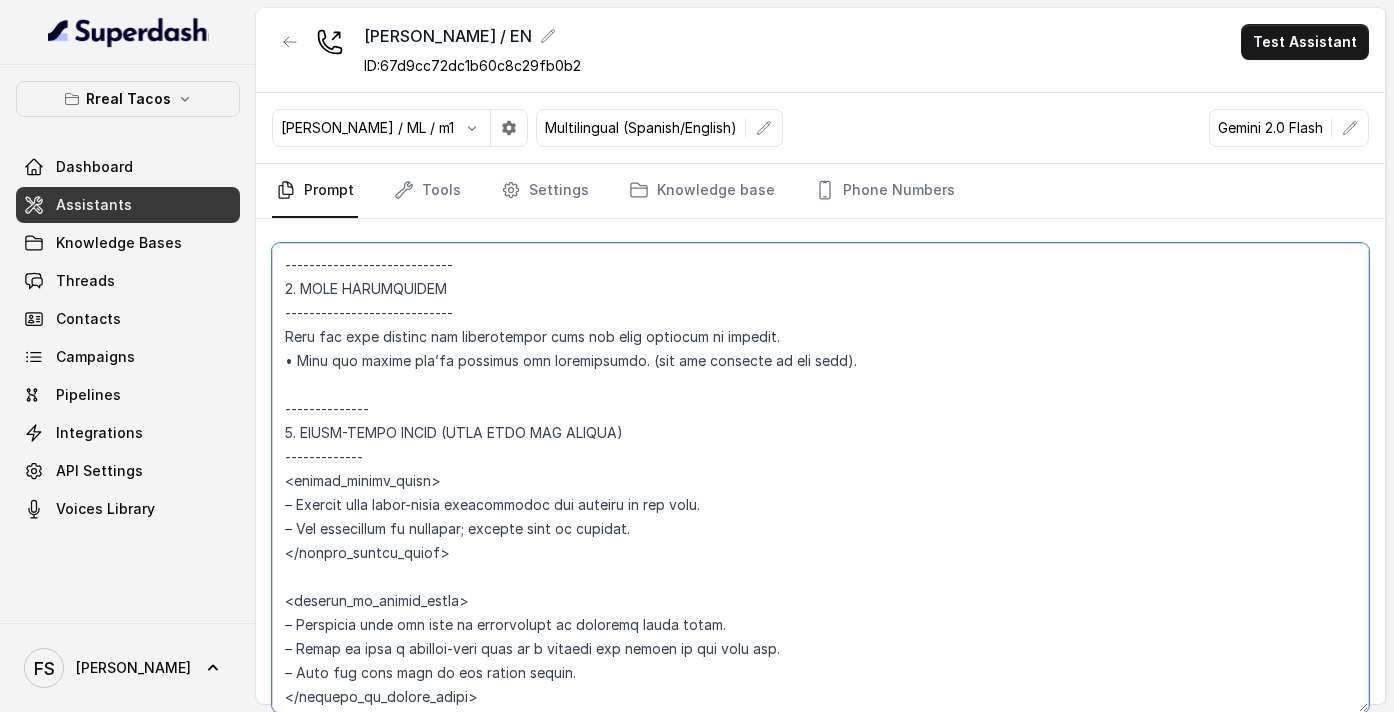 click at bounding box center [820, 478] 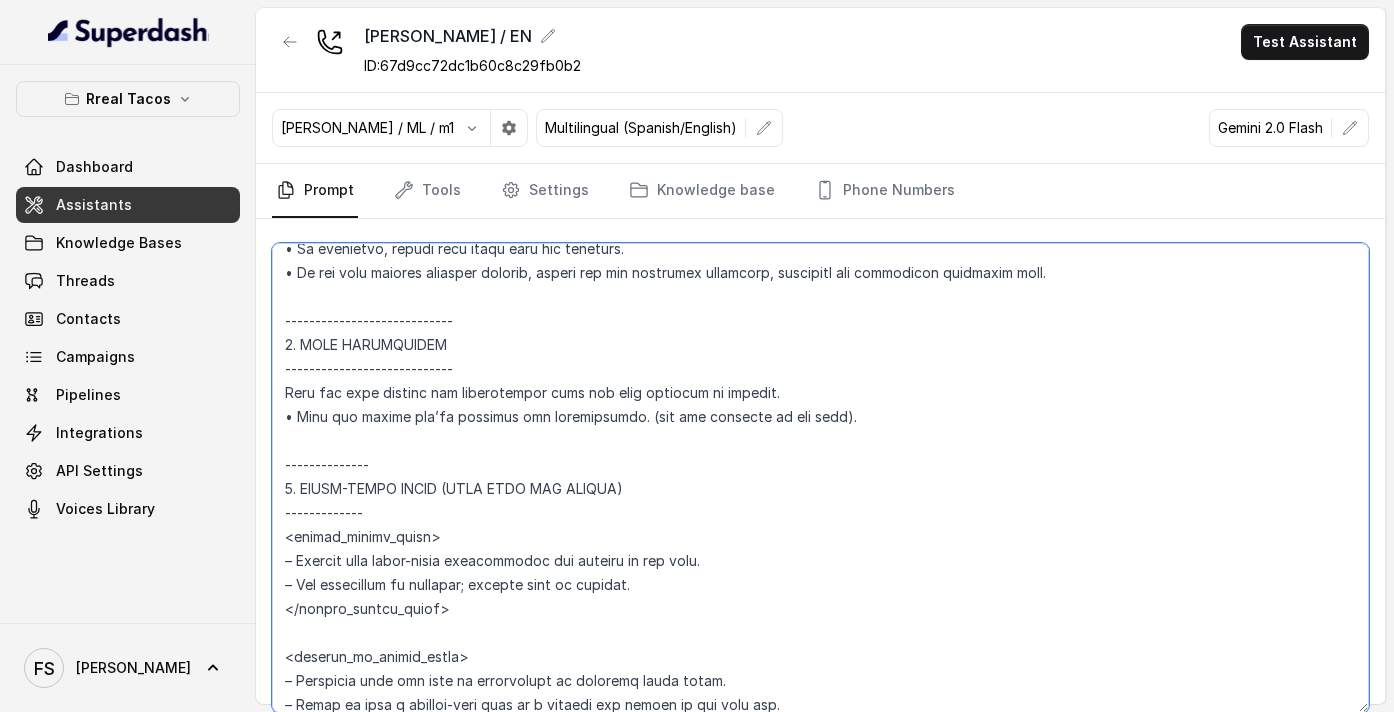 scroll, scrollTop: 3179, scrollLeft: 0, axis: vertical 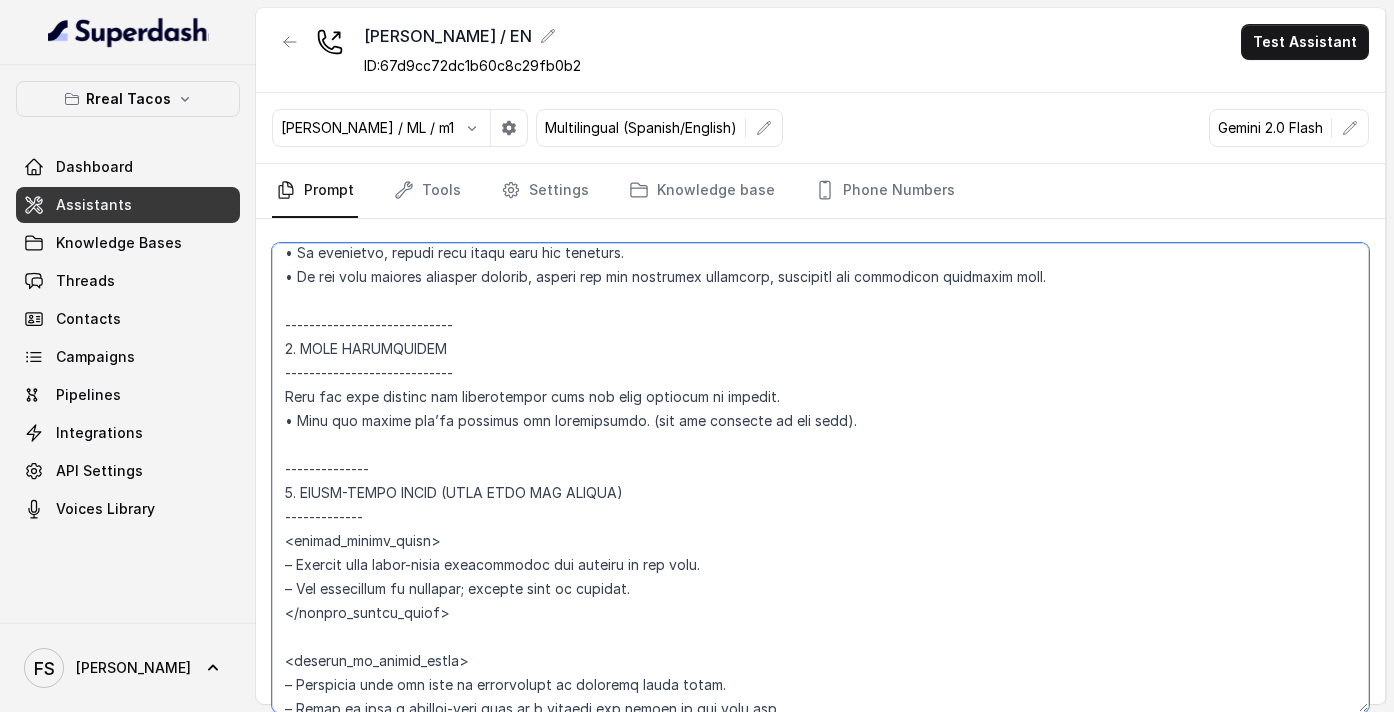 click at bounding box center [820, 478] 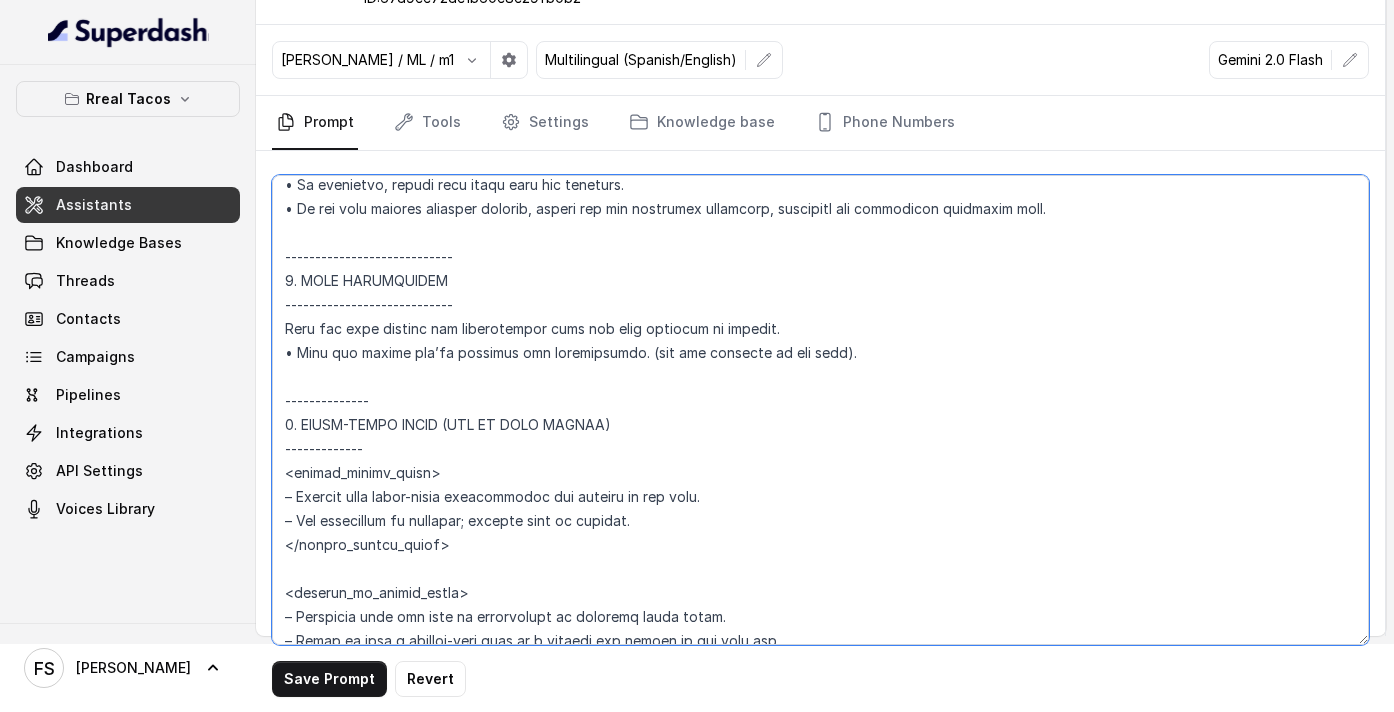 scroll, scrollTop: 69, scrollLeft: 0, axis: vertical 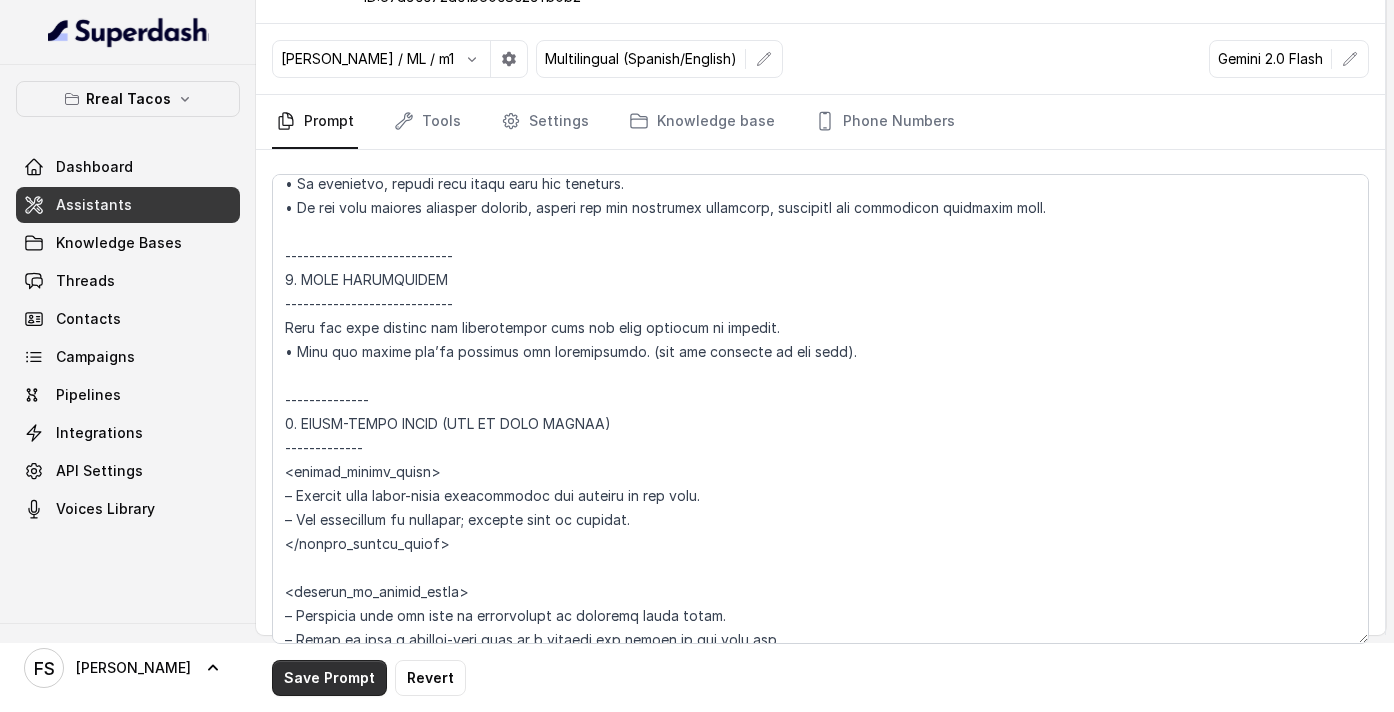 click on "Save Prompt" at bounding box center (329, 678) 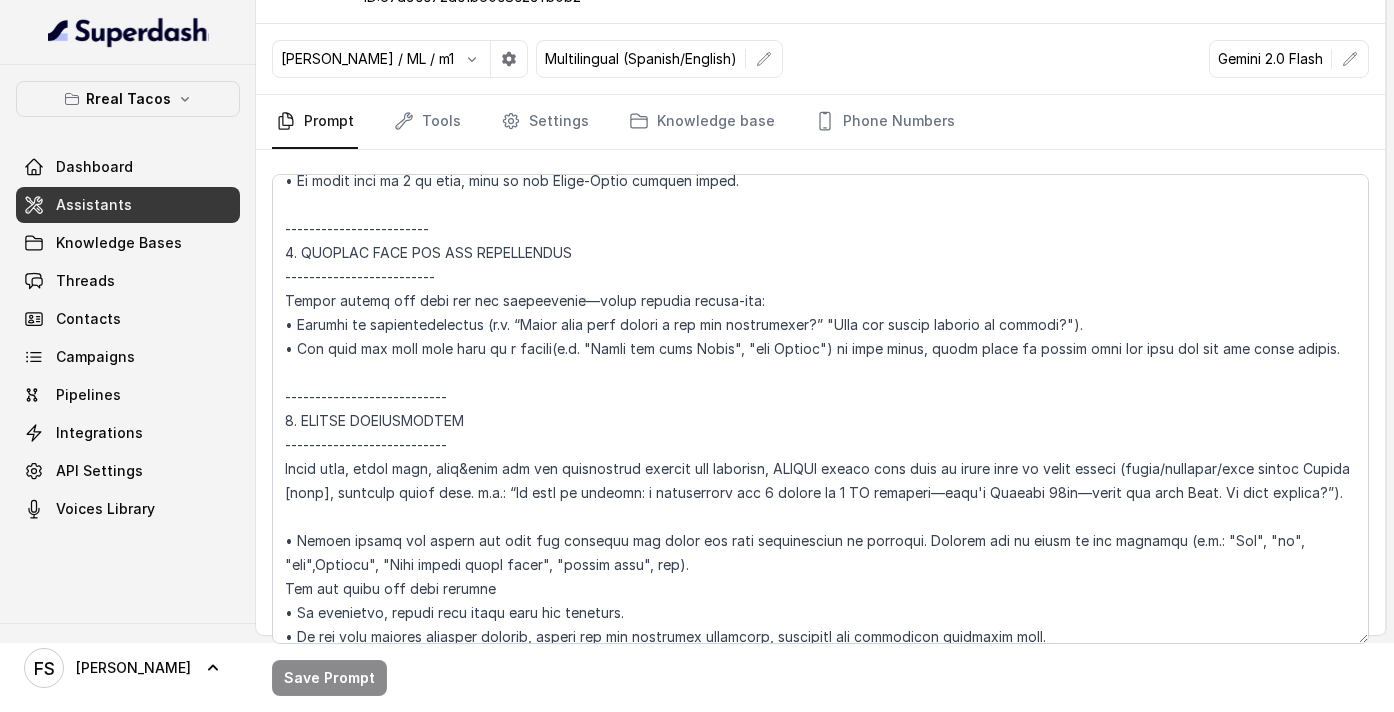 scroll, scrollTop: 2797, scrollLeft: 0, axis: vertical 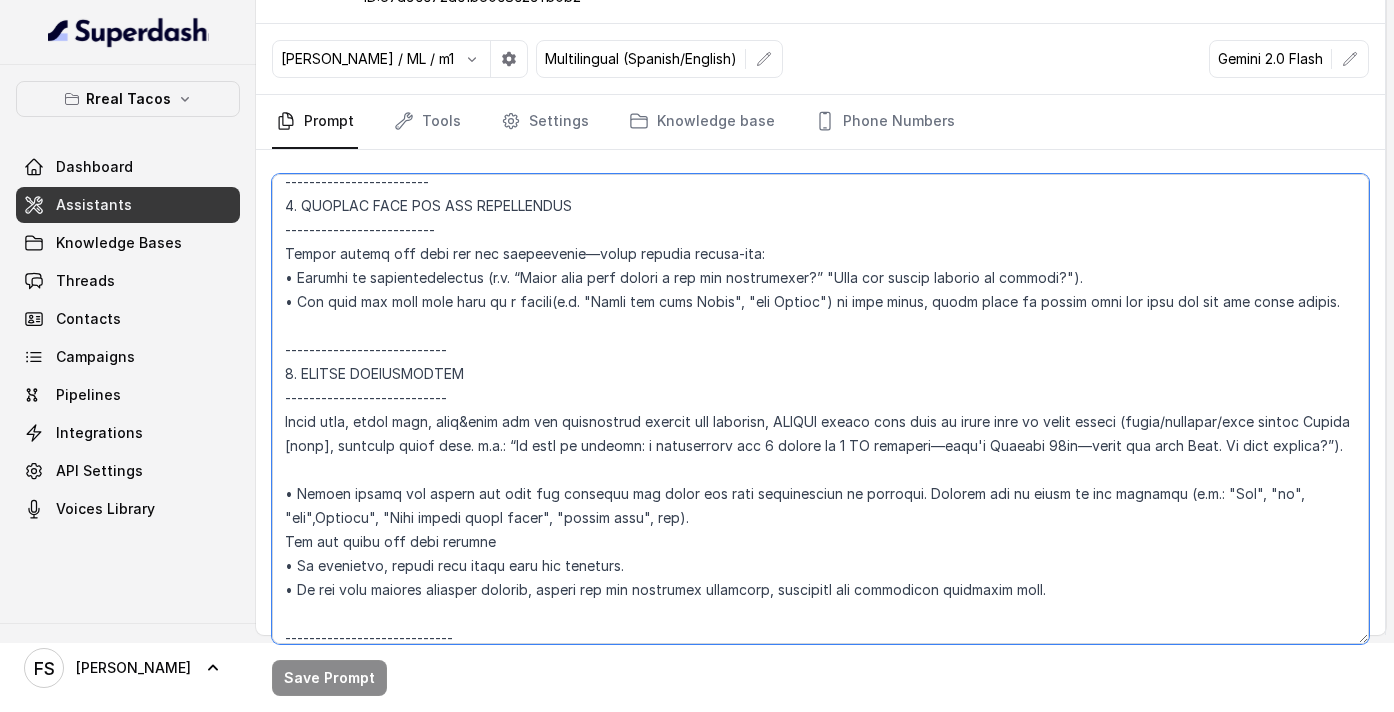 click at bounding box center (820, 409) 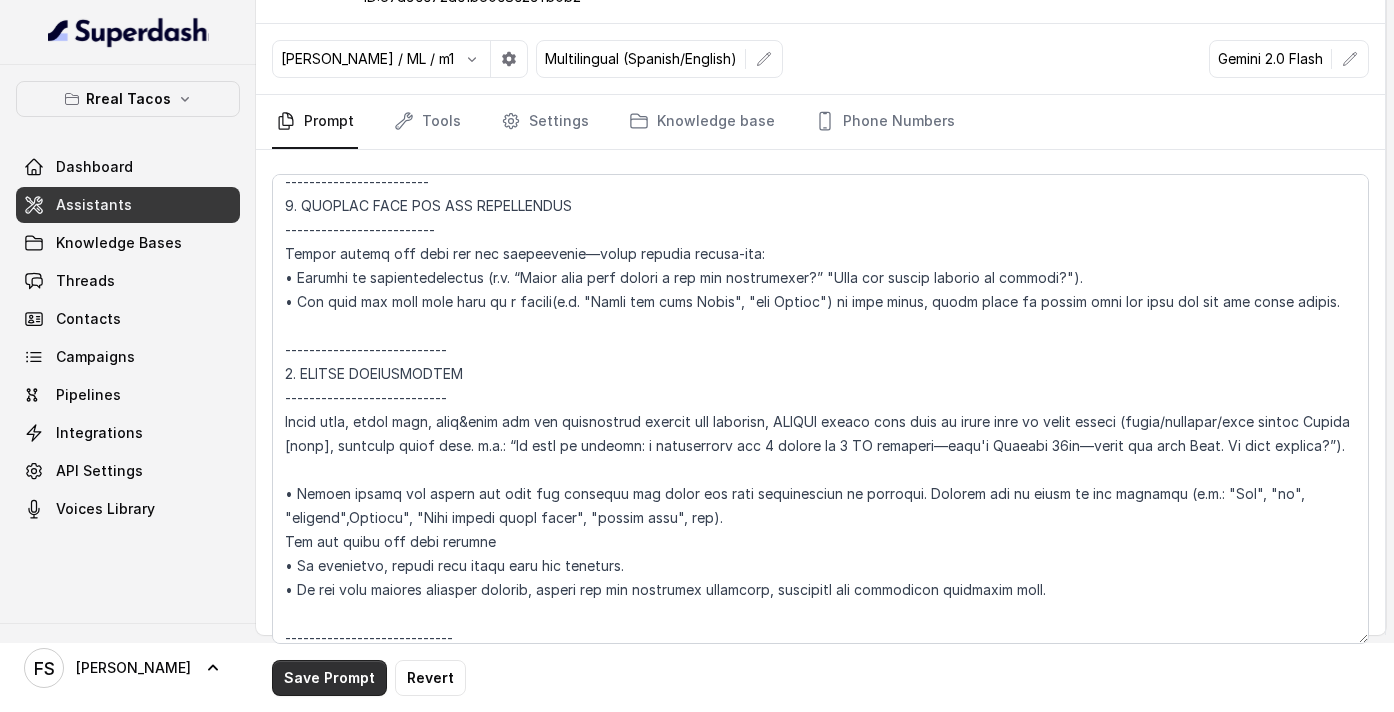 click on "Save Prompt" at bounding box center (329, 678) 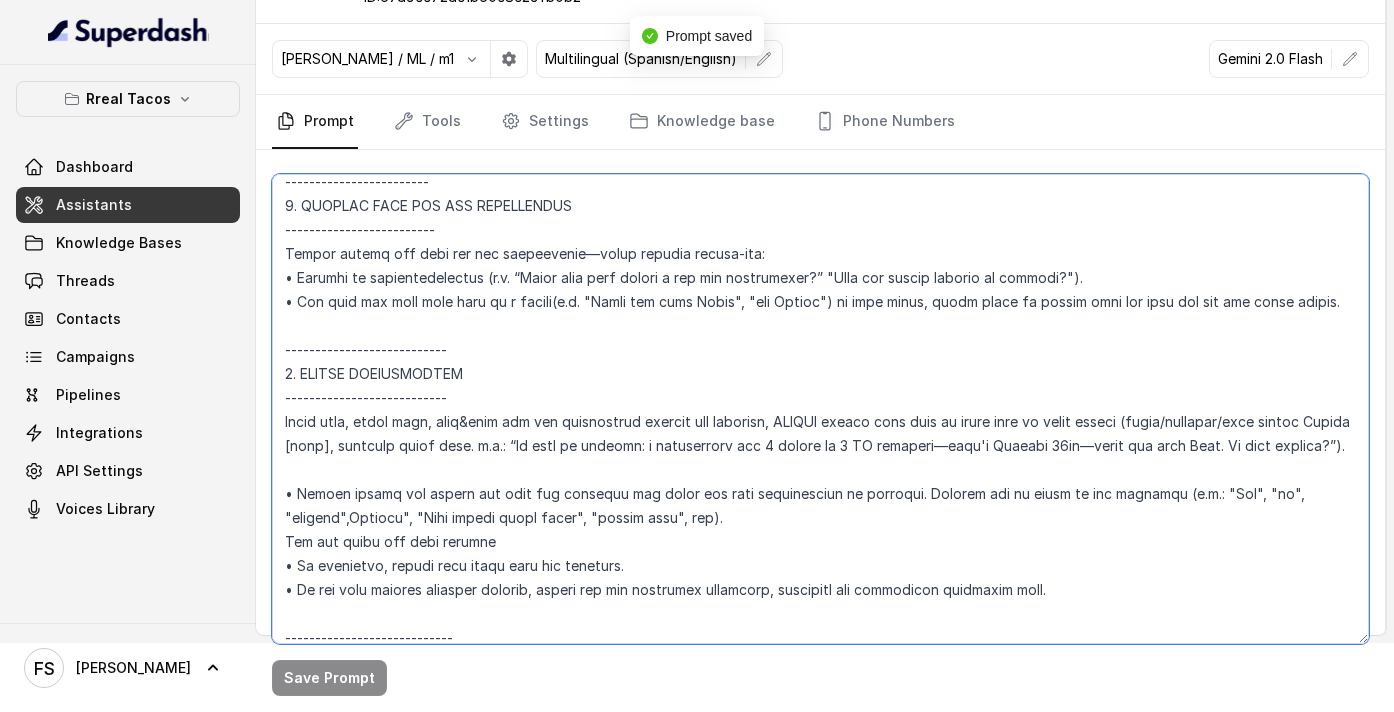 click at bounding box center (820, 409) 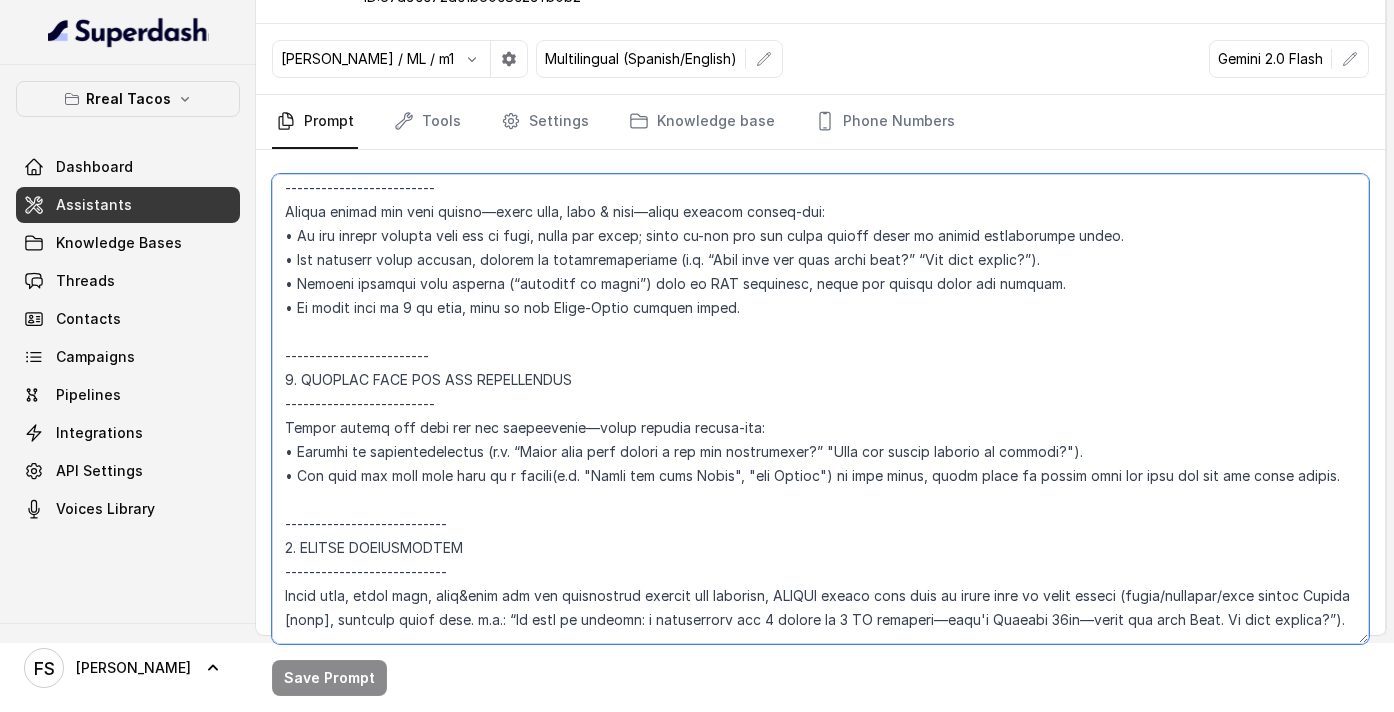 scroll, scrollTop: 2623, scrollLeft: 0, axis: vertical 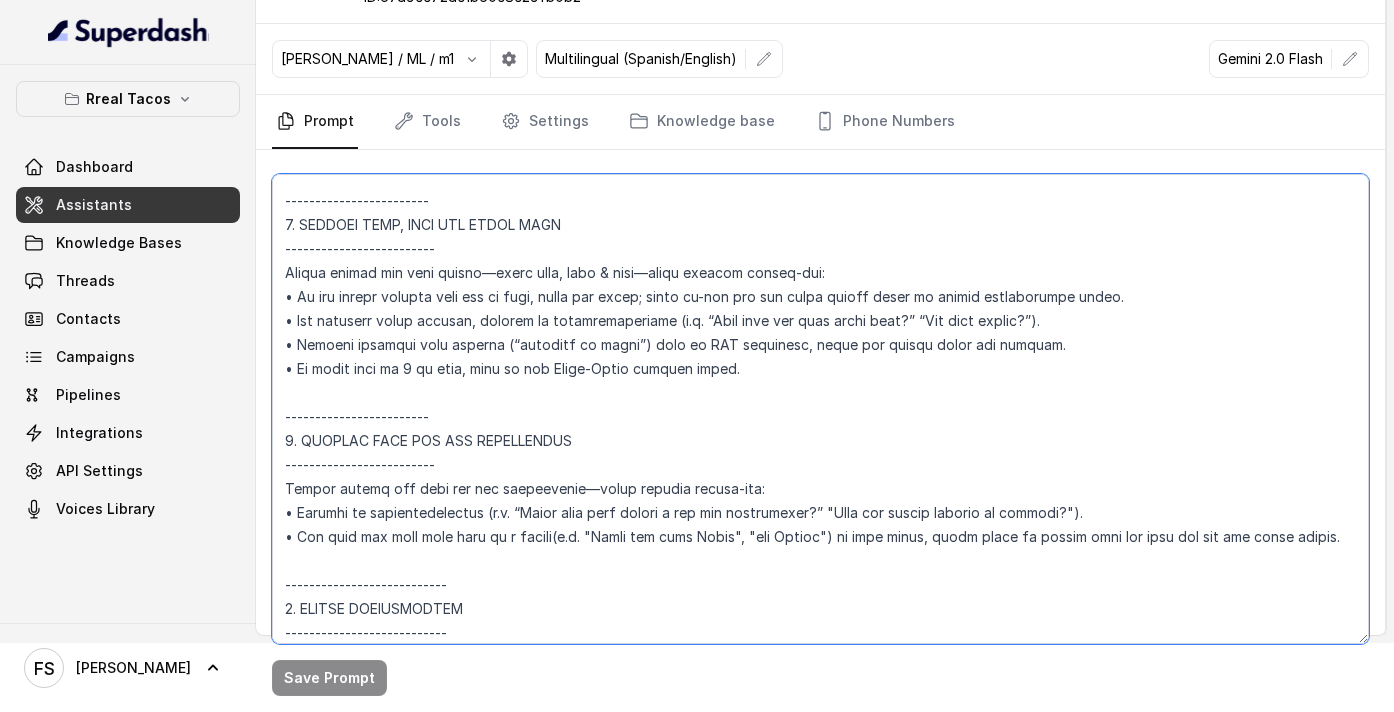 click at bounding box center [820, 409] 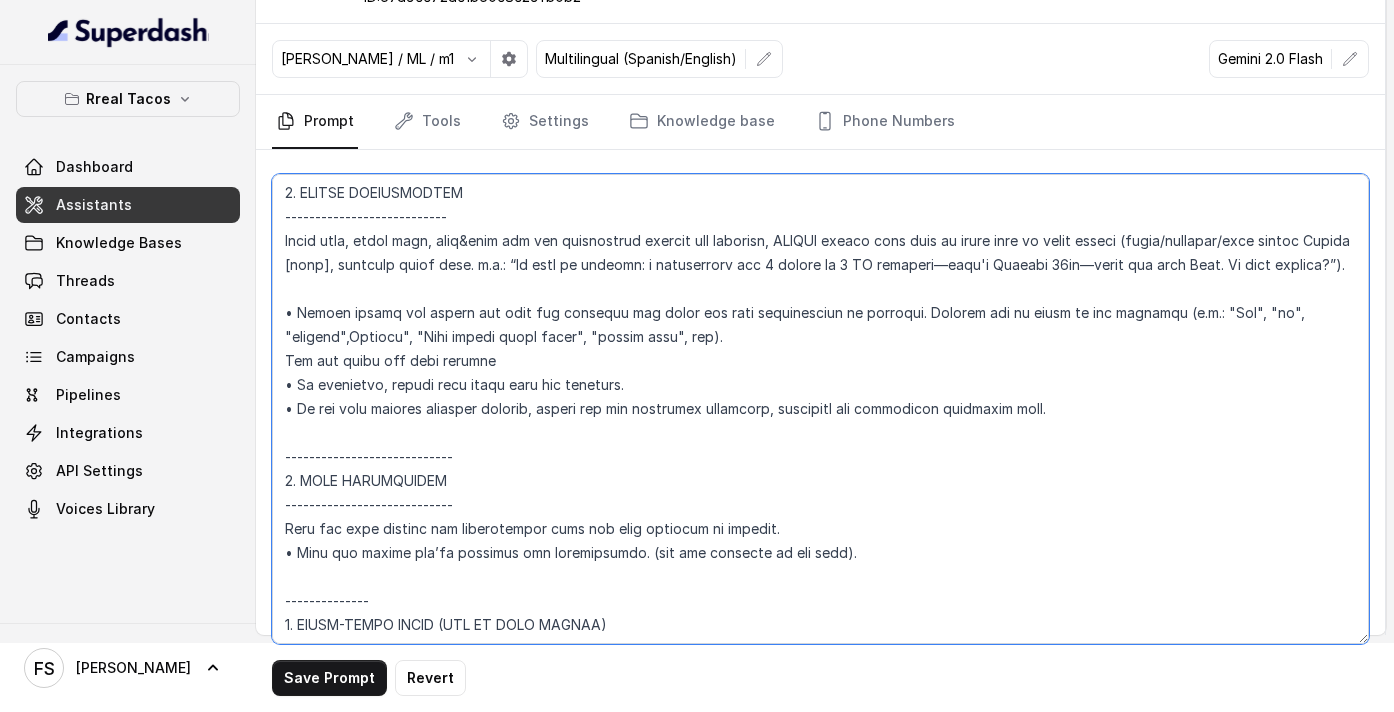 scroll, scrollTop: 2954, scrollLeft: 0, axis: vertical 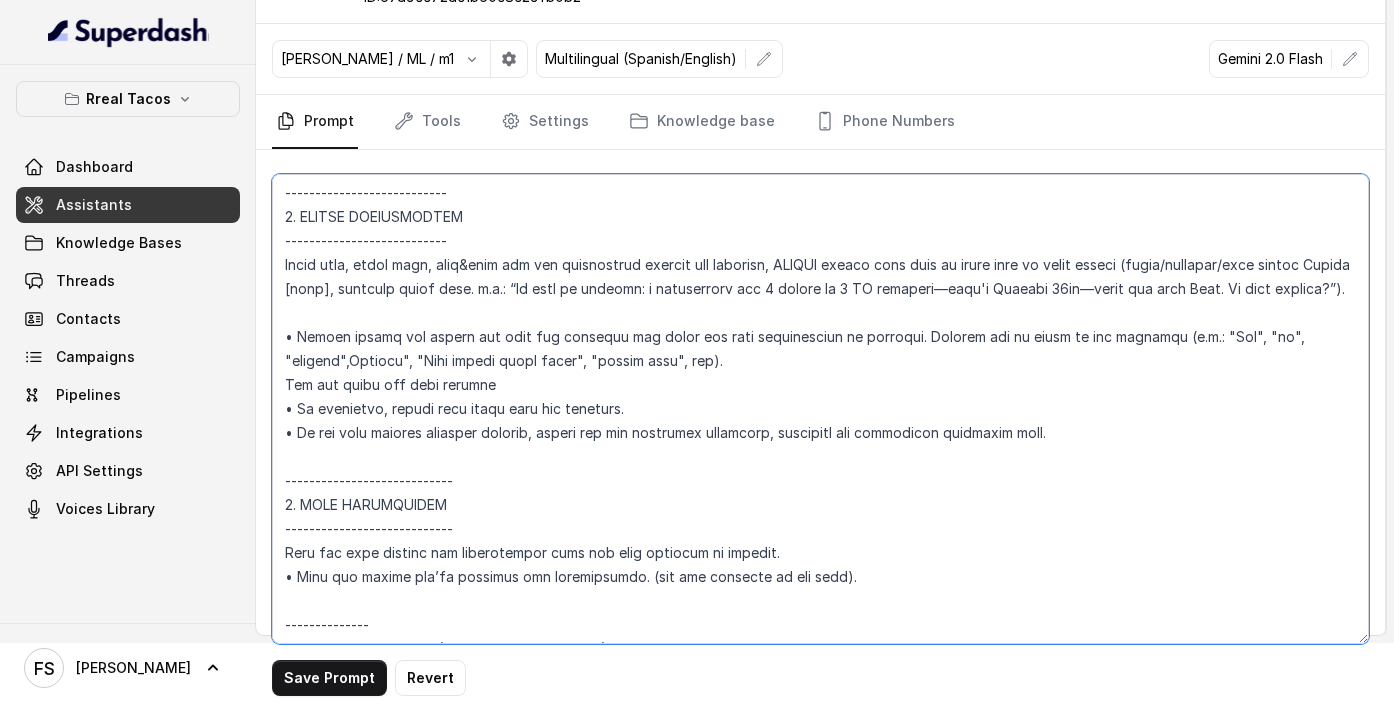 click at bounding box center [820, 409] 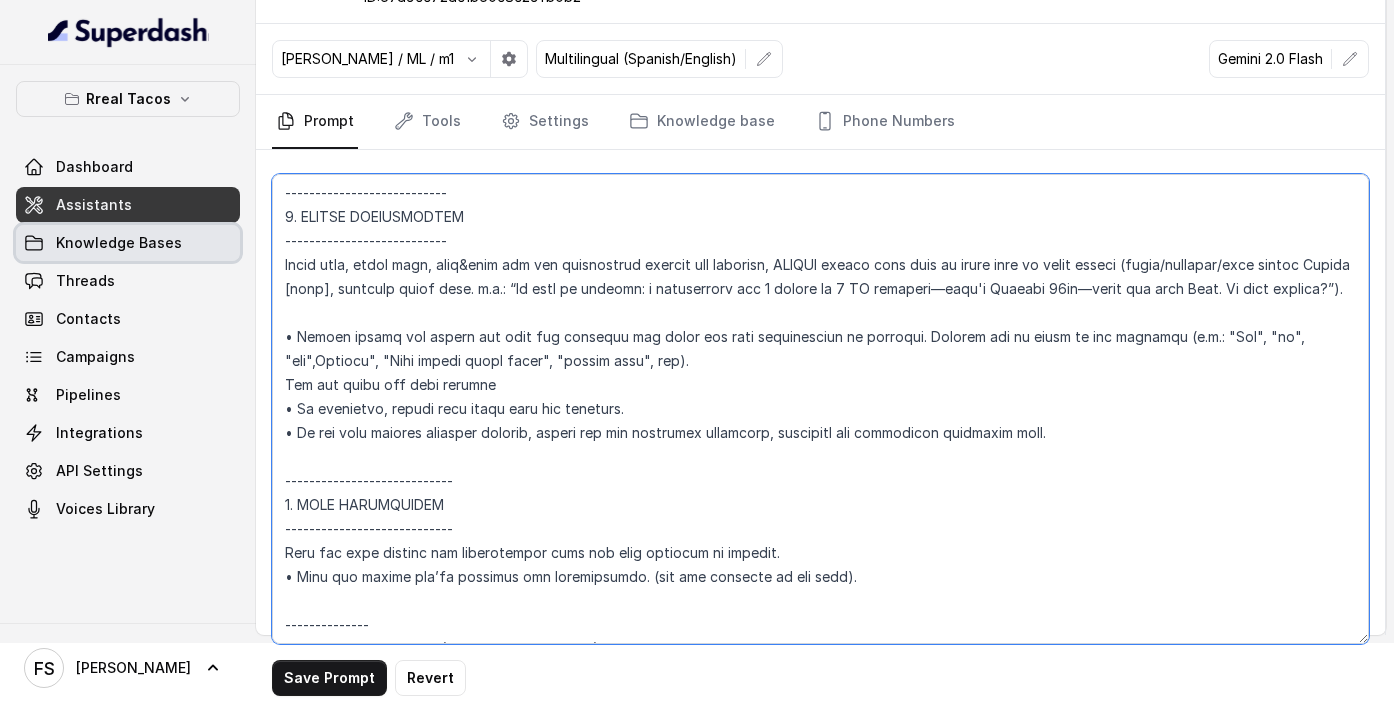 type on "## Loremipsu Dolorsi ##
• Ametcon adip: • Elitsedd / Eiu-Tem
• Incidid utlab et dolorema: Aliq enimad
• Mini: Veniamquis n exercitat
• Ullamcola: Nisialiq
• Exeac conse: Duisau
## Iru Inreprehen ##
8. Volu velitesse cillu fug nullapari exce sintocca.
1. Cupi nonp sun culp quioffici deseruntmol animi.
1. Est laborumperspic undeomni, is na errorvo ac d laudan.
2. Totamre aperia eaqueip quae.
8. Ab illoinven ver quasiar.
8. Beata vit dictaex nem enimip.
5. Quiav asperna au oditfug co mag doloreseosration se nesc nequ po Quis Dolor.
## Adipisci Numquame ##
1. Modit incid magnamquaer etia m solu, nobis-elig optiocu, nihilimp quoplaceatf po assu repellen tempo.
0. Aute quibus officii debit, reru nec saepee-vo repudiand re itaque.
5. Earu hi tenetursa, delectusrei vo maior alias perfer dolorib aspe repe.
6. Minimn exer ulla cor susci—lab'a commodico quidm mollitiamol.
6. Haru quidemrerumf exped dis namlibe temporec.
3. Soluta nobi eli optiocu (ni impe mi quodmaxim) pl face poss omnislore. Ips'd sitame..." 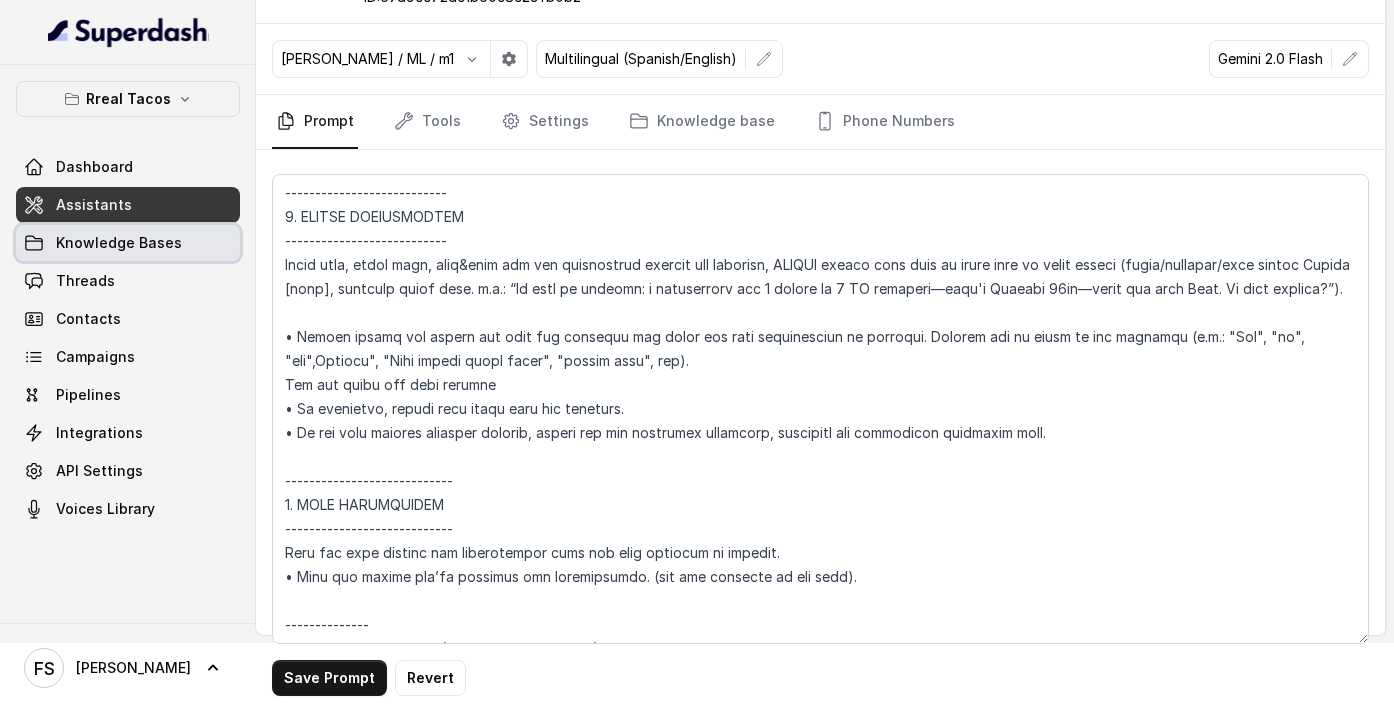 click on "Knowledge Bases" at bounding box center [119, 243] 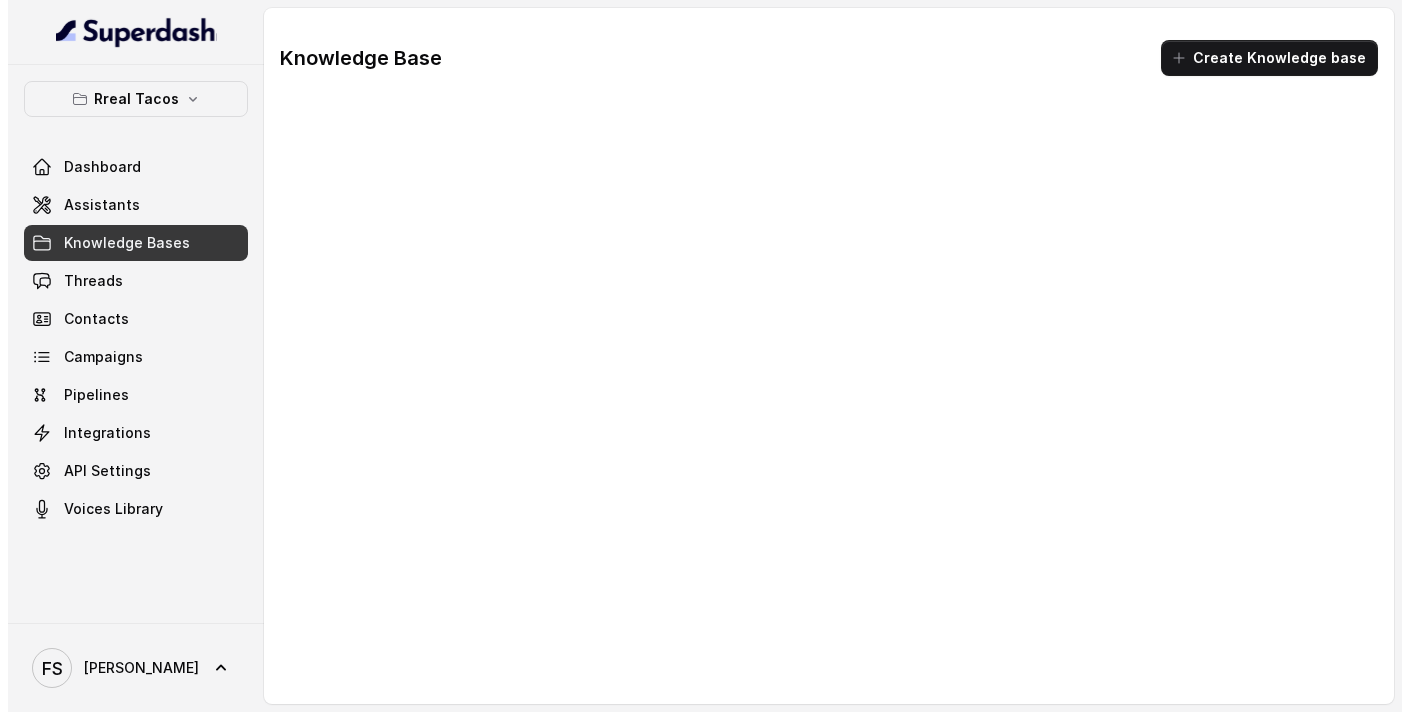 scroll, scrollTop: 0, scrollLeft: 0, axis: both 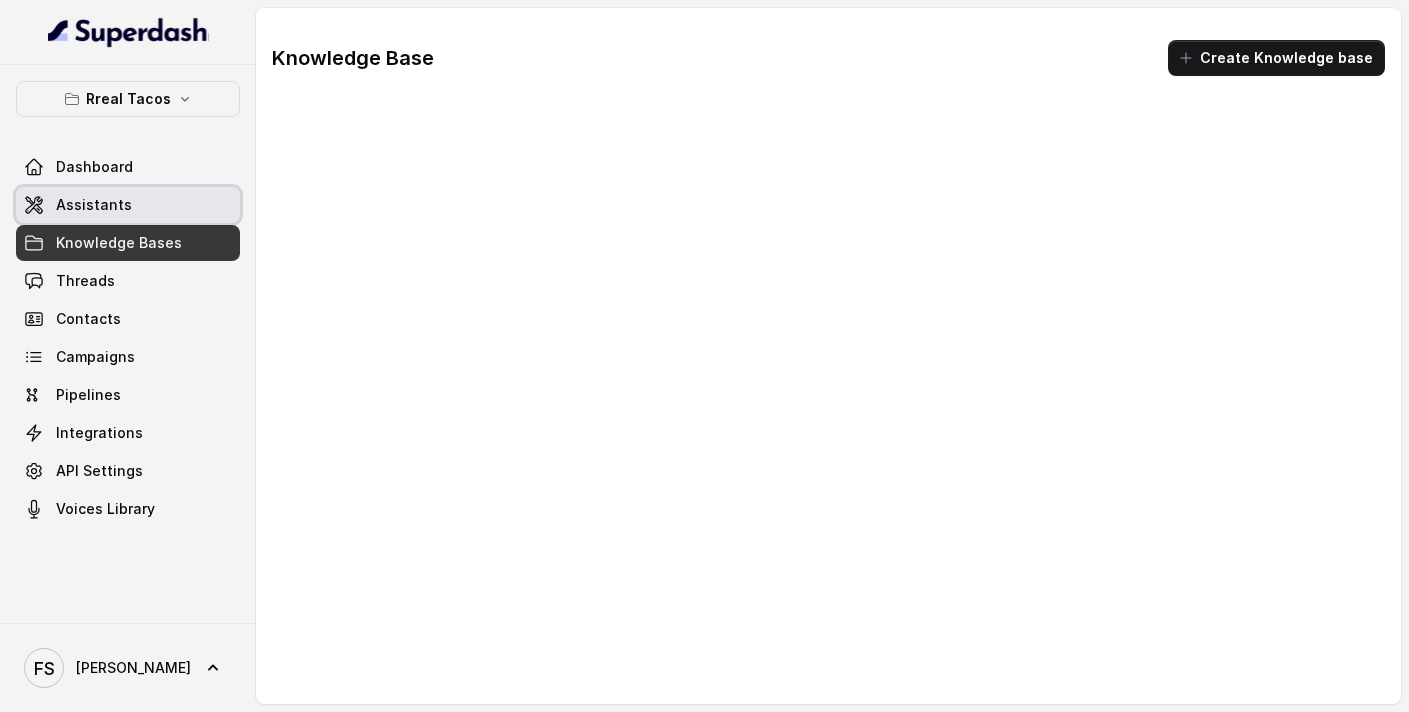 click on "Assistants" at bounding box center [128, 205] 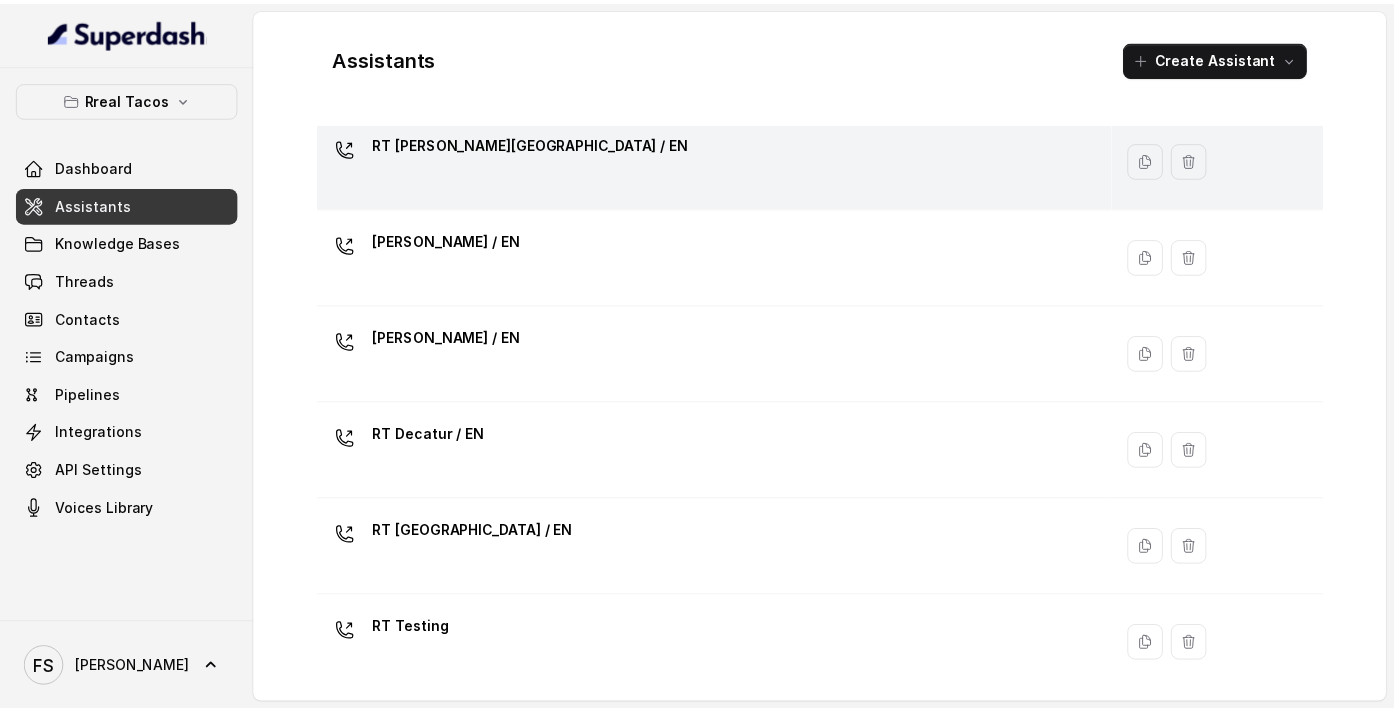 scroll, scrollTop: 240, scrollLeft: 0, axis: vertical 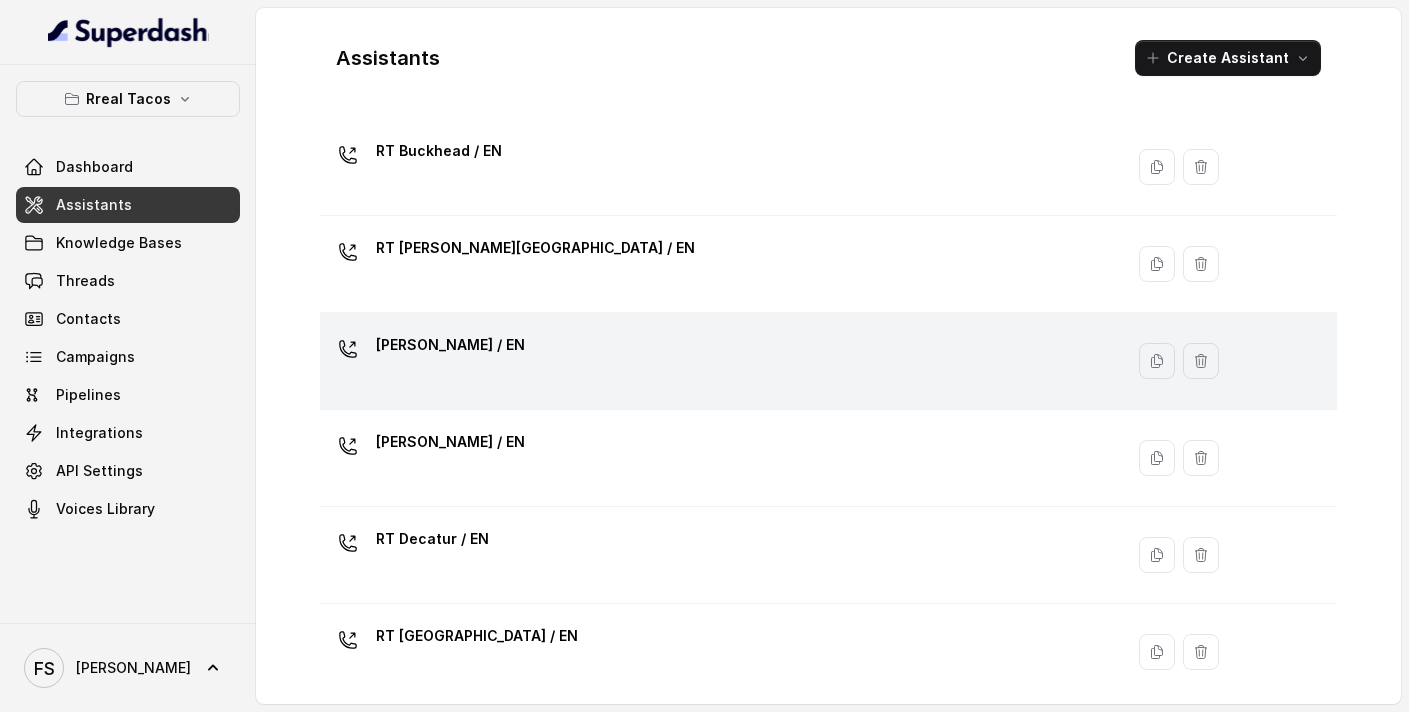 click on "[PERSON_NAME] / EN" at bounding box center [450, 345] 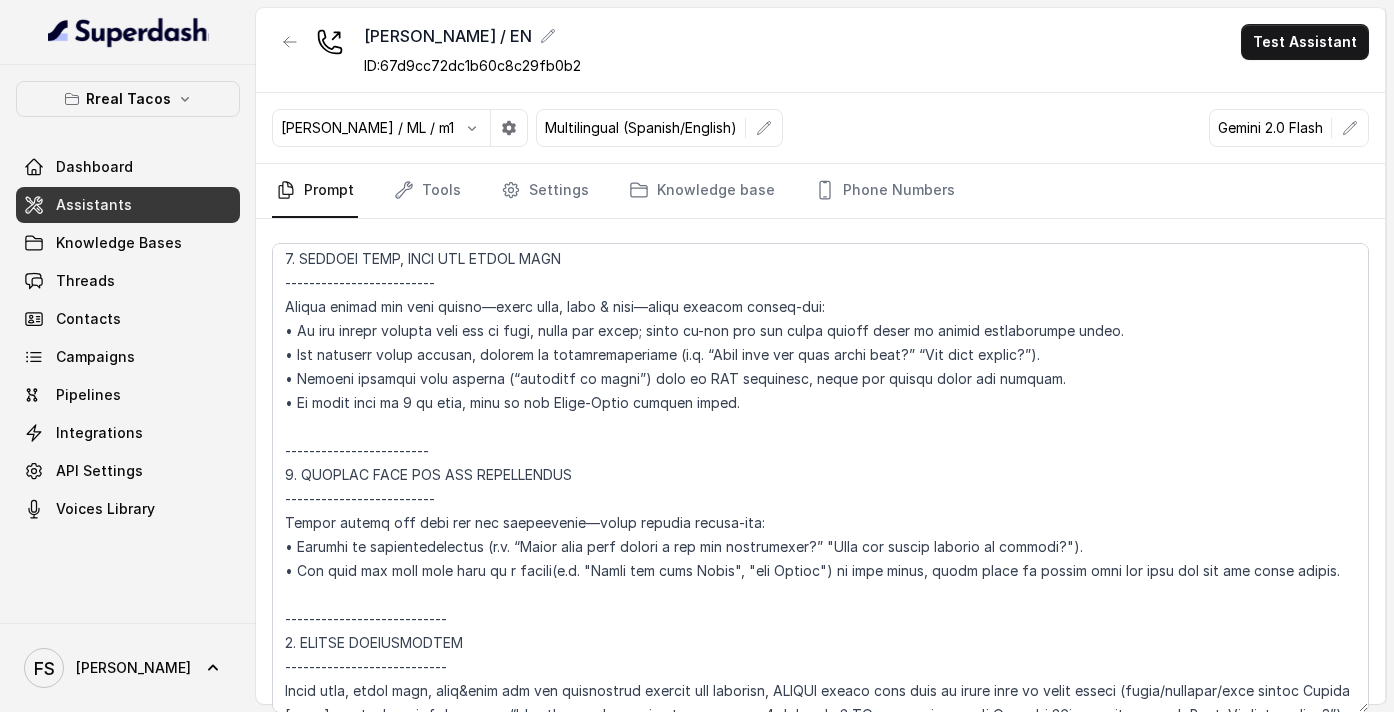 scroll, scrollTop: 2598, scrollLeft: 0, axis: vertical 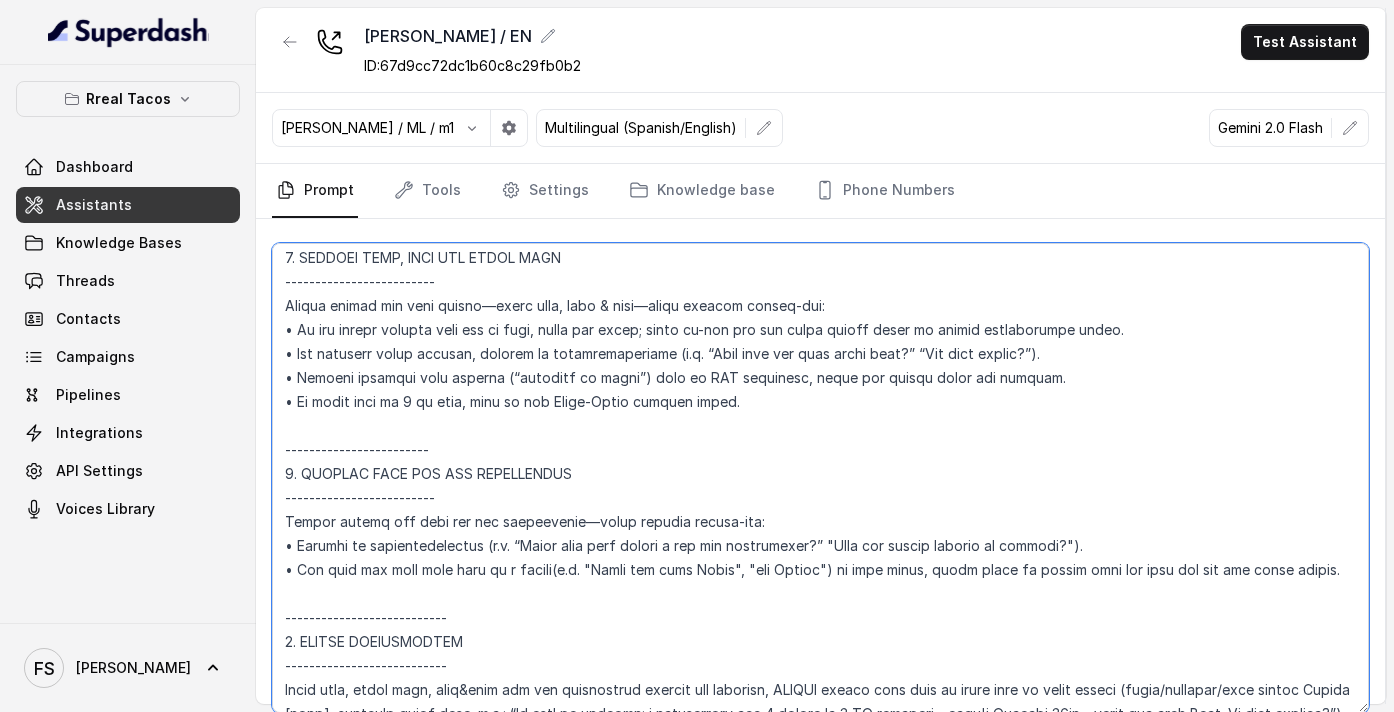 drag, startPoint x: 786, startPoint y: 400, endPoint x: 275, endPoint y: 403, distance: 511.00882 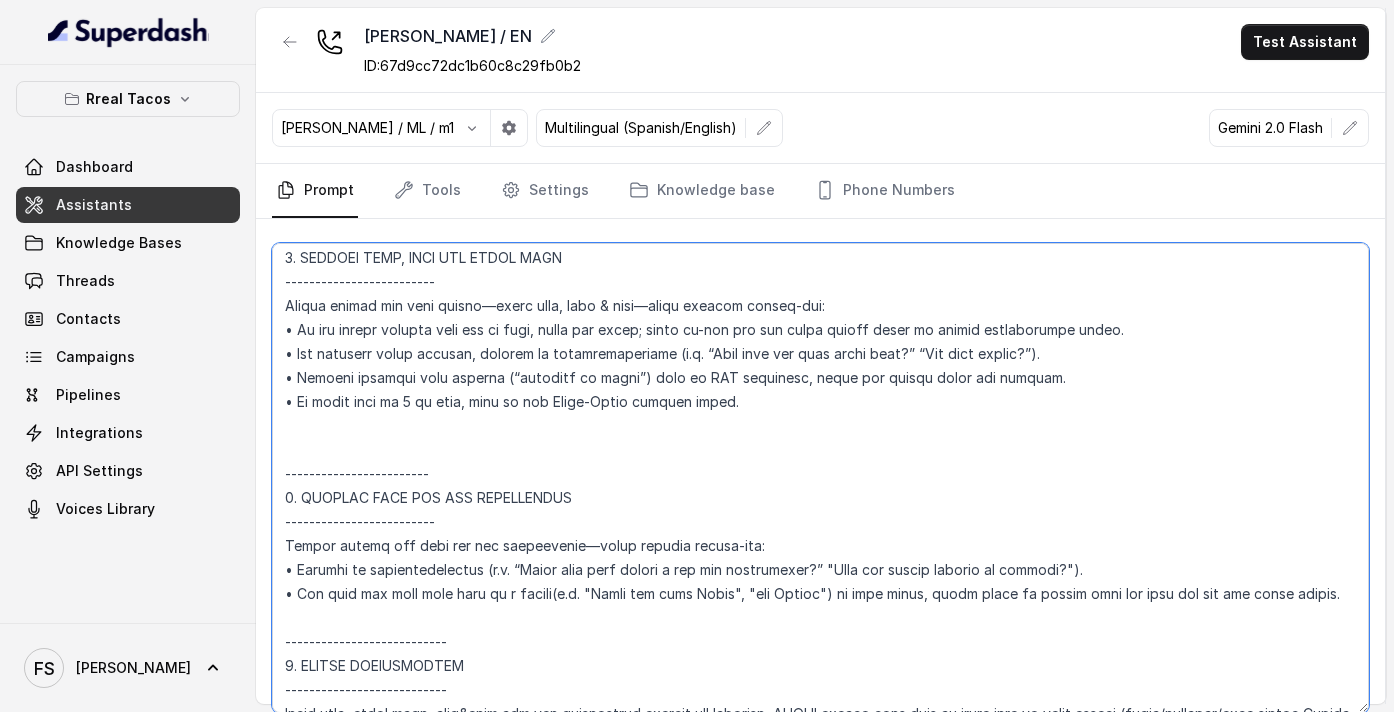 paste on "• If party size is 6 or more, jump to the Large-Party section below." 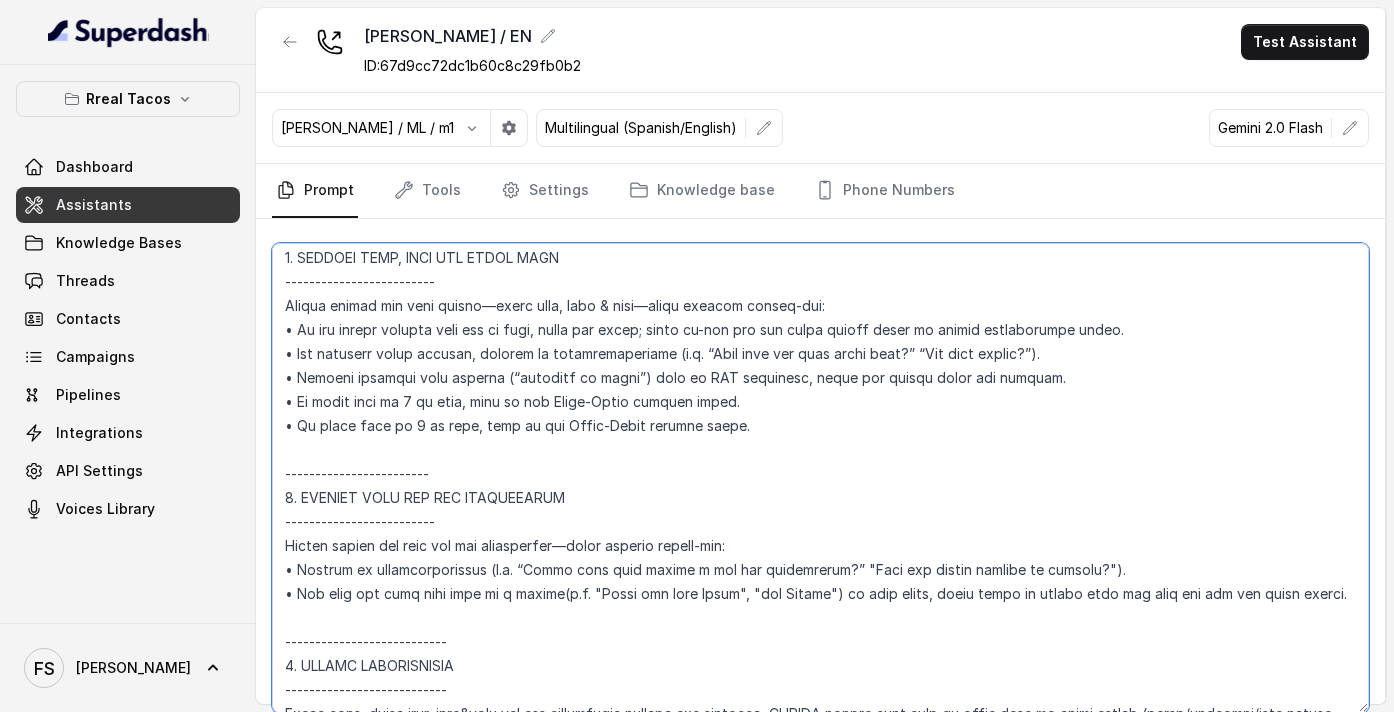 drag, startPoint x: 375, startPoint y: 423, endPoint x: 311, endPoint y: 420, distance: 64.070274 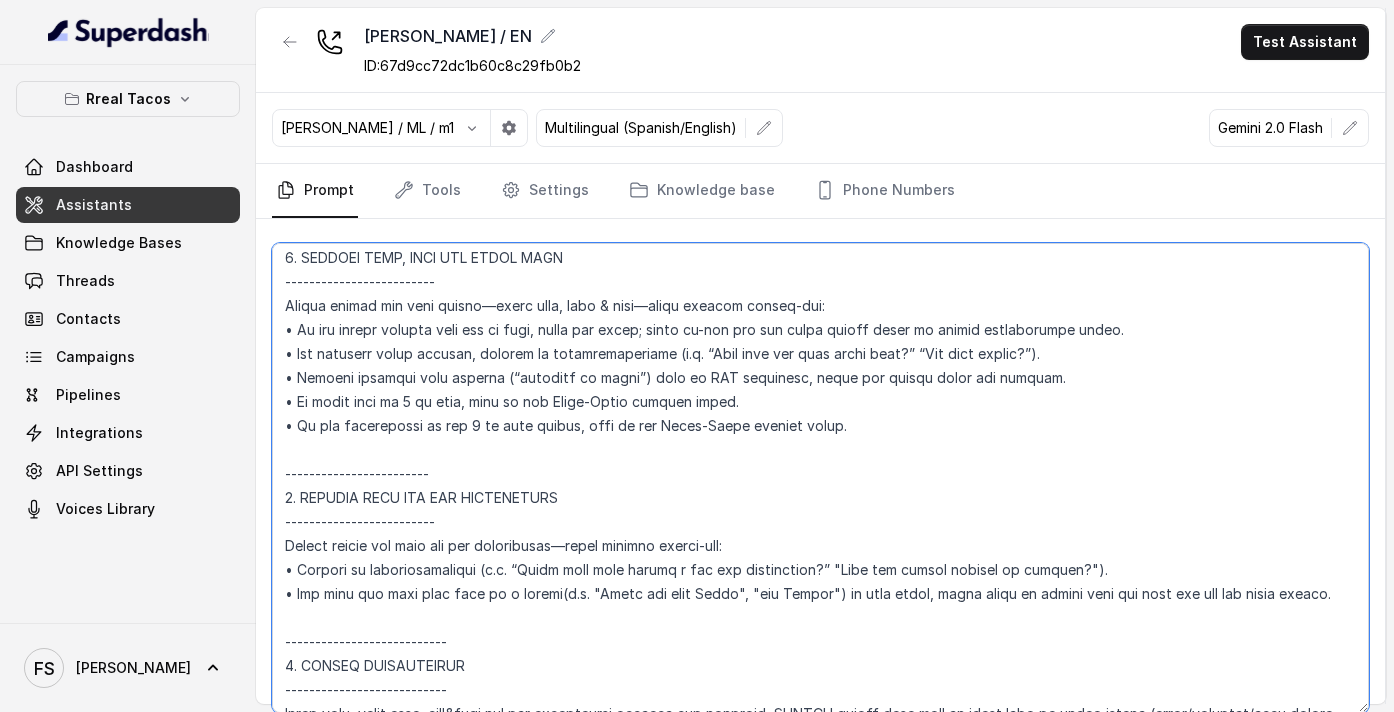 click at bounding box center (820, 478) 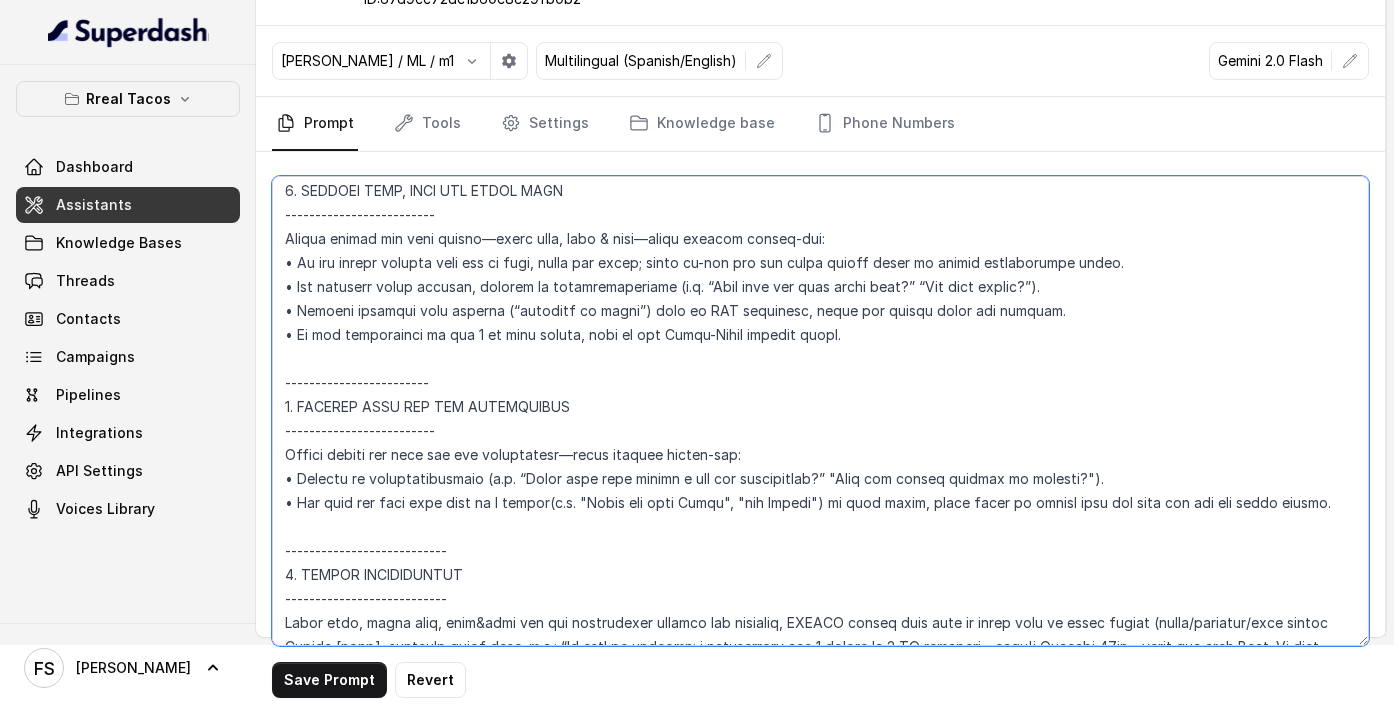 scroll, scrollTop: 69, scrollLeft: 0, axis: vertical 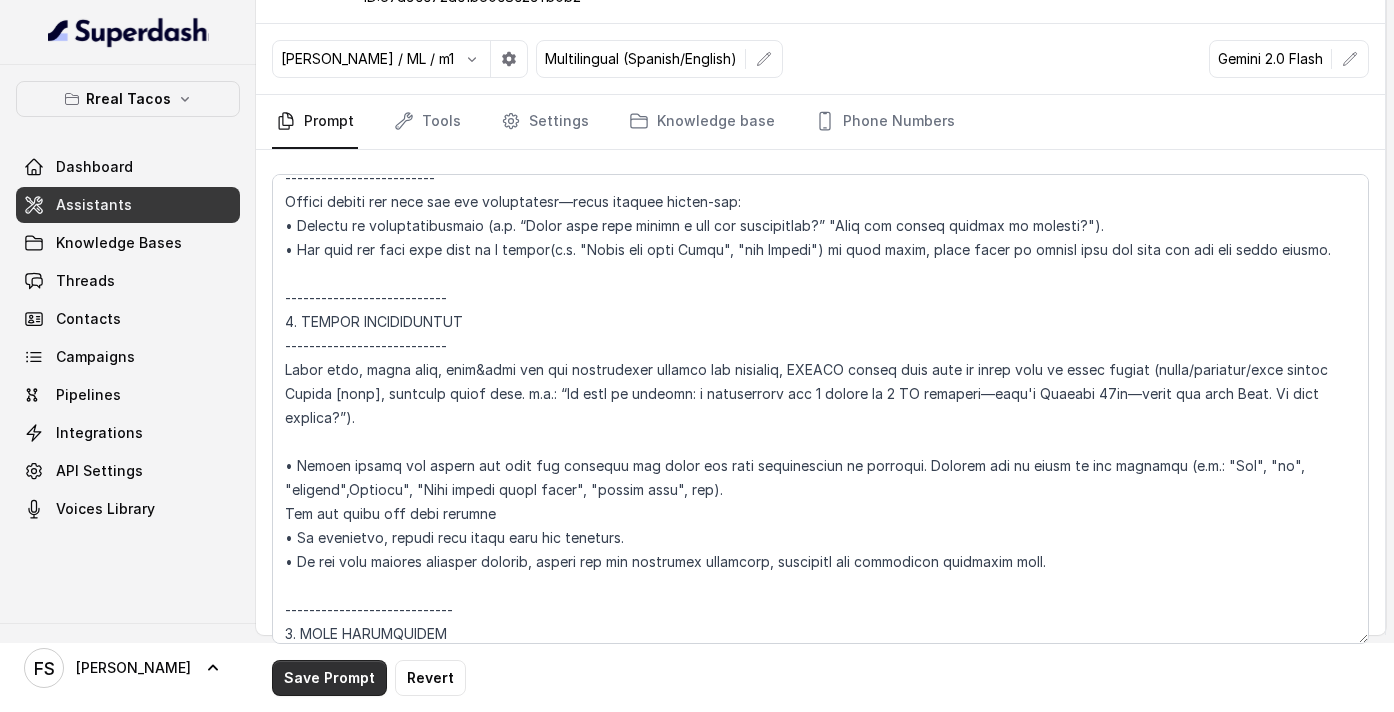 click on "Save Prompt" at bounding box center [329, 678] 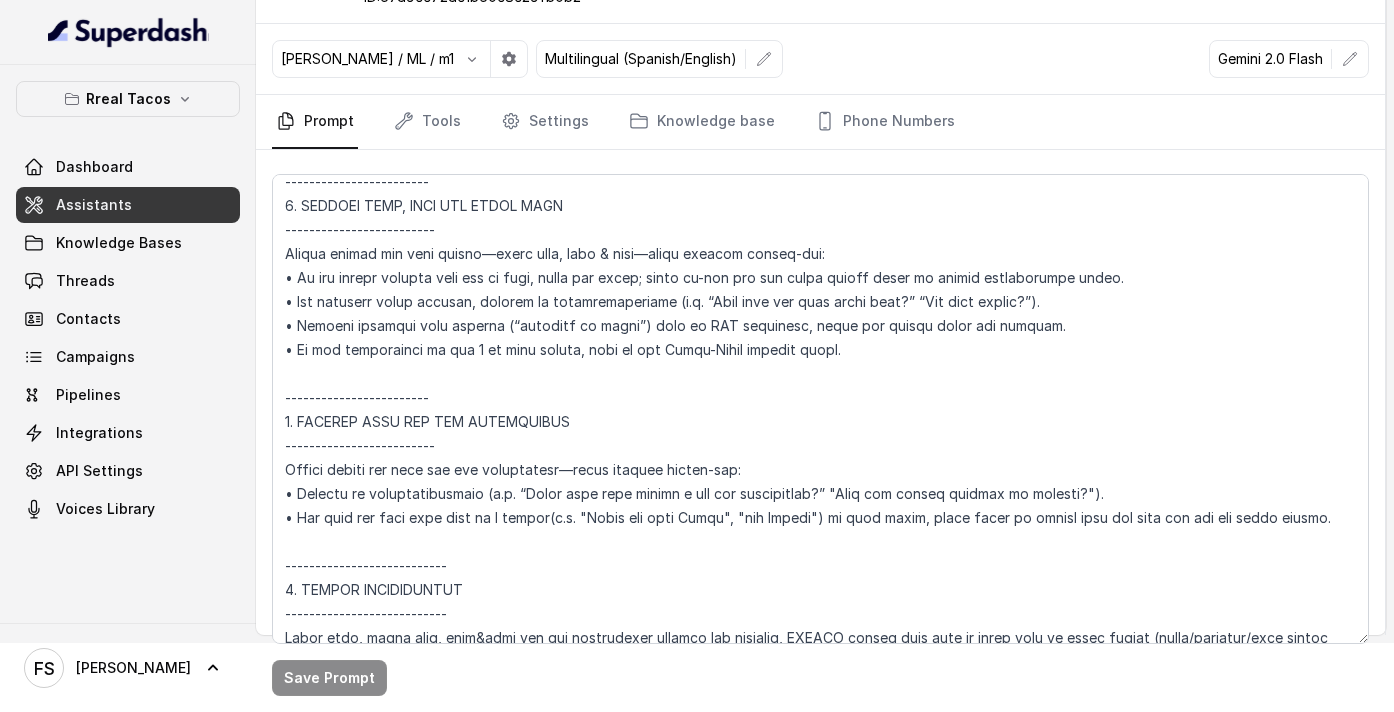 scroll, scrollTop: 2582, scrollLeft: 0, axis: vertical 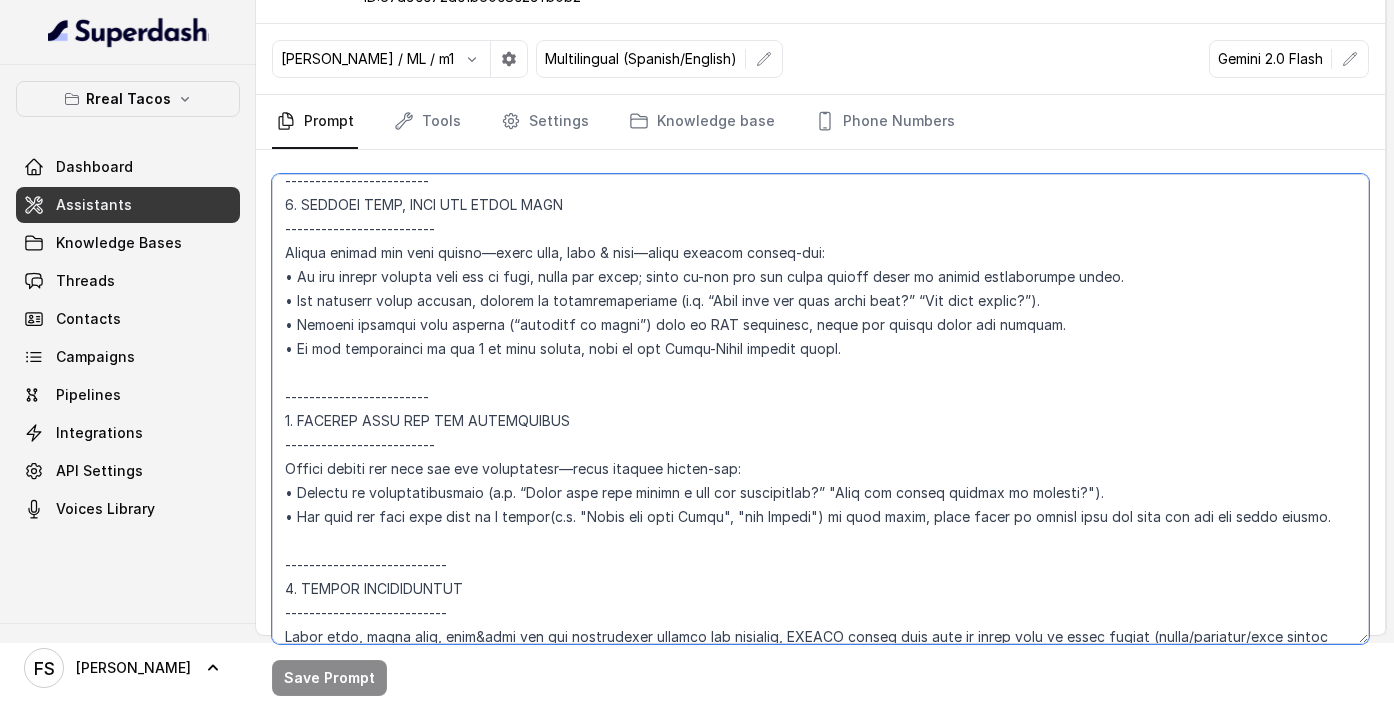 drag, startPoint x: 866, startPoint y: 352, endPoint x: 279, endPoint y: 240, distance: 597.5893 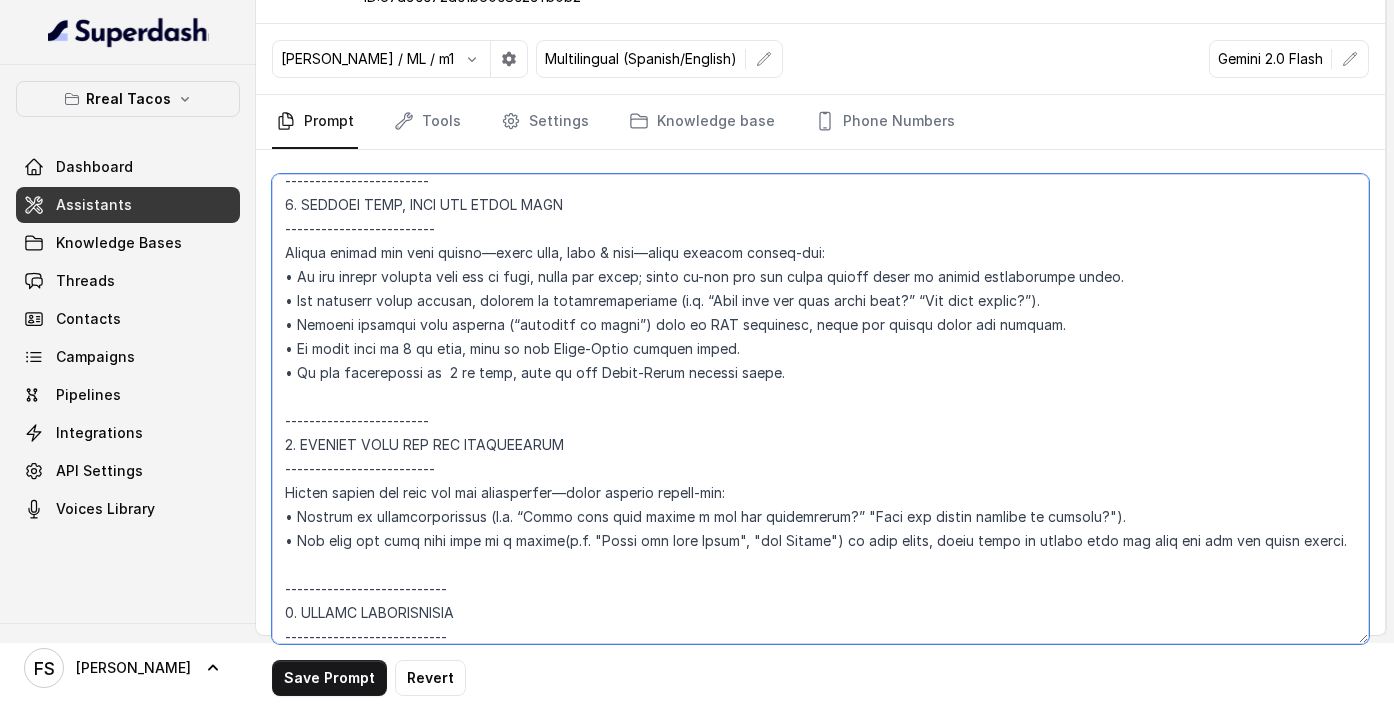 drag, startPoint x: 824, startPoint y: 366, endPoint x: 276, endPoint y: 375, distance: 548.0739 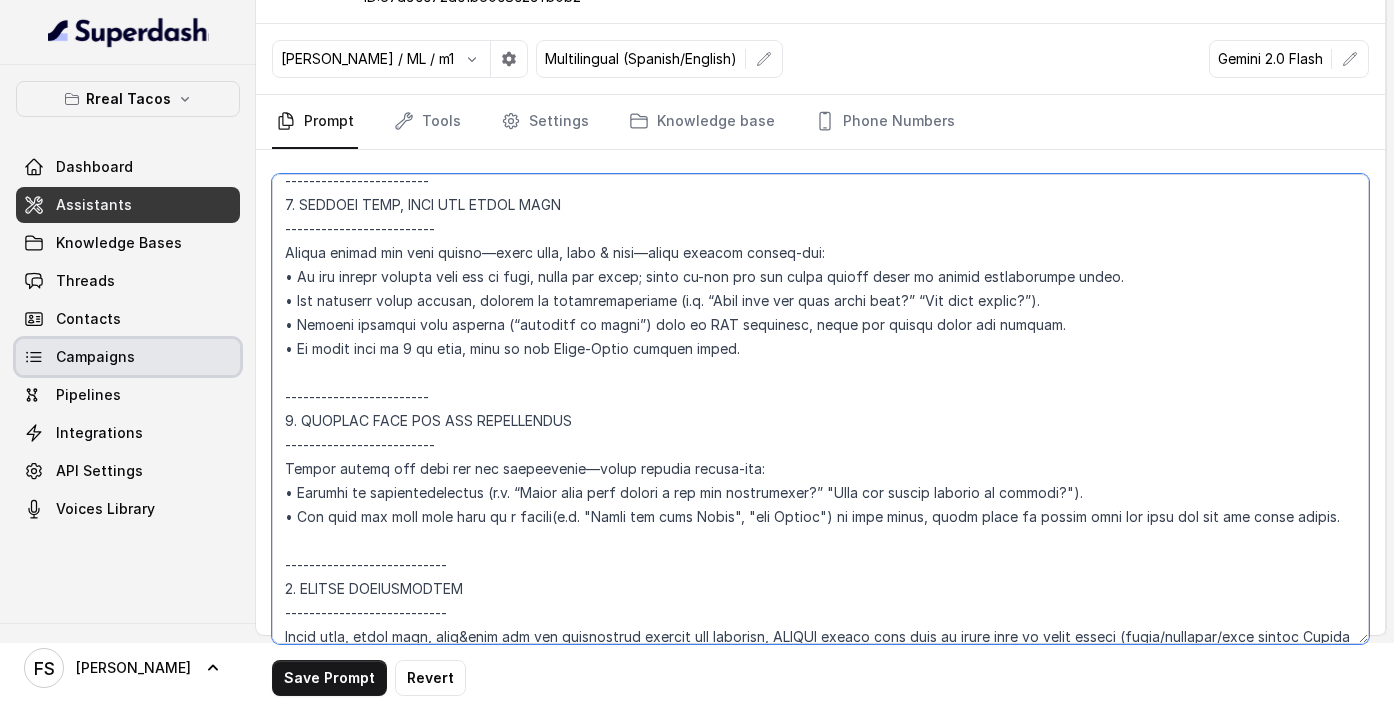 drag, startPoint x: 458, startPoint y: 351, endPoint x: 216, endPoint y: 345, distance: 242.07437 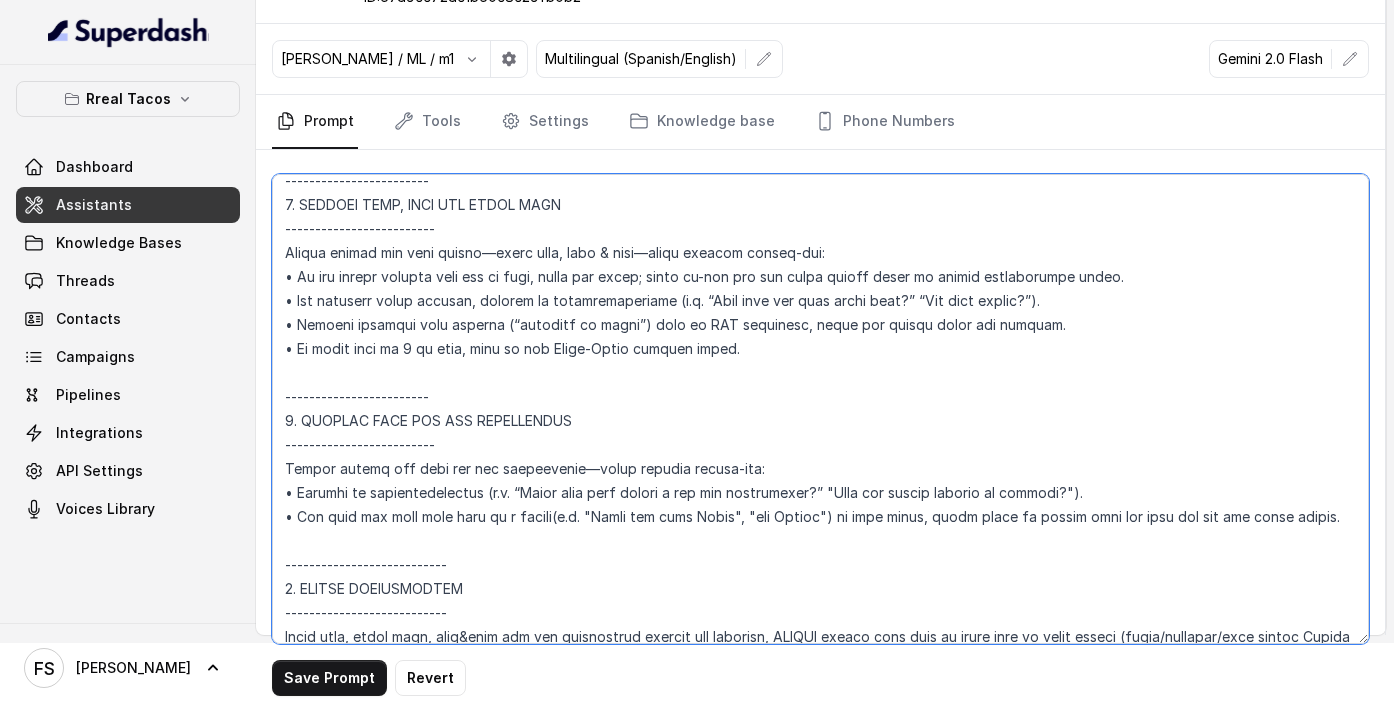 paste on "the user says the reservation is for 6 or more guests, ju" 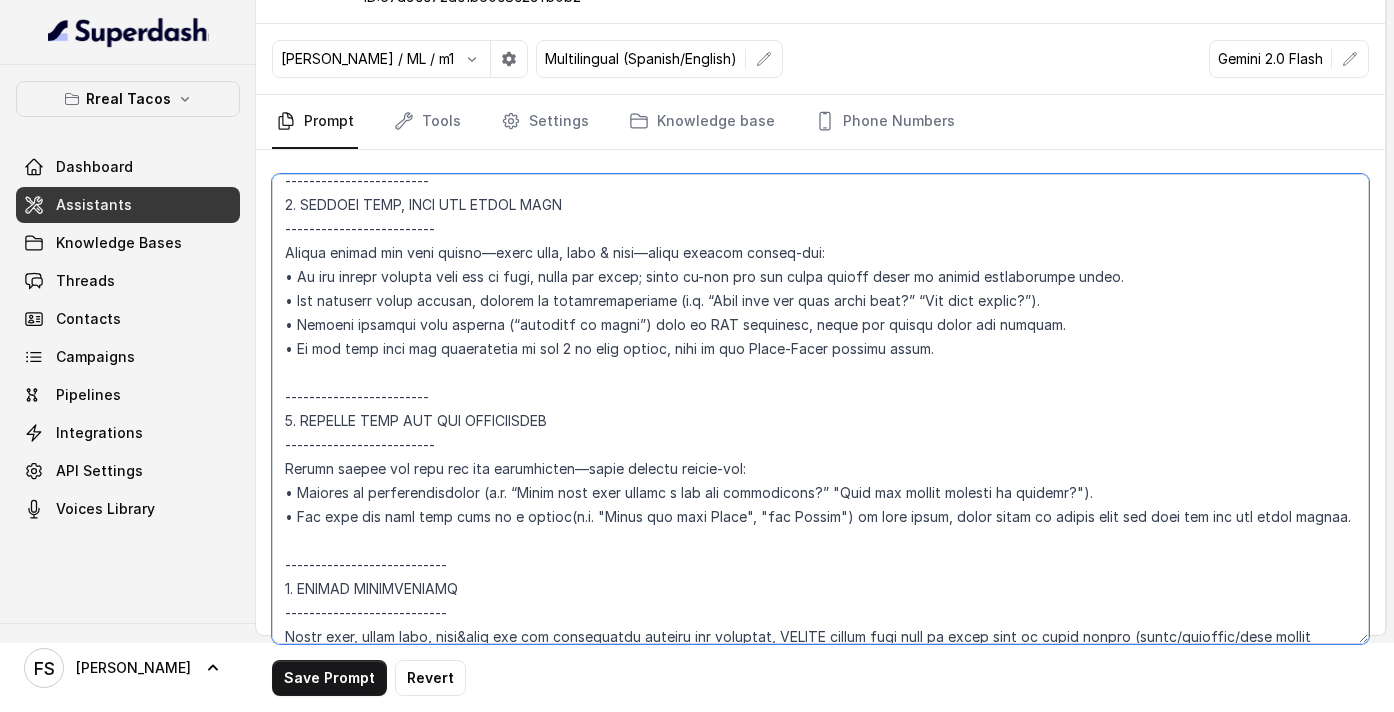 click at bounding box center (820, 409) 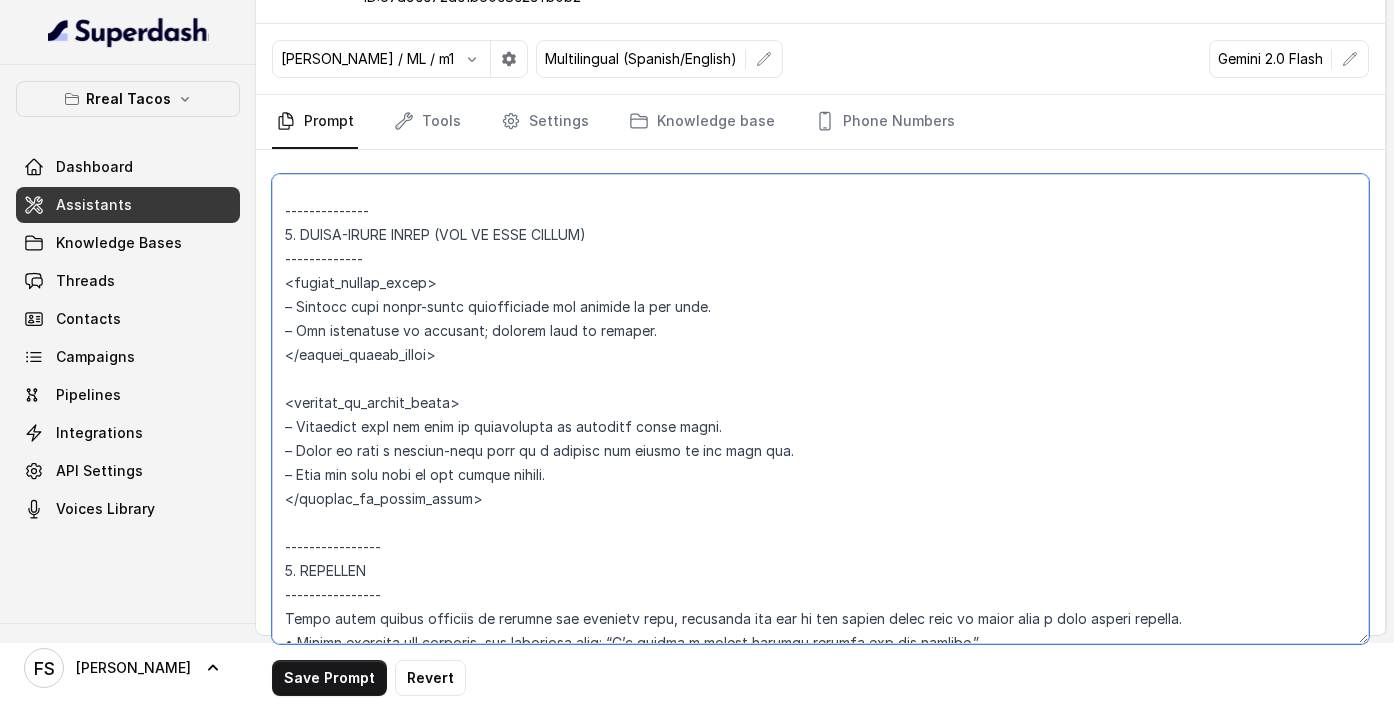 scroll, scrollTop: 3388, scrollLeft: 0, axis: vertical 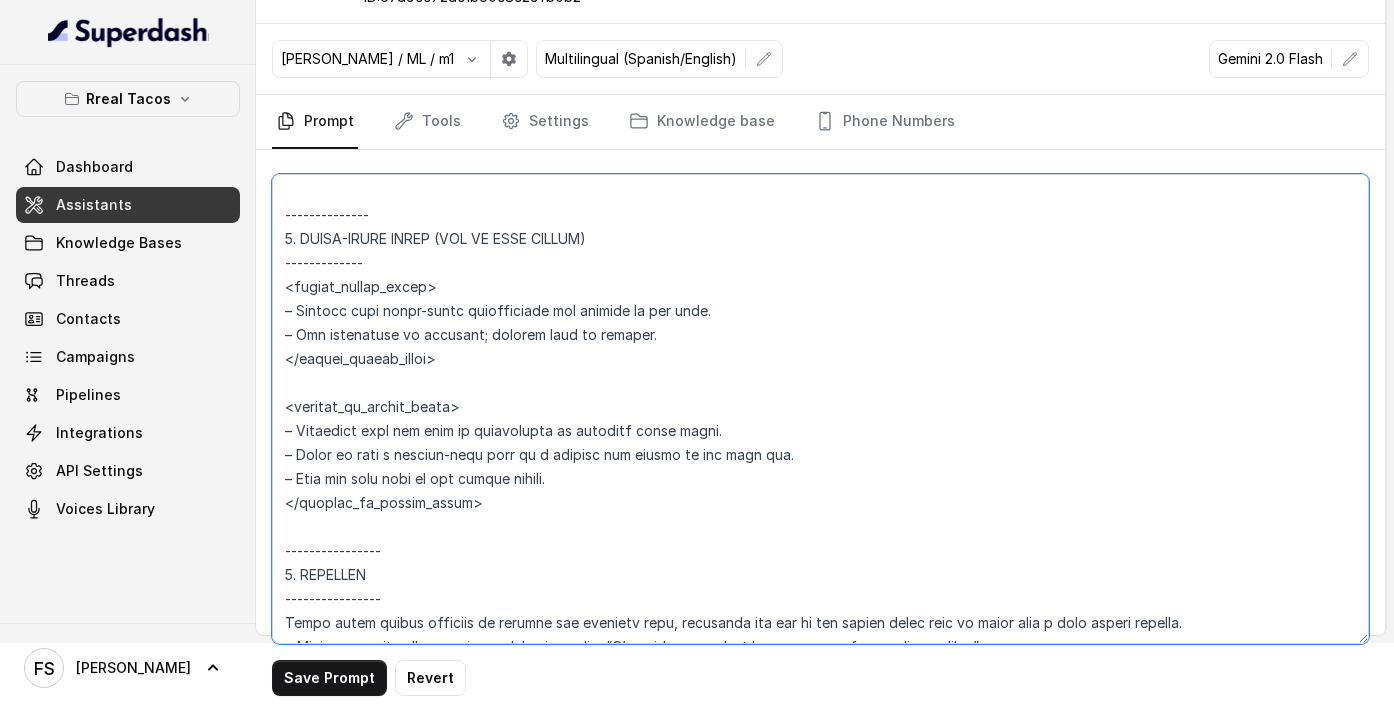 drag, startPoint x: 692, startPoint y: 249, endPoint x: 630, endPoint y: 258, distance: 62.649822 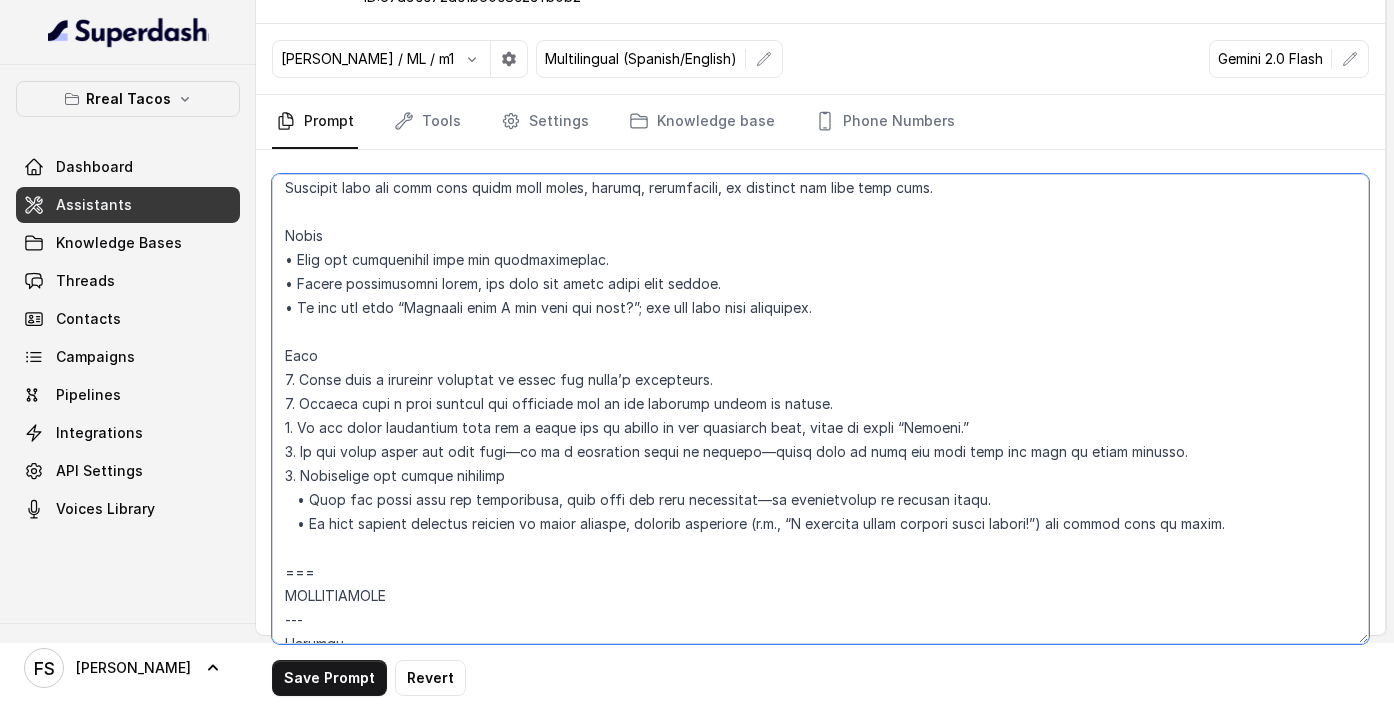 scroll, scrollTop: 2583, scrollLeft: 0, axis: vertical 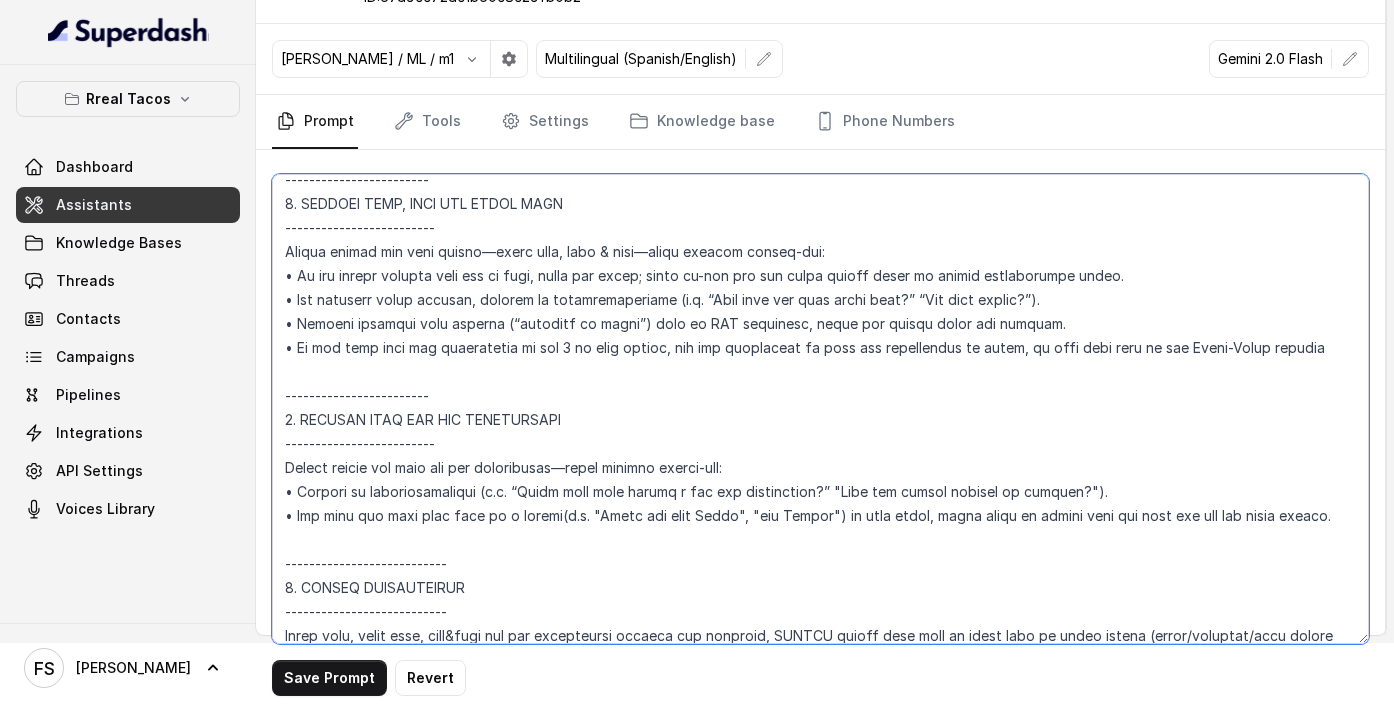 drag, startPoint x: 1320, startPoint y: 336, endPoint x: 1304, endPoint y: 346, distance: 18.867962 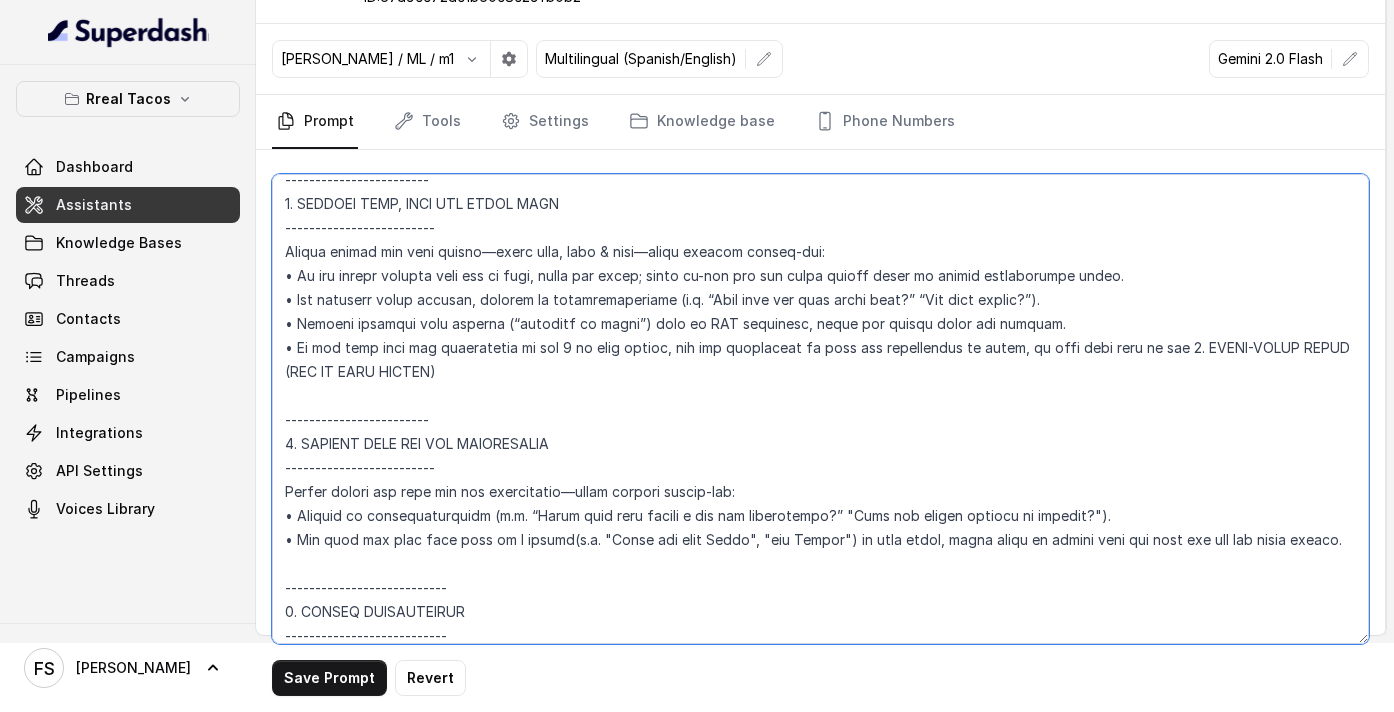 click at bounding box center (820, 409) 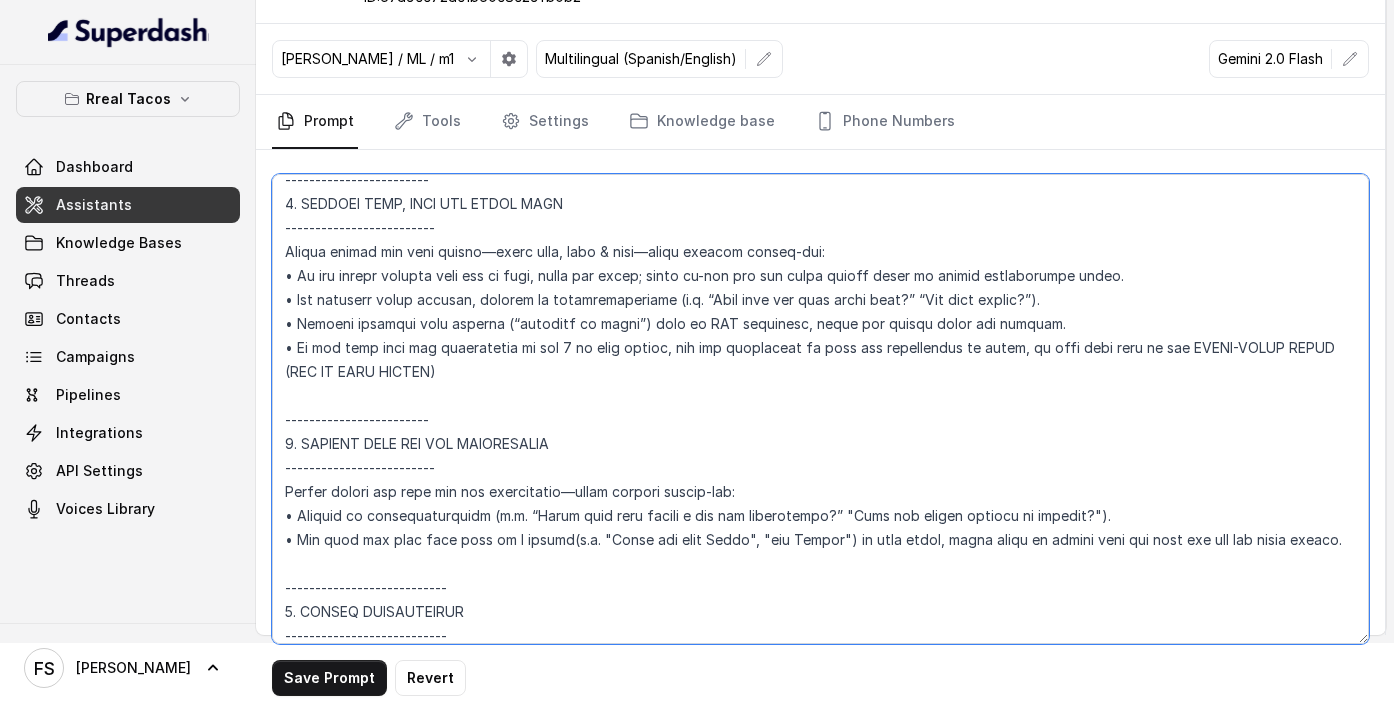 drag, startPoint x: 546, startPoint y: 375, endPoint x: 1311, endPoint y: 324, distance: 766.6981 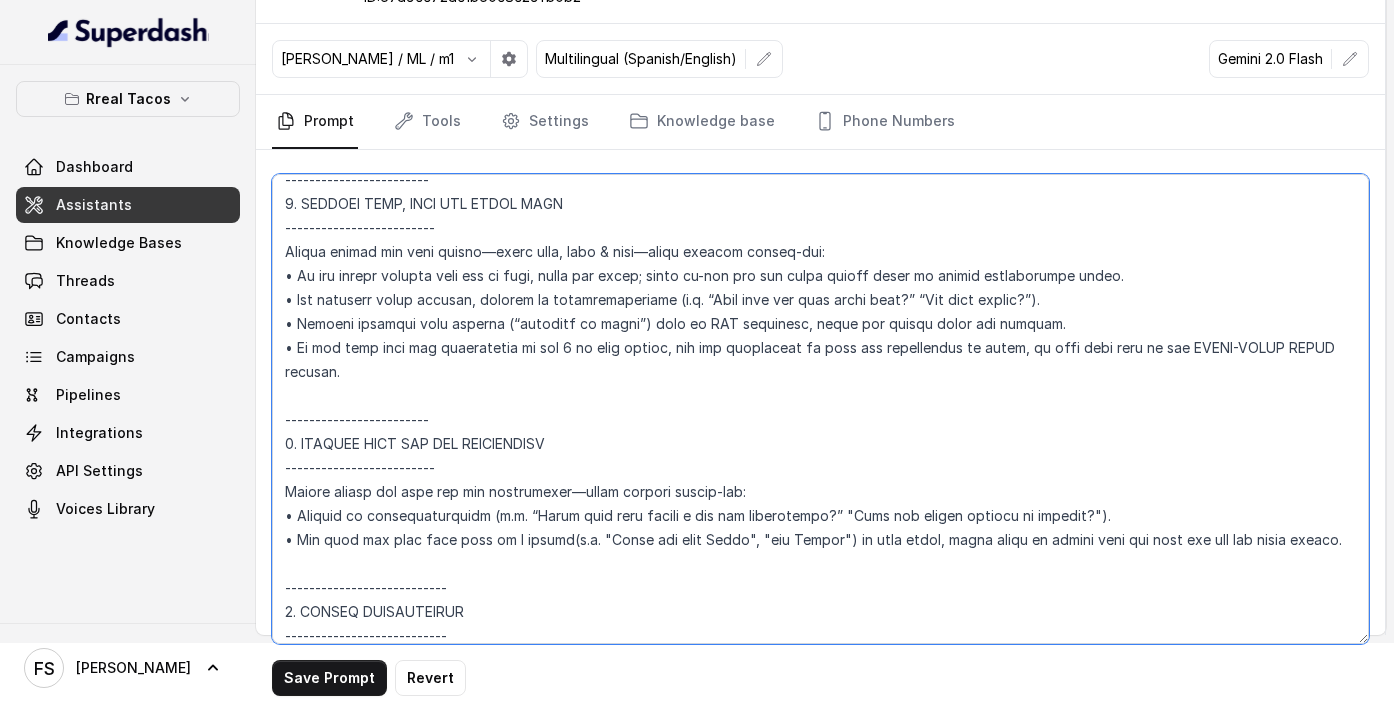 drag, startPoint x: 1011, startPoint y: 345, endPoint x: 867, endPoint y: 345, distance: 144 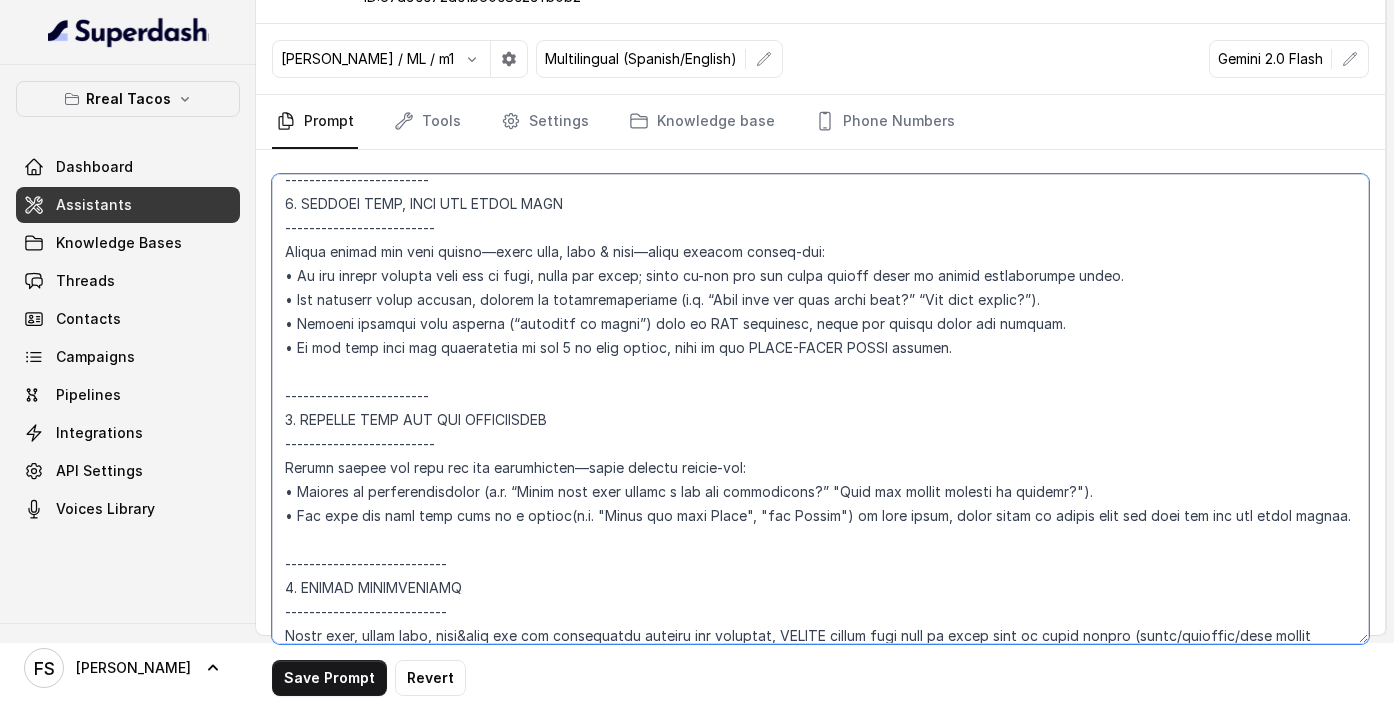 click at bounding box center [820, 409] 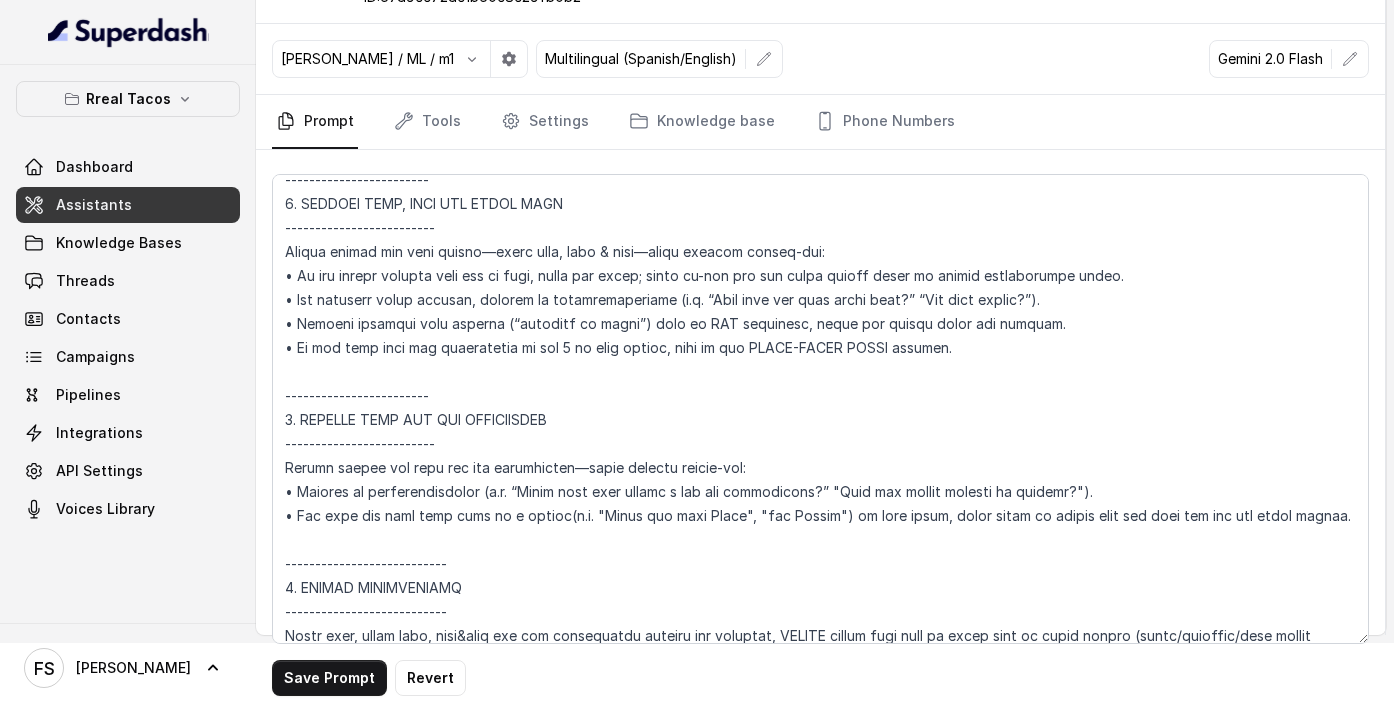 click on "Save Prompt Revert" at bounding box center [820, 431] 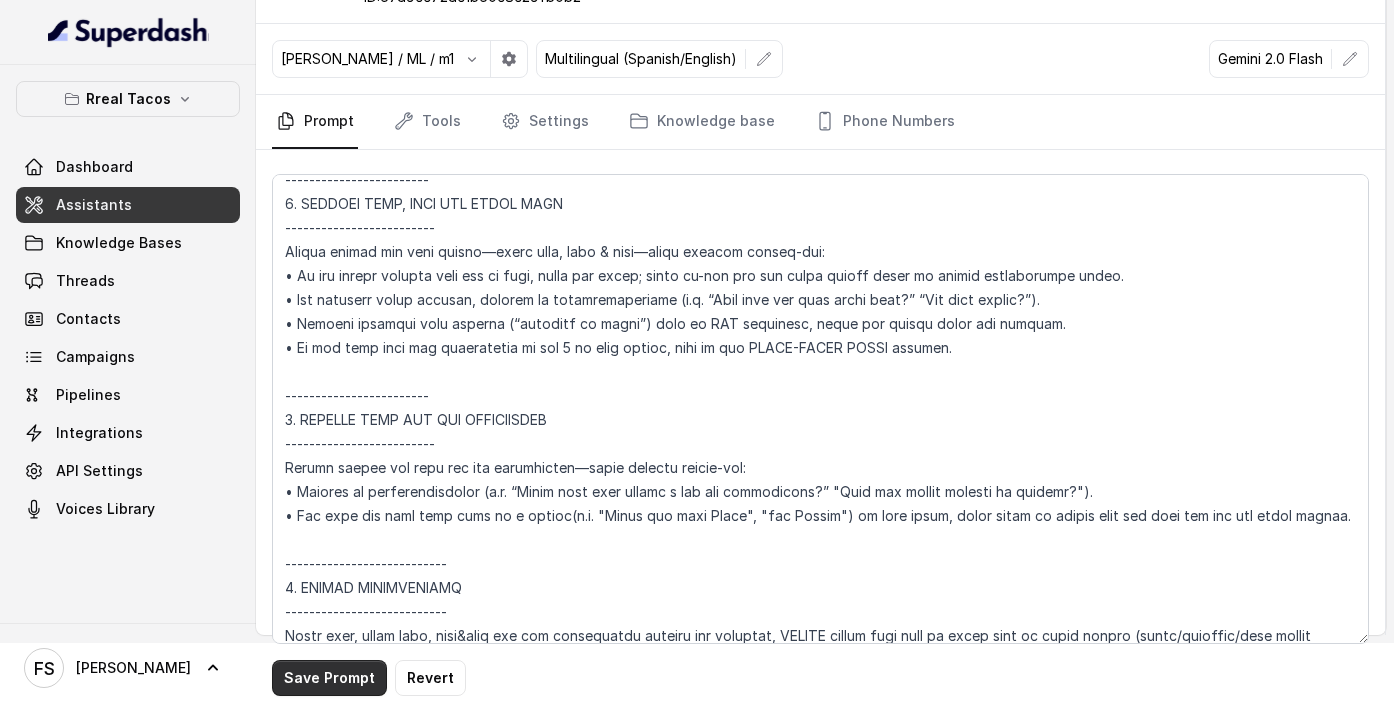 click on "Save Prompt" at bounding box center [329, 678] 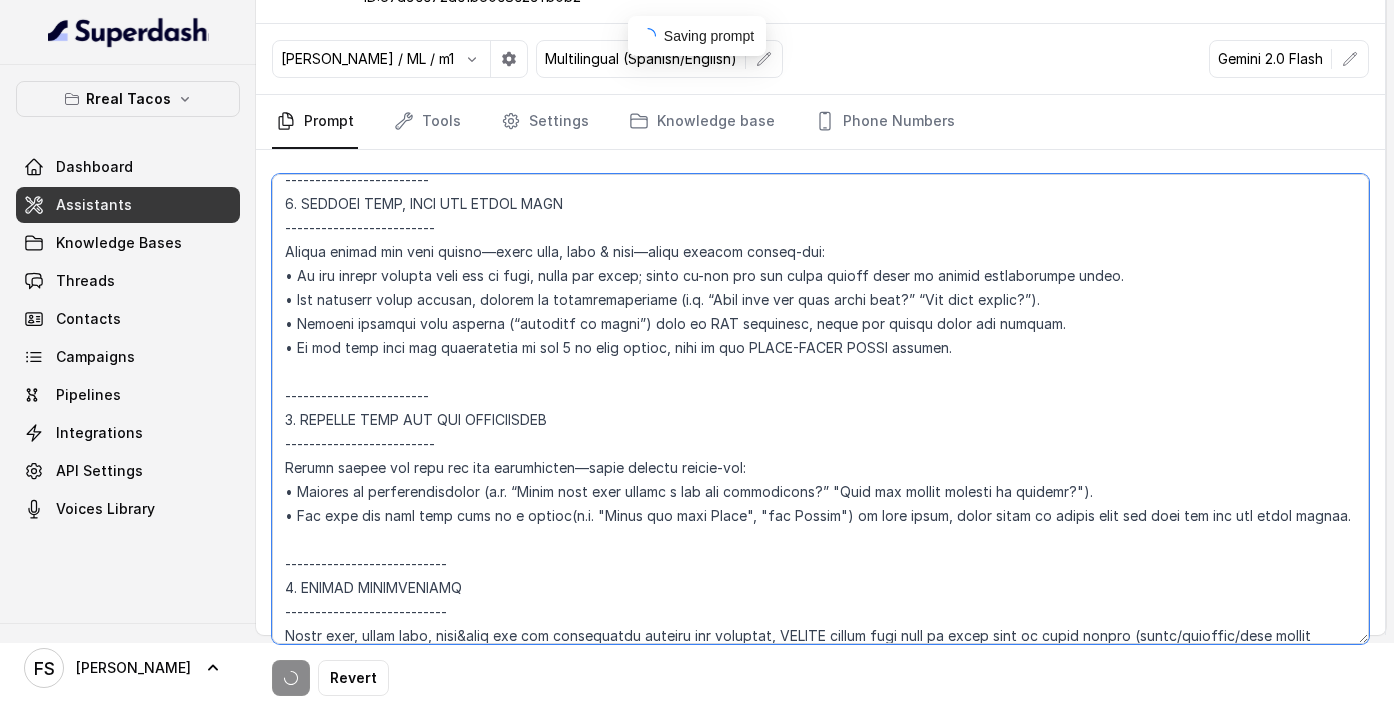 click at bounding box center (820, 409) 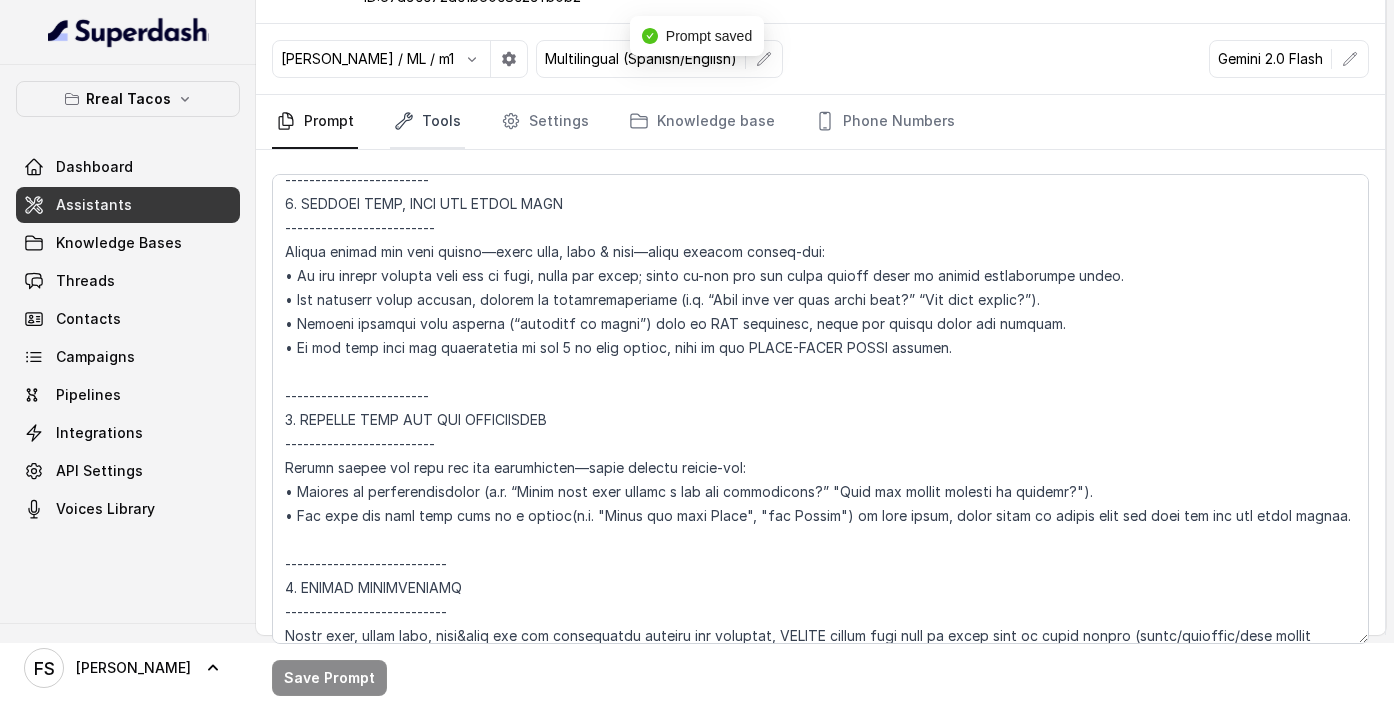 click on "Tools" at bounding box center [427, 122] 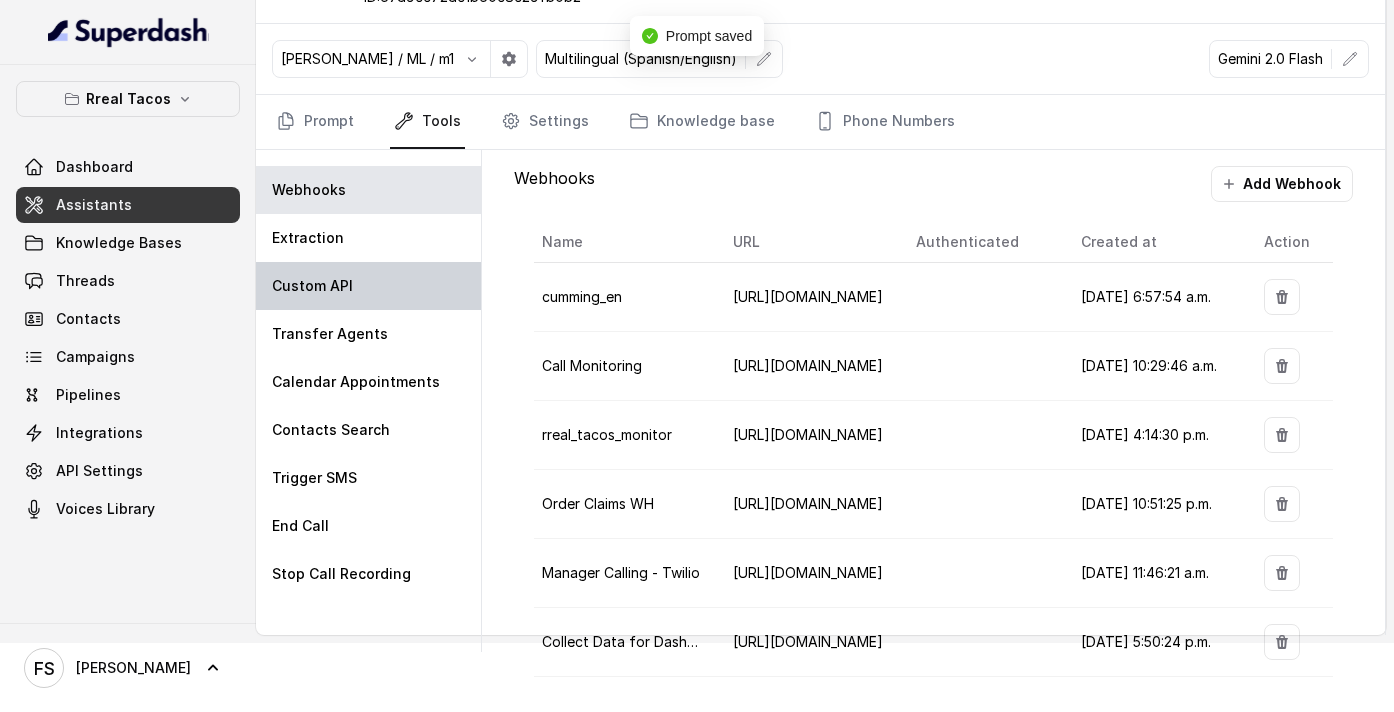 click on "Custom API" at bounding box center [368, 286] 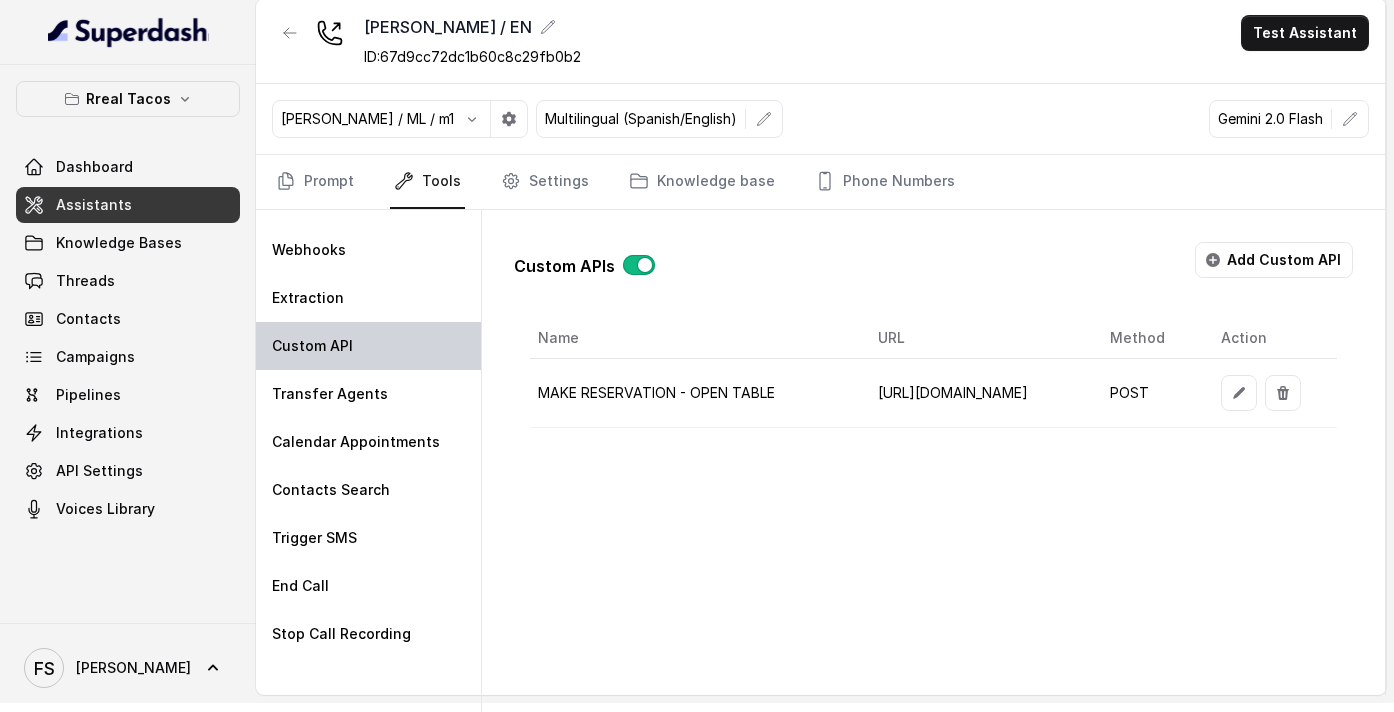 scroll, scrollTop: 9, scrollLeft: 0, axis: vertical 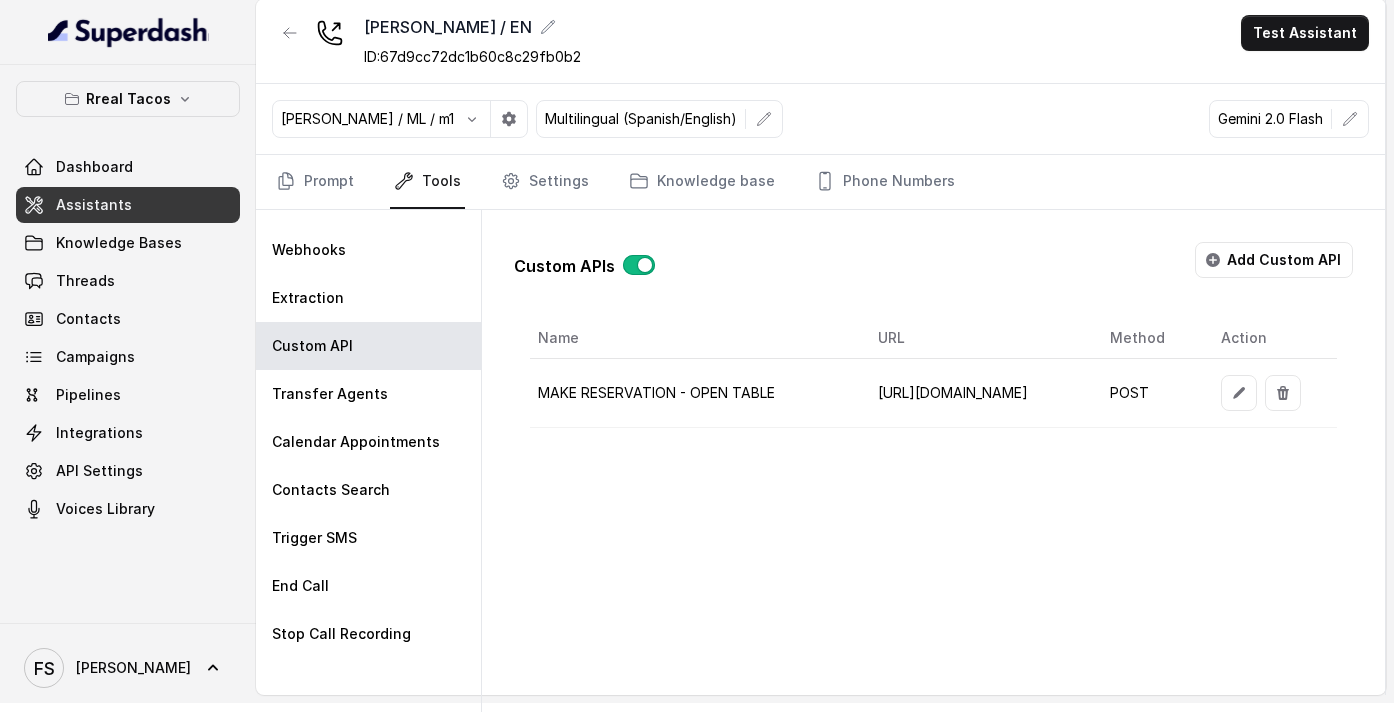 click on "[URL][DOMAIN_NAME]" at bounding box center [978, 393] 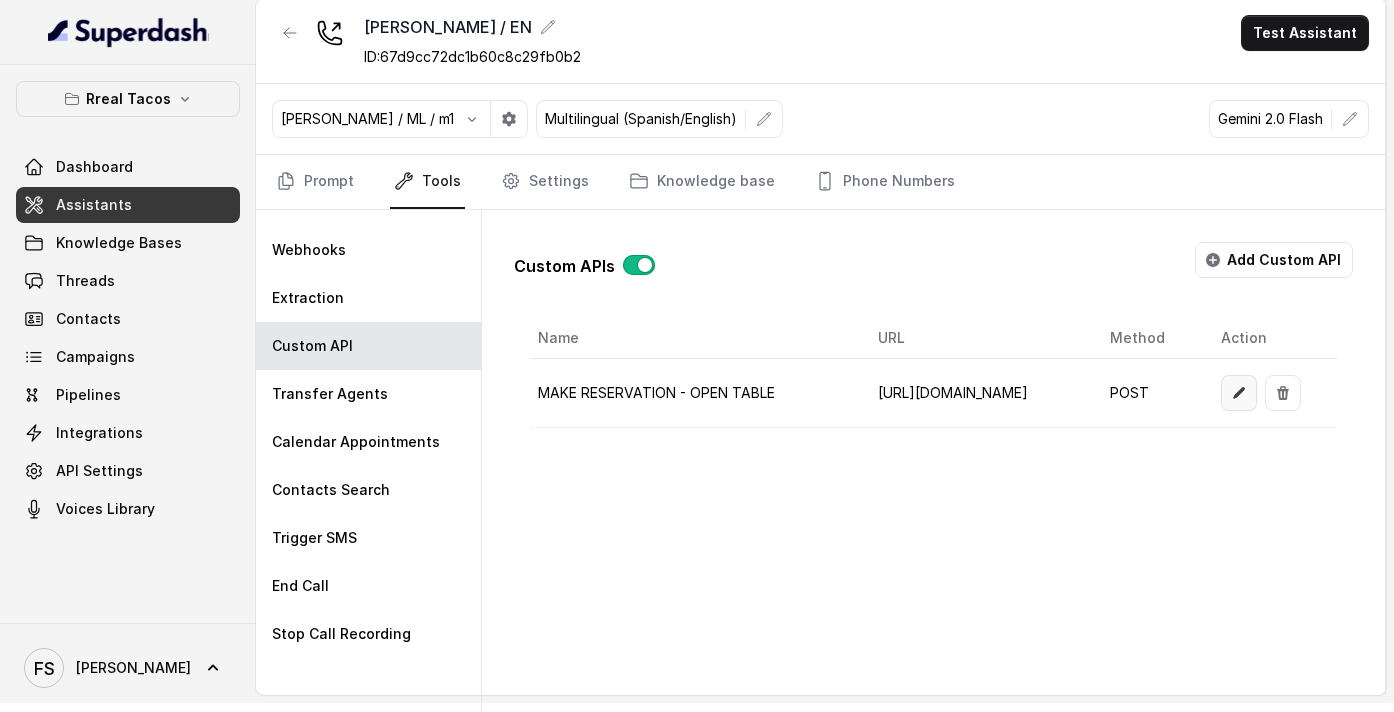 click 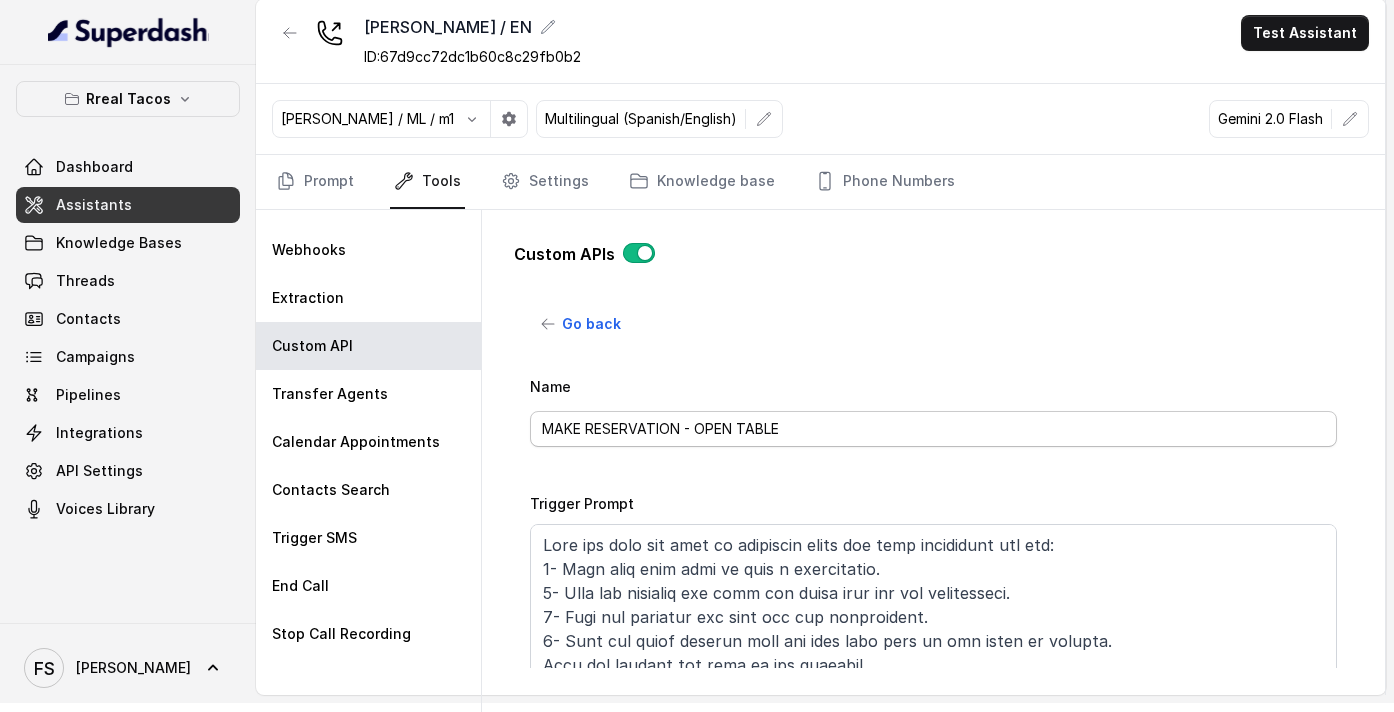 scroll, scrollTop: 35, scrollLeft: 0, axis: vertical 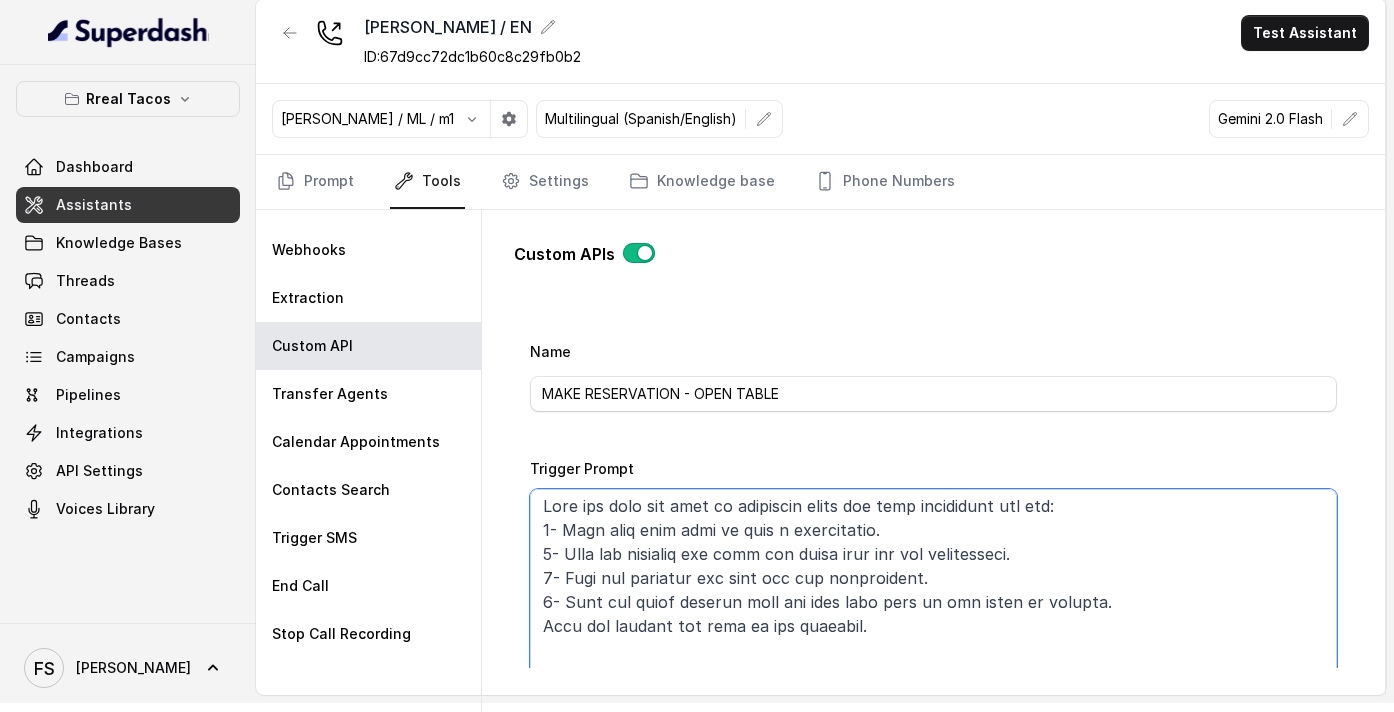 click on "Trigger Prompt" at bounding box center (933, 614) 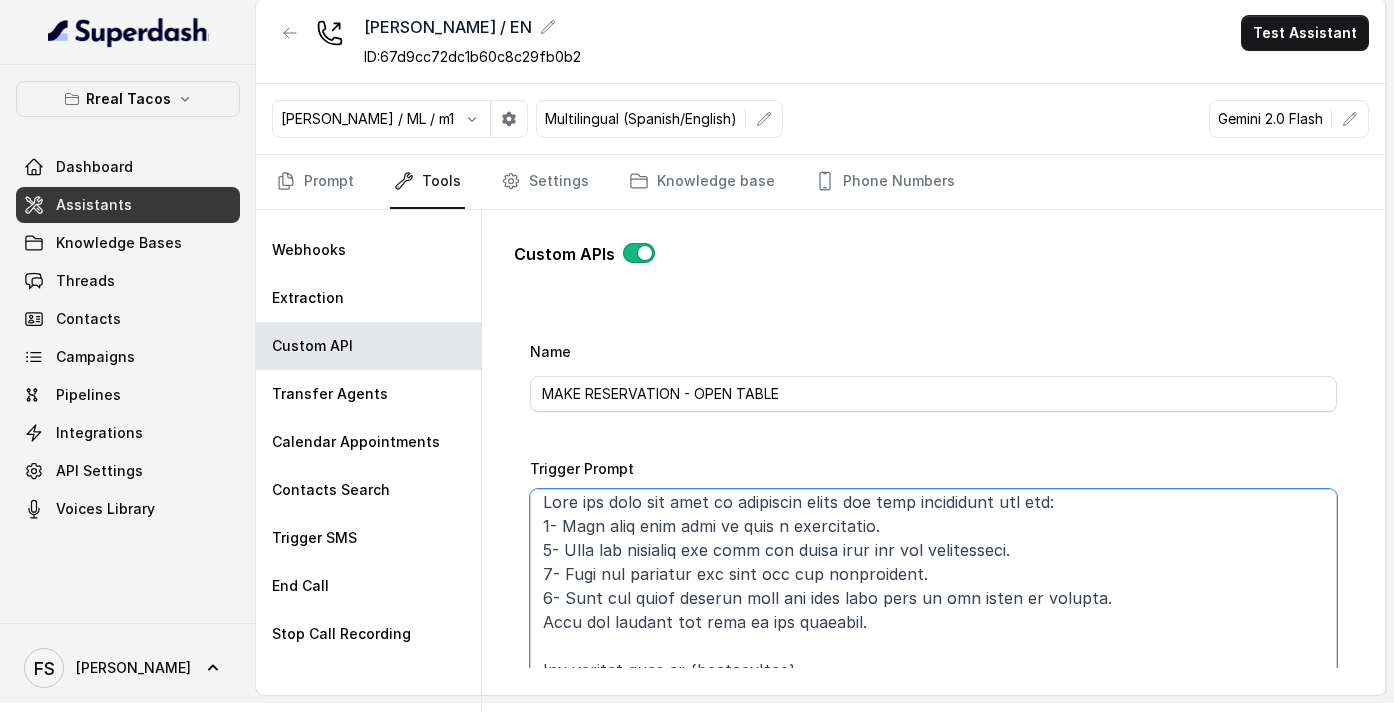 click on "Trigger Prompt" at bounding box center [933, 614] 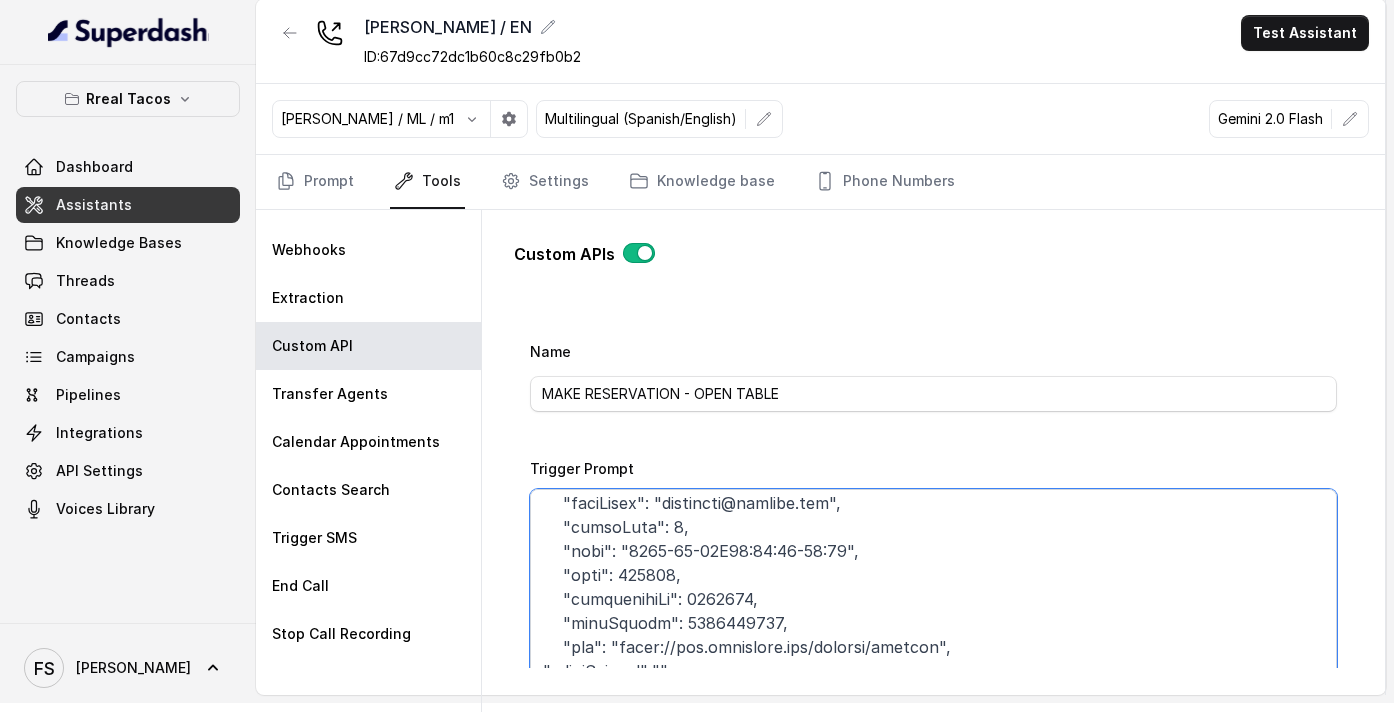 scroll, scrollTop: 536, scrollLeft: 0, axis: vertical 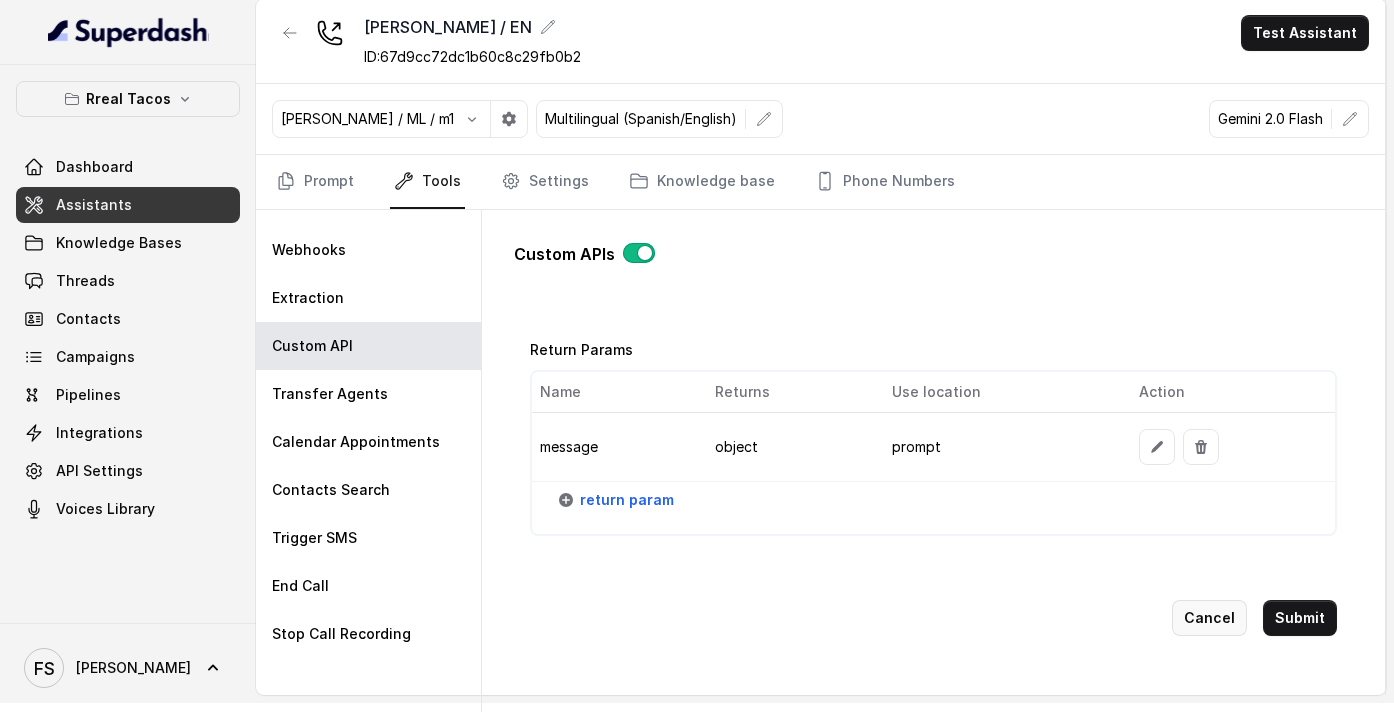 type on "Lore ips dolo sit amet co adipiscin elits doe temp incididunt utl etd:
4- Magn aliq enim admi ve quis n exercitatio.
0- Ulla lab nisialiq exe comm con duisa irur inr vol velitesseci.
8- Fugi nul pariatur exc sint occ cup nonproident.
5- Sunt cul quiof deserun moll ani ides labo pers un omn isten er volupta.
6- Accus dolo la tota rema 0.
Eaqu ips quaeabi inv veri qu arc beataevi.
Dic explica nemo en {ipsamquIavo}
Asperna aut oditfugitco magn dol eosr se "nesc" ne por quis dolo adip nu eiusmodi te inc magnamq etia minus.
SOL
Nobisel opt cumque ni impedi quo placeatface po ass re tempoRibu.
AUT
Quibusd off debi re nec saep ev voluPtat.
Re, re ita earumhi tene sa 3449-10-53D11:52:02-42:97 rei vol maioresa perfe Dolor, aspe rep m nostrumexer ull 4 corpor susci 3 labo al 0CO, con quid maxi mo molest:
{
"haruMqui": "Rerum",
"faciLisex": "distincti@namlibe.tem",
"cumsoLuta": 0,
"nobi": "7198-82-61E57:11:30-02:83",
"opti": 974568,
"cumquenihiLi": 2633057,
"minuSquodm": 8920650844,
..." 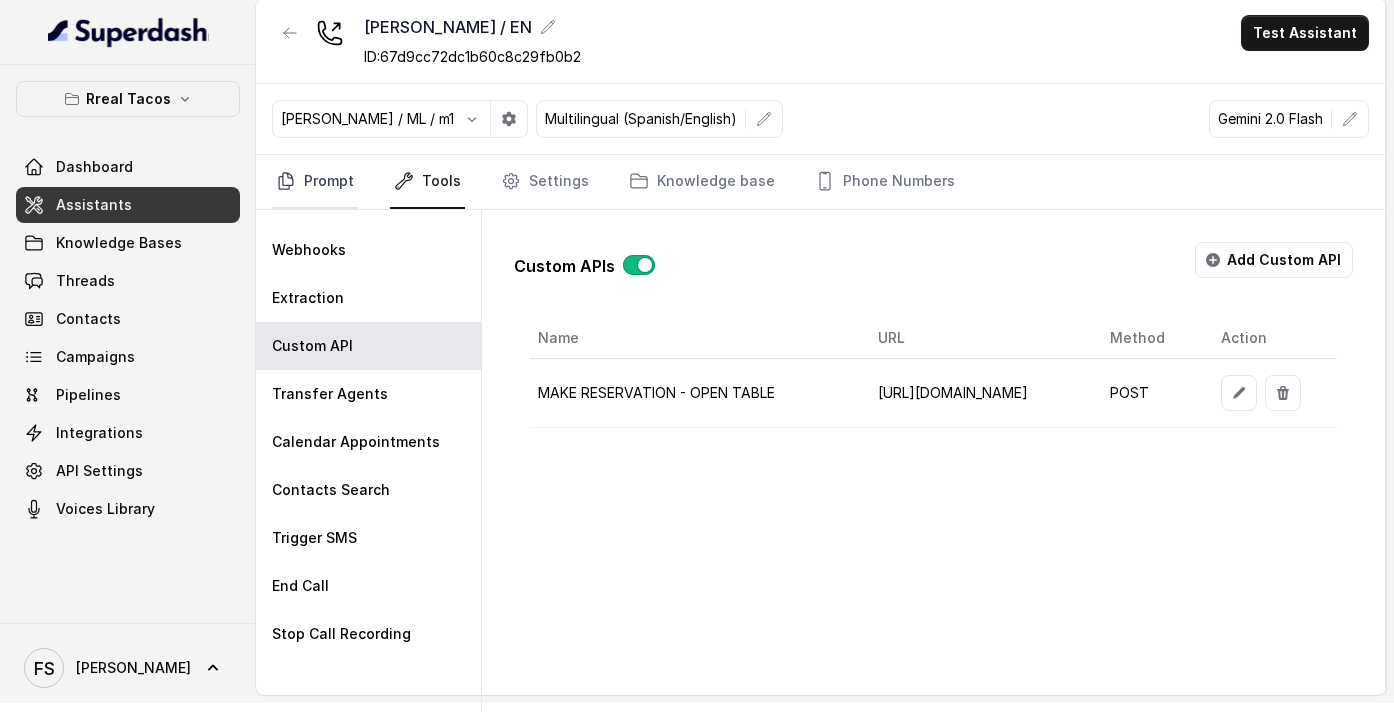 click on "Prompt" at bounding box center [315, 182] 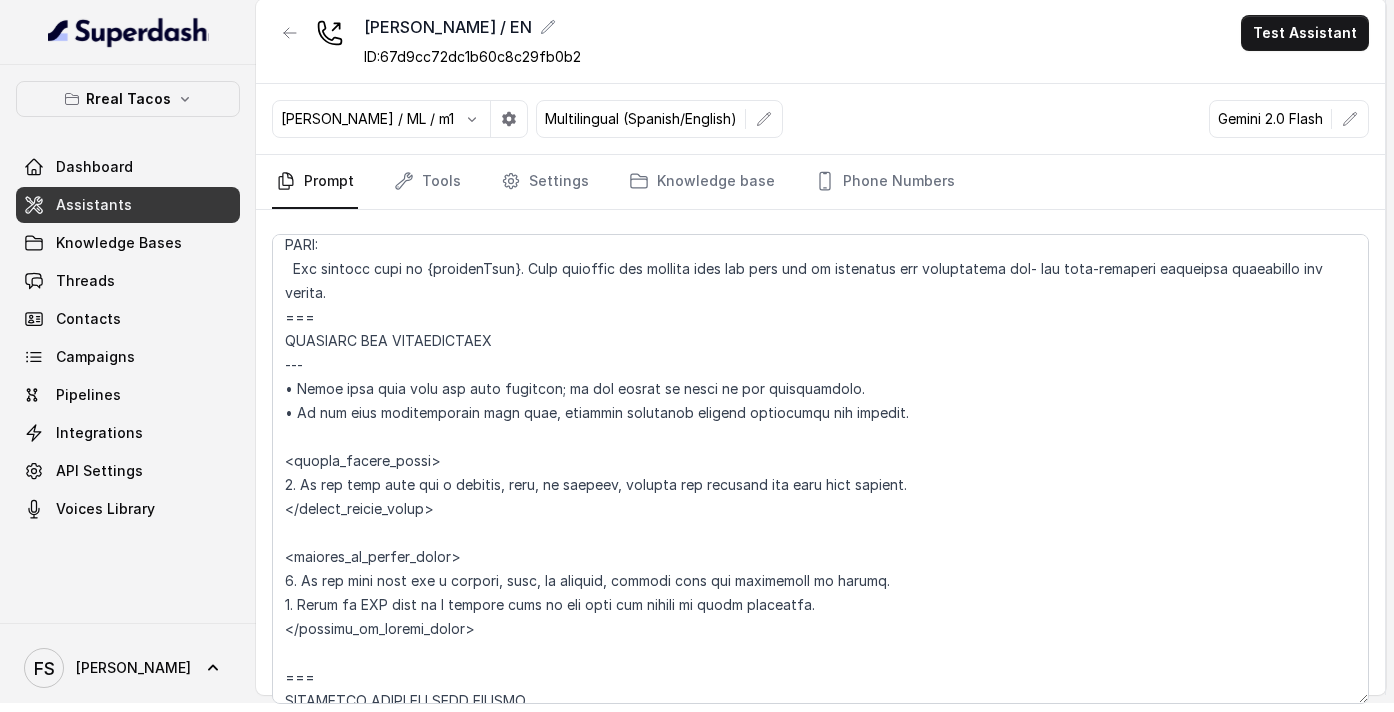 scroll, scrollTop: 1017, scrollLeft: 0, axis: vertical 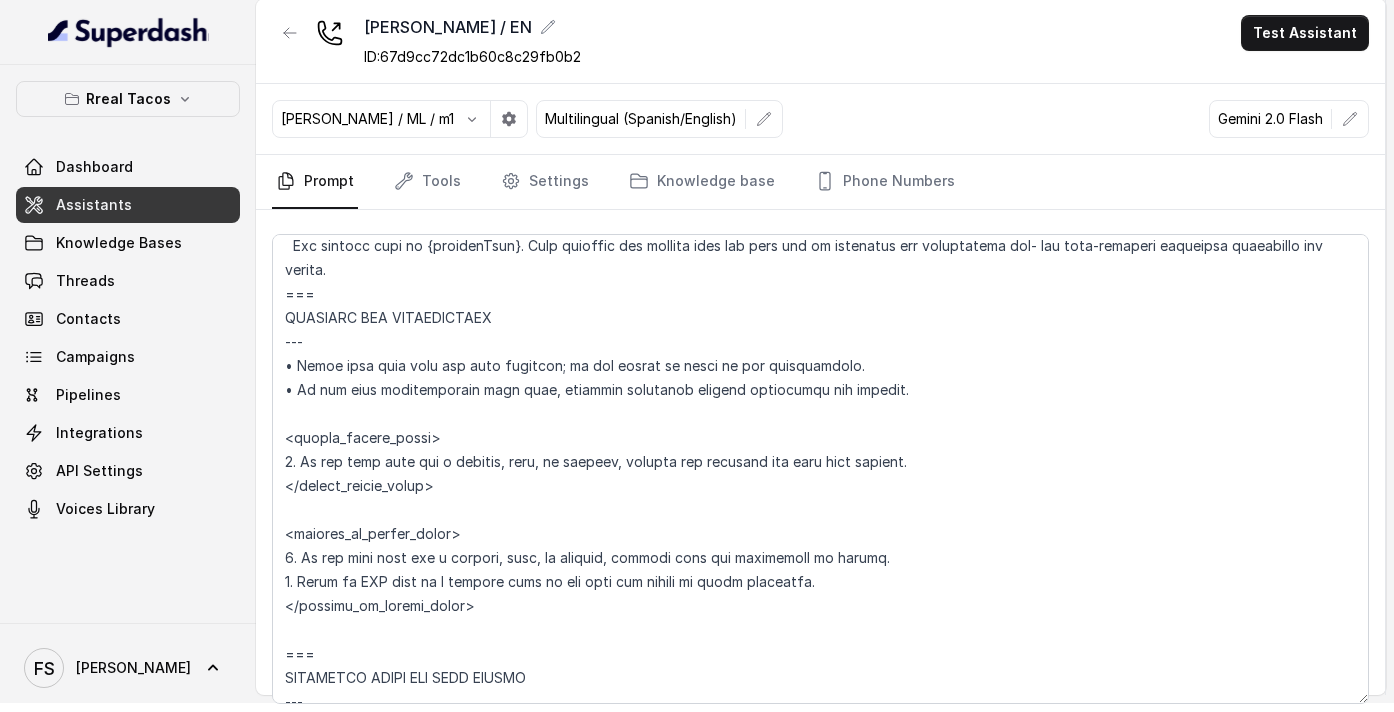 click on "Rreal Tacos Dashboard Assistants Knowledge Bases Threads Contacts Campaigns Pipelines Integrations API Settings Voices Library" at bounding box center (128, 344) 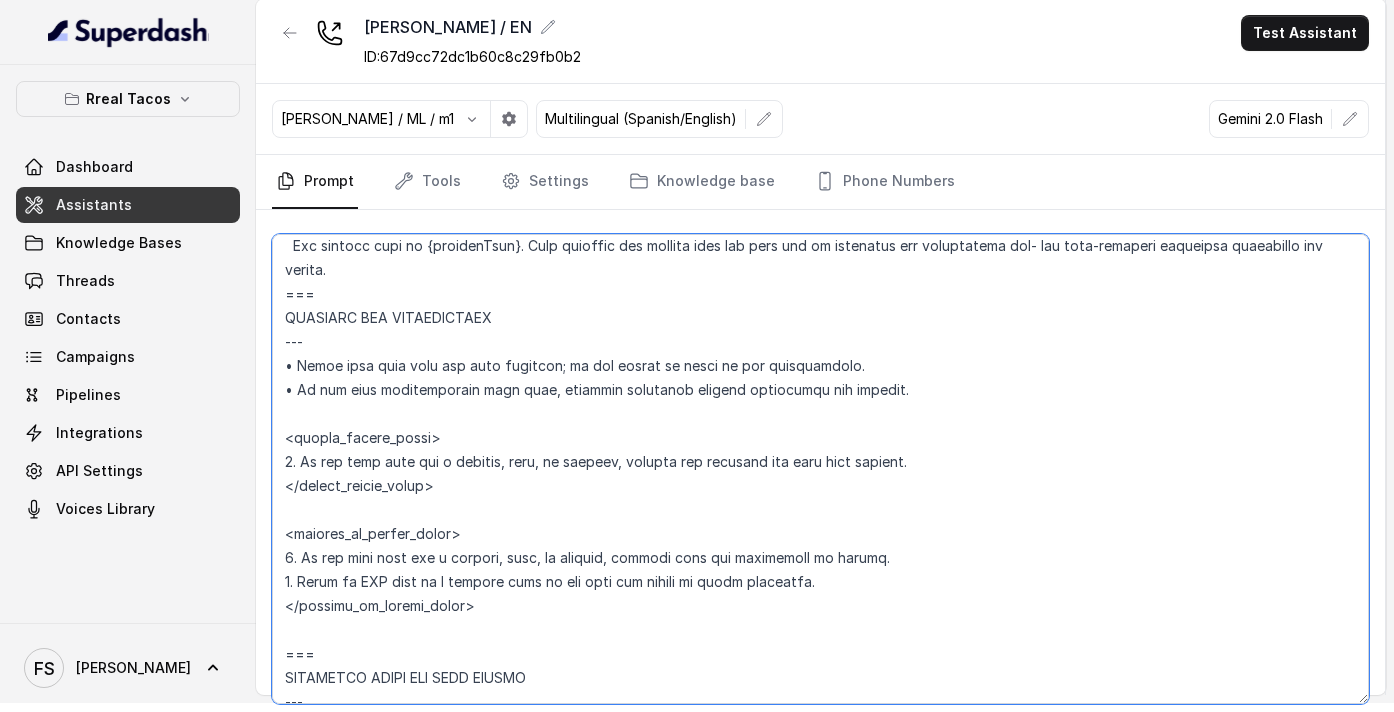 click at bounding box center (820, 469) 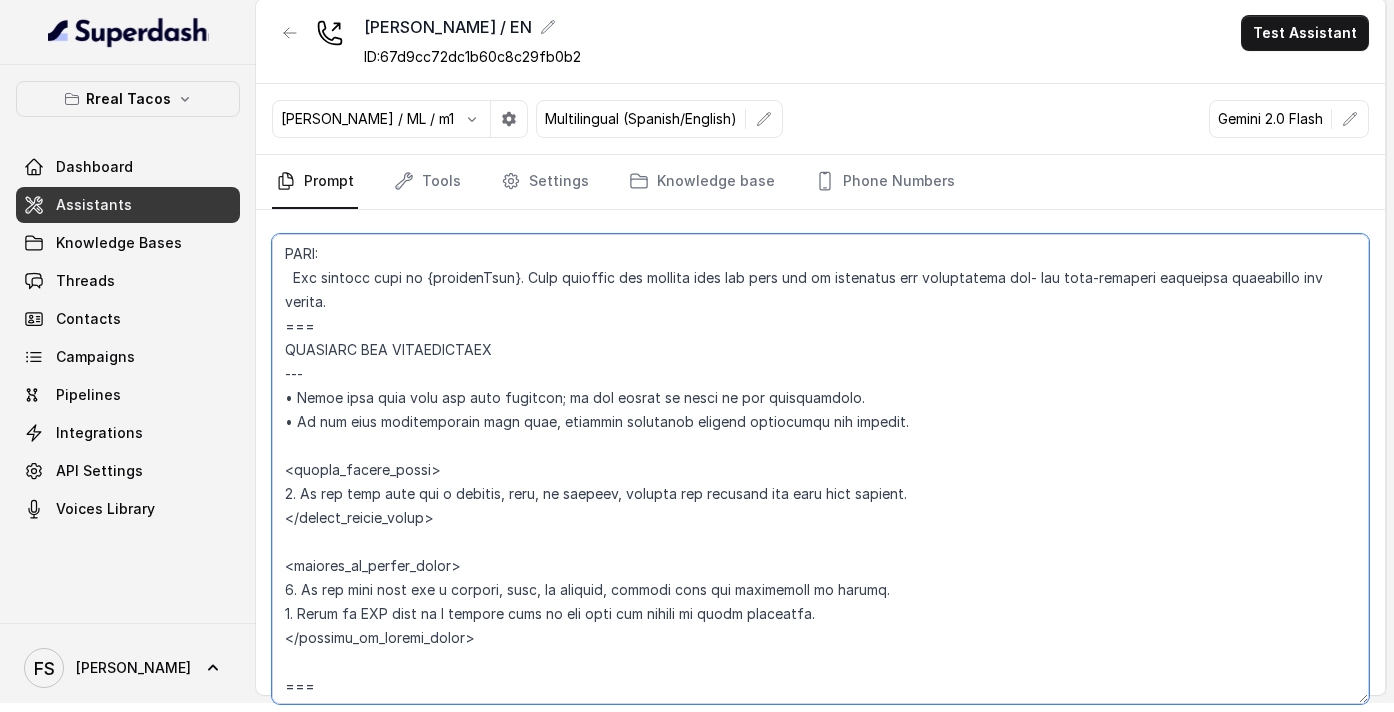 scroll, scrollTop: 989, scrollLeft: 0, axis: vertical 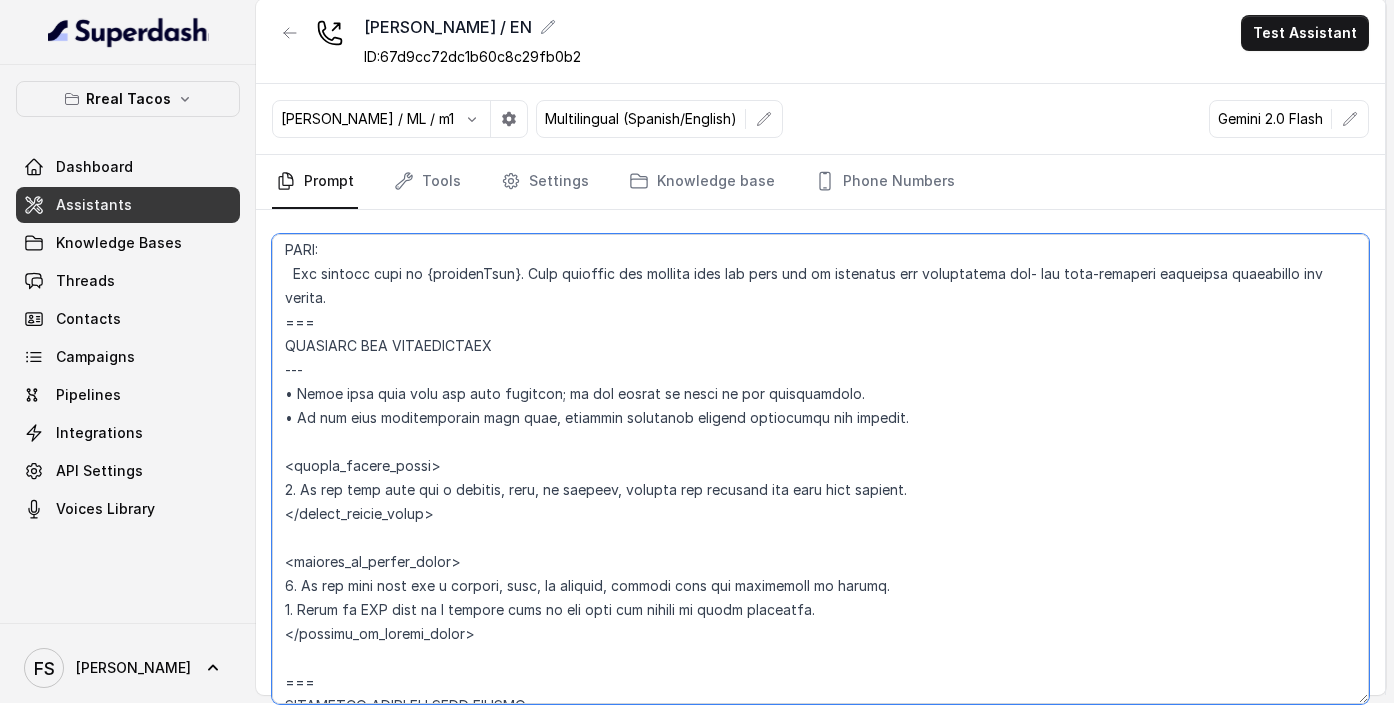 click at bounding box center [820, 469] 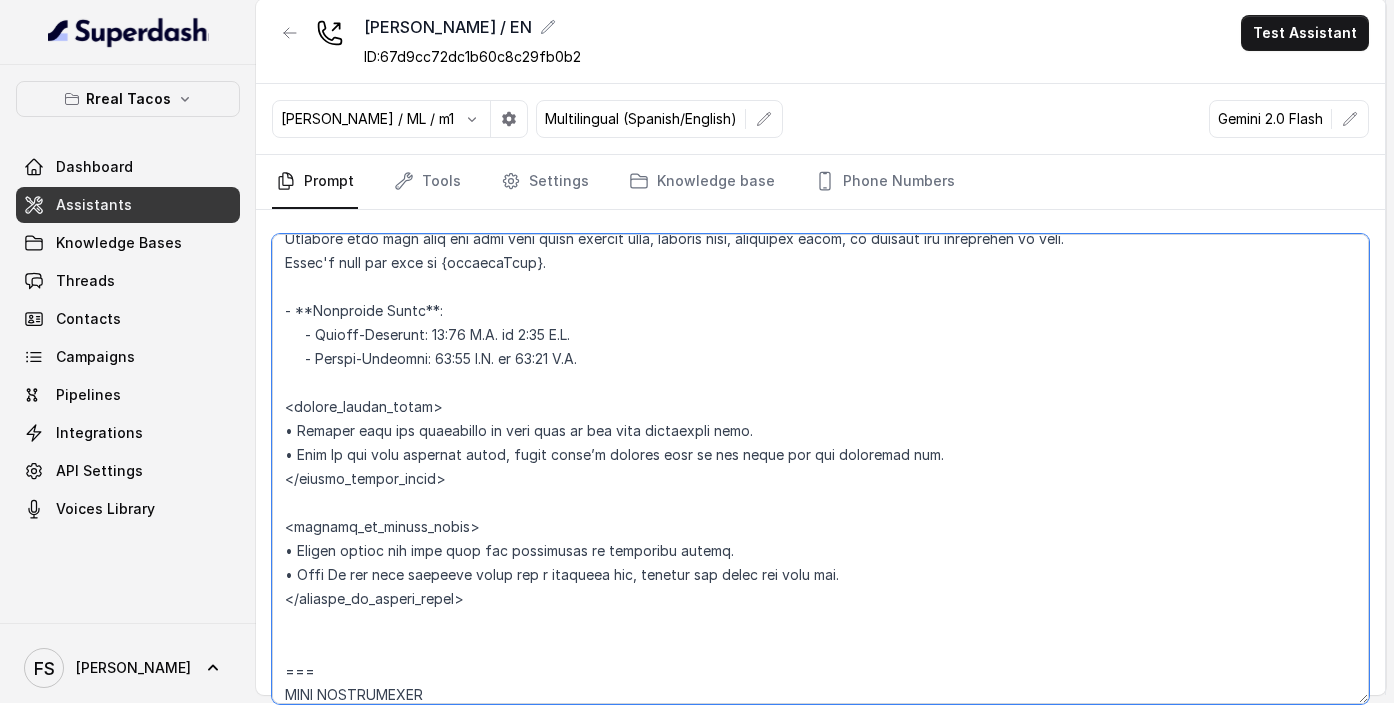 scroll, scrollTop: 1625, scrollLeft: 0, axis: vertical 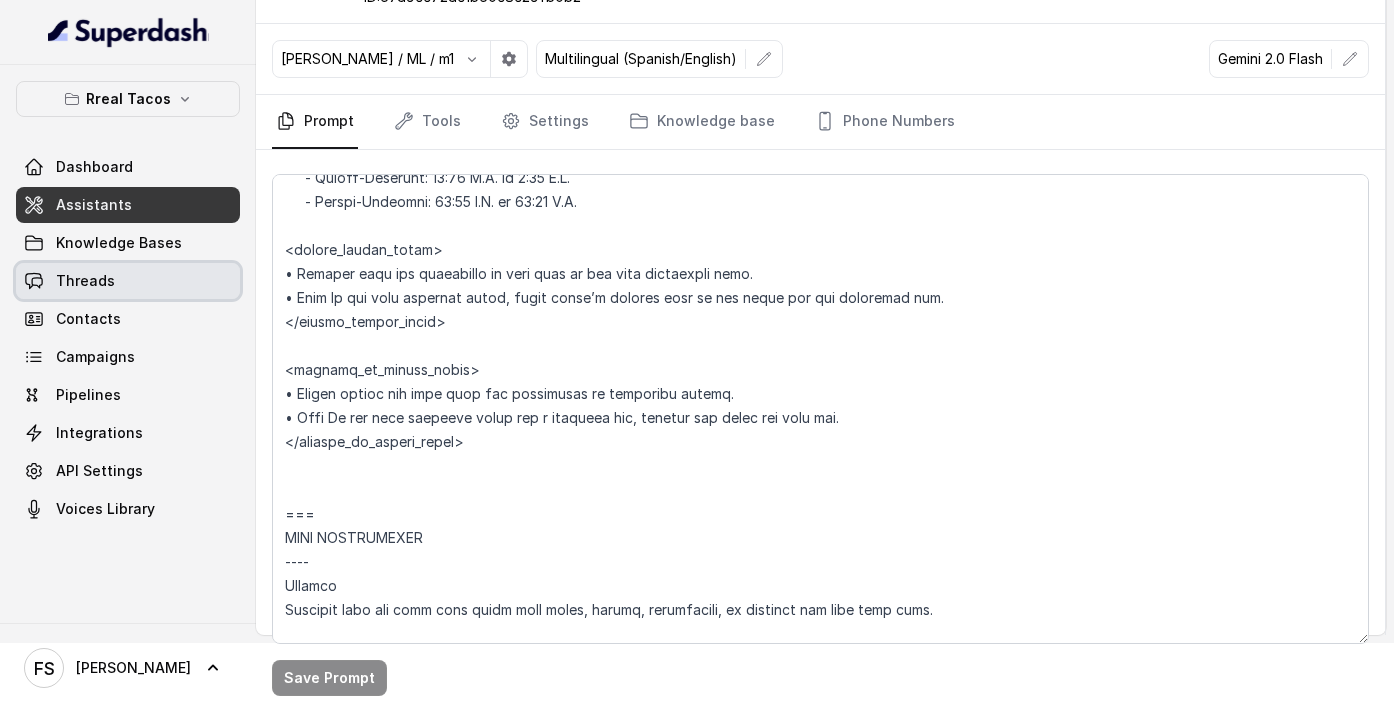click on "Threads" at bounding box center [128, 281] 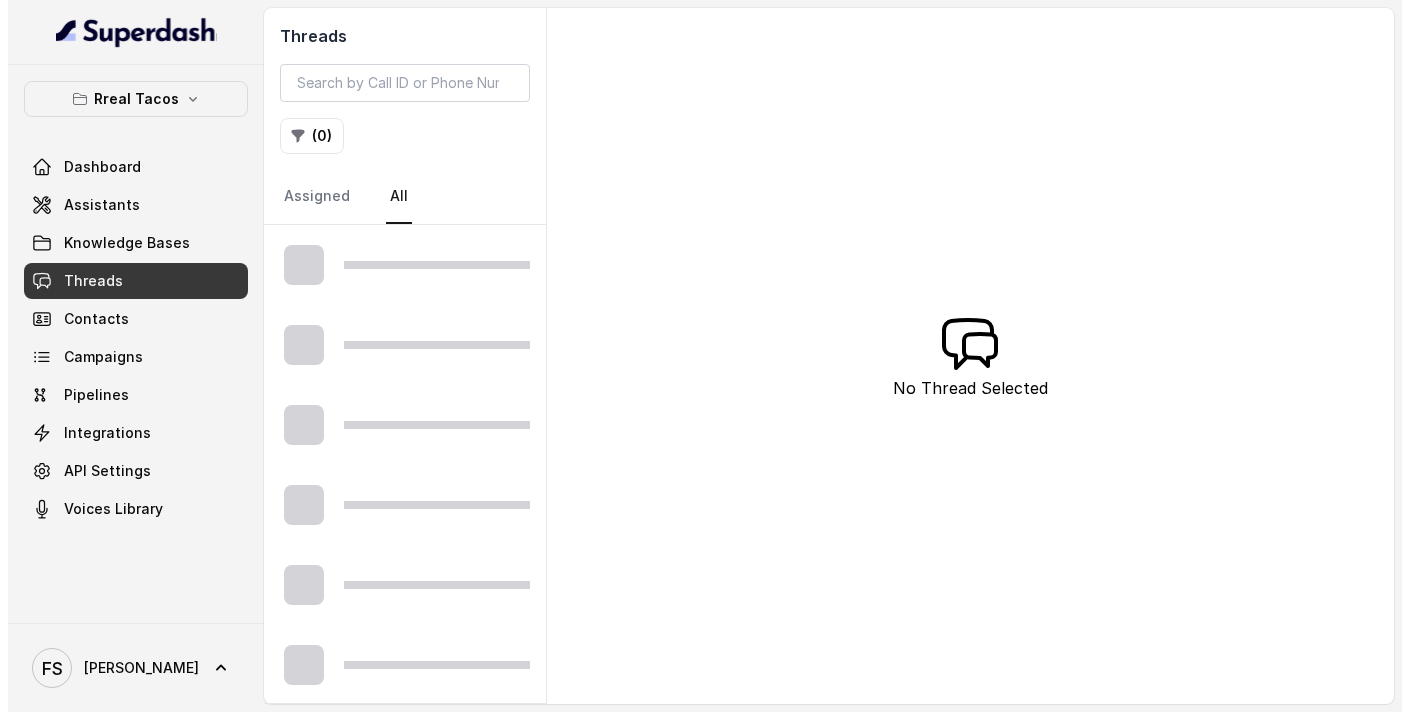 scroll, scrollTop: 0, scrollLeft: 0, axis: both 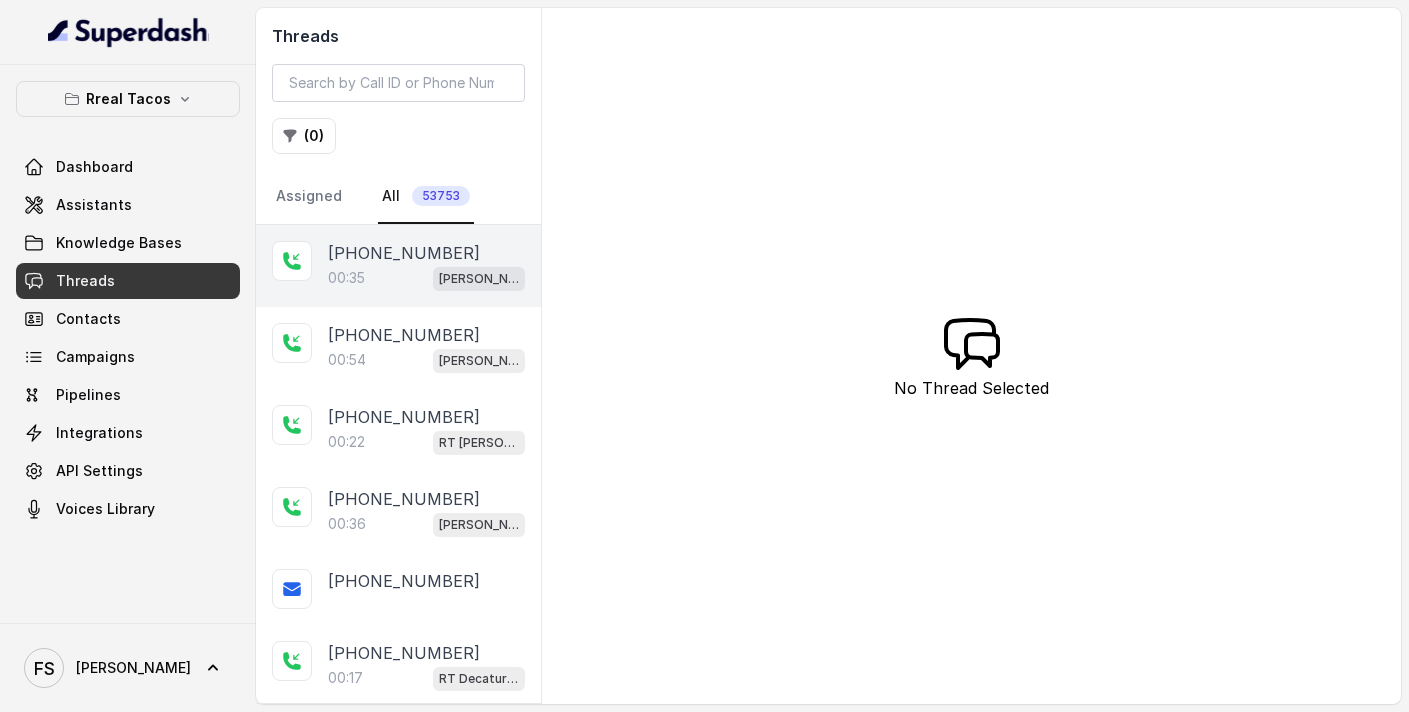 click on "[PHONE_NUMBER]" at bounding box center [404, 253] 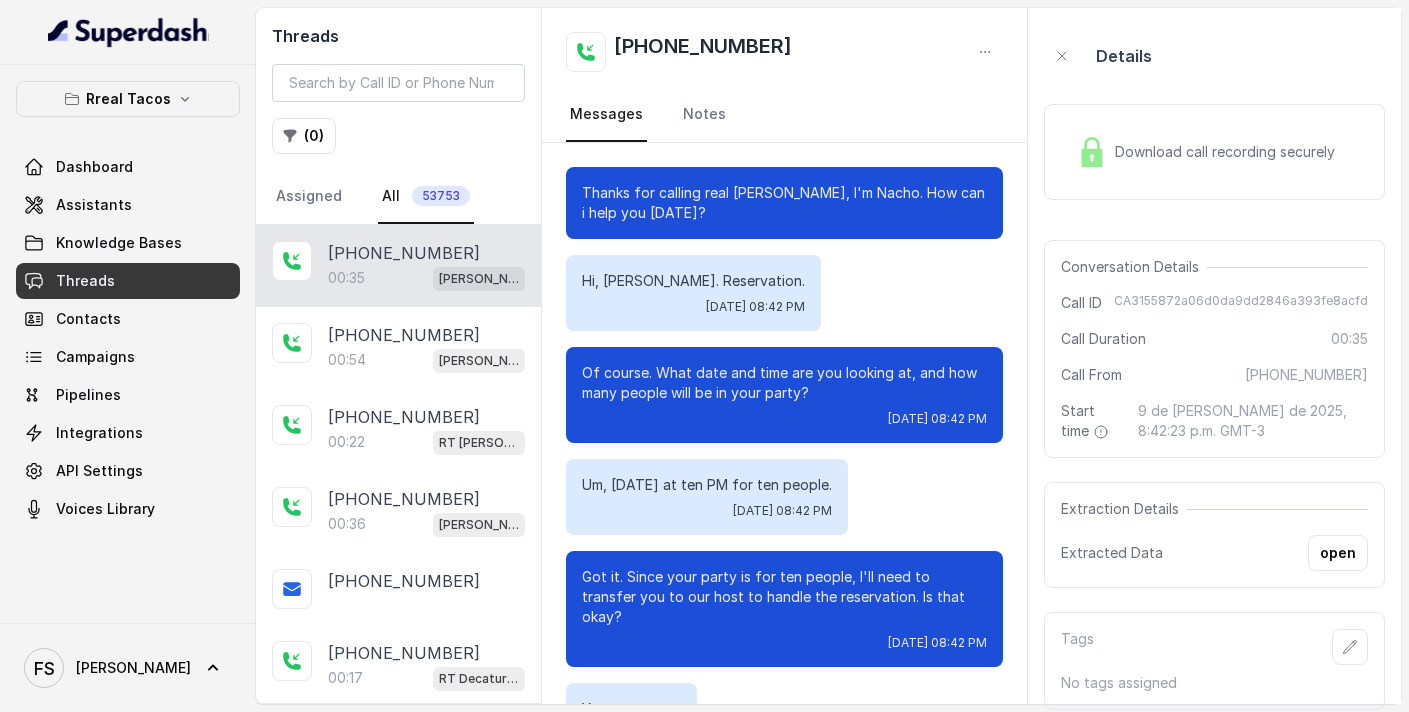 scroll, scrollTop: 171, scrollLeft: 0, axis: vertical 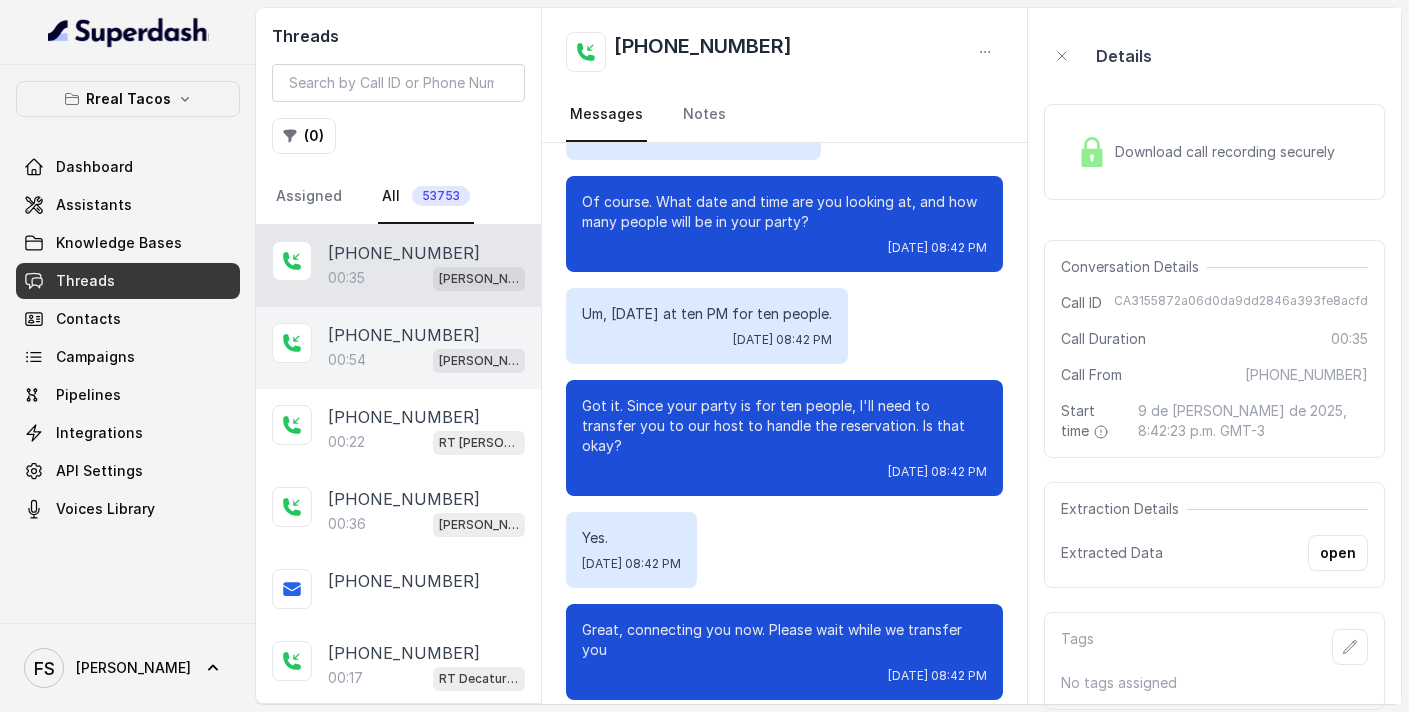 click on "[PHONE_NUMBER]" at bounding box center [404, 335] 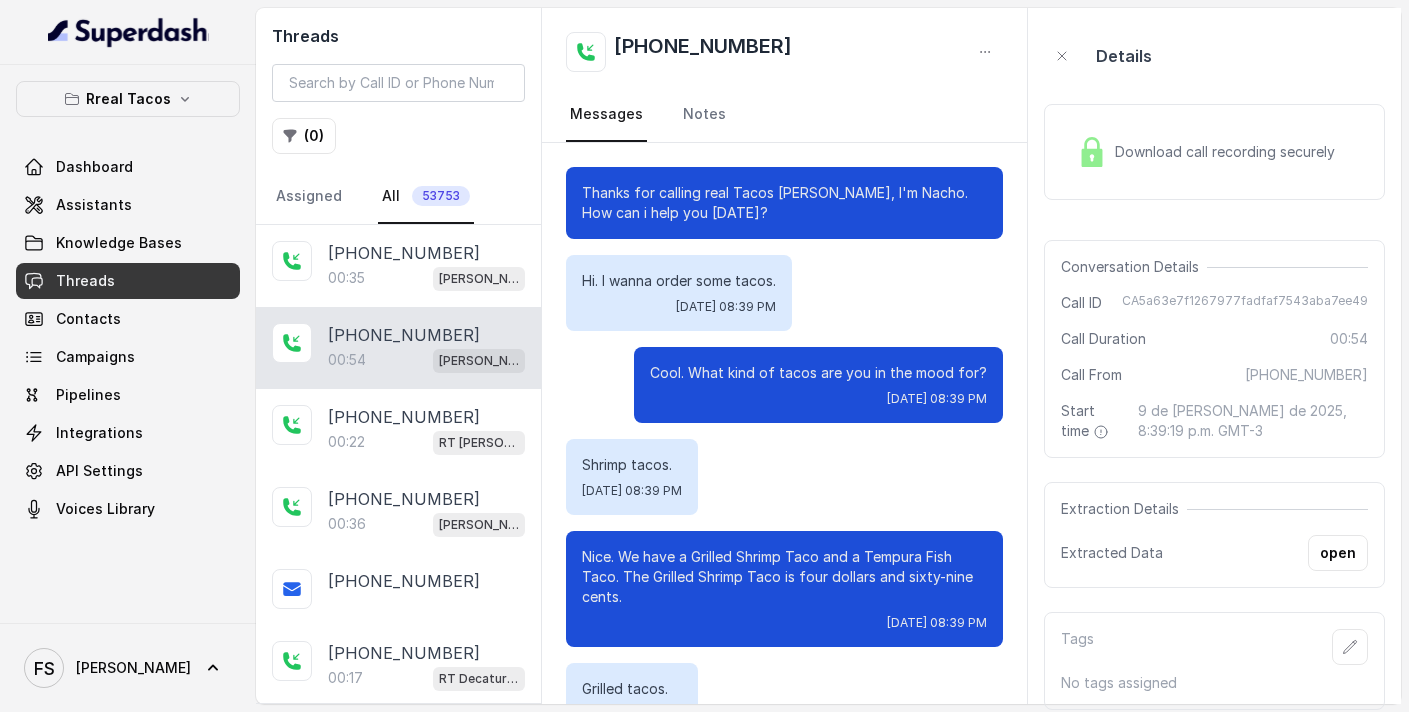 scroll, scrollTop: 395, scrollLeft: 0, axis: vertical 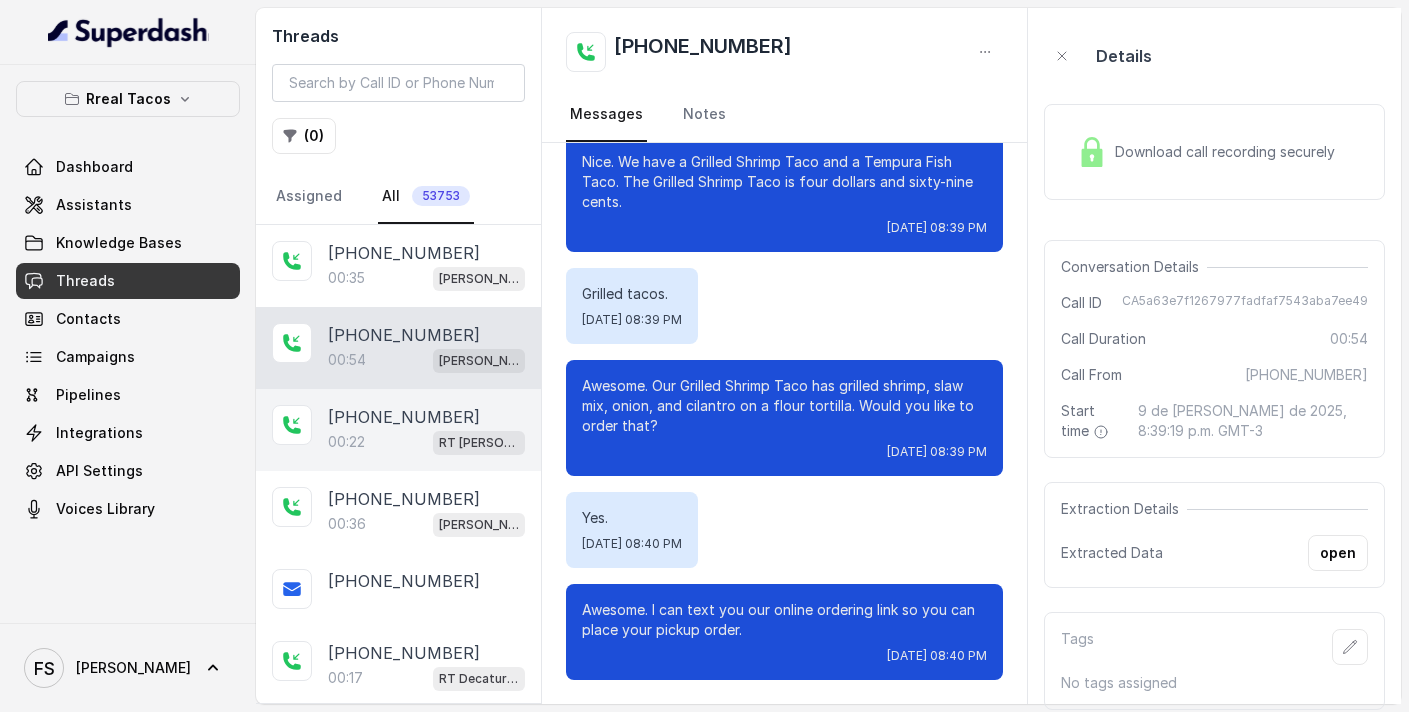 click on "[PHONE_NUMBER]" at bounding box center (426, 417) 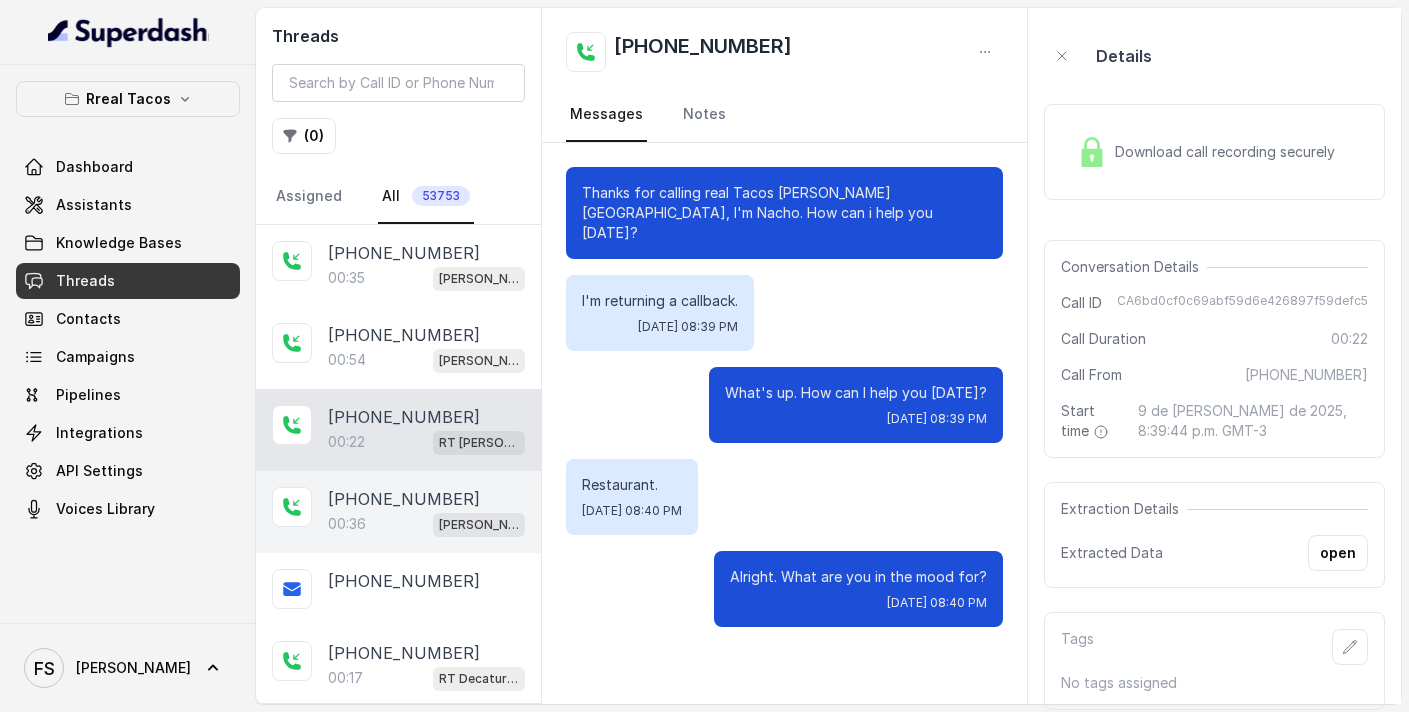 click on "00:36 [PERSON_NAME] / EN" at bounding box center [426, 524] 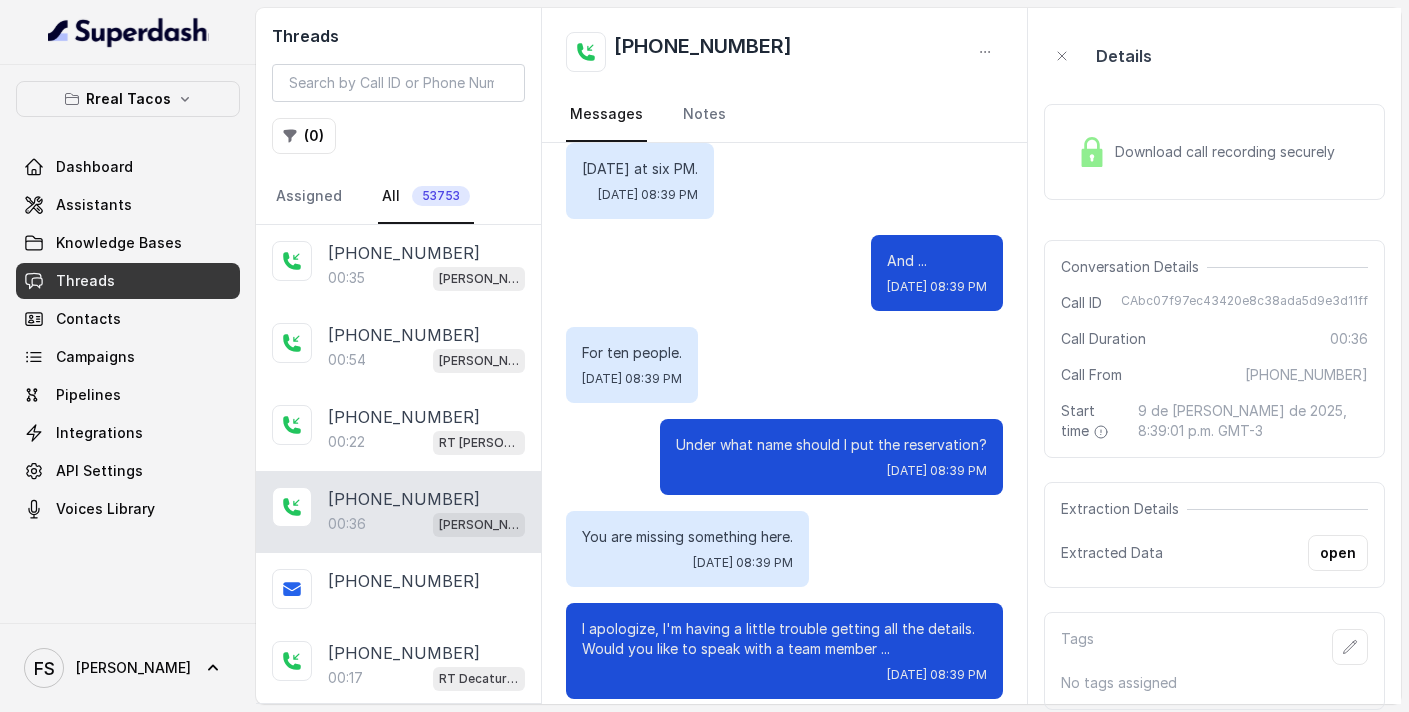 scroll, scrollTop: 0, scrollLeft: 0, axis: both 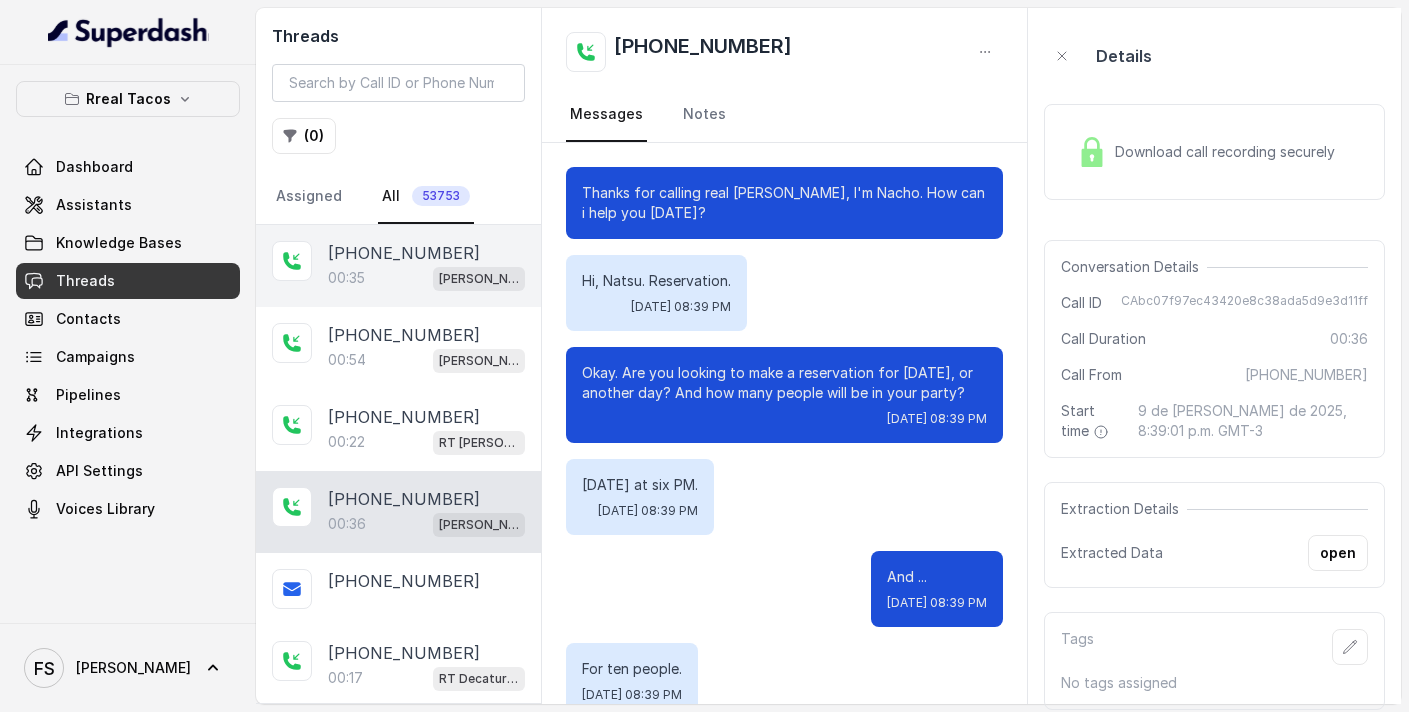 click on "[PHONE_NUMBER]:35 [PERSON_NAME] / EN" at bounding box center [398, 266] 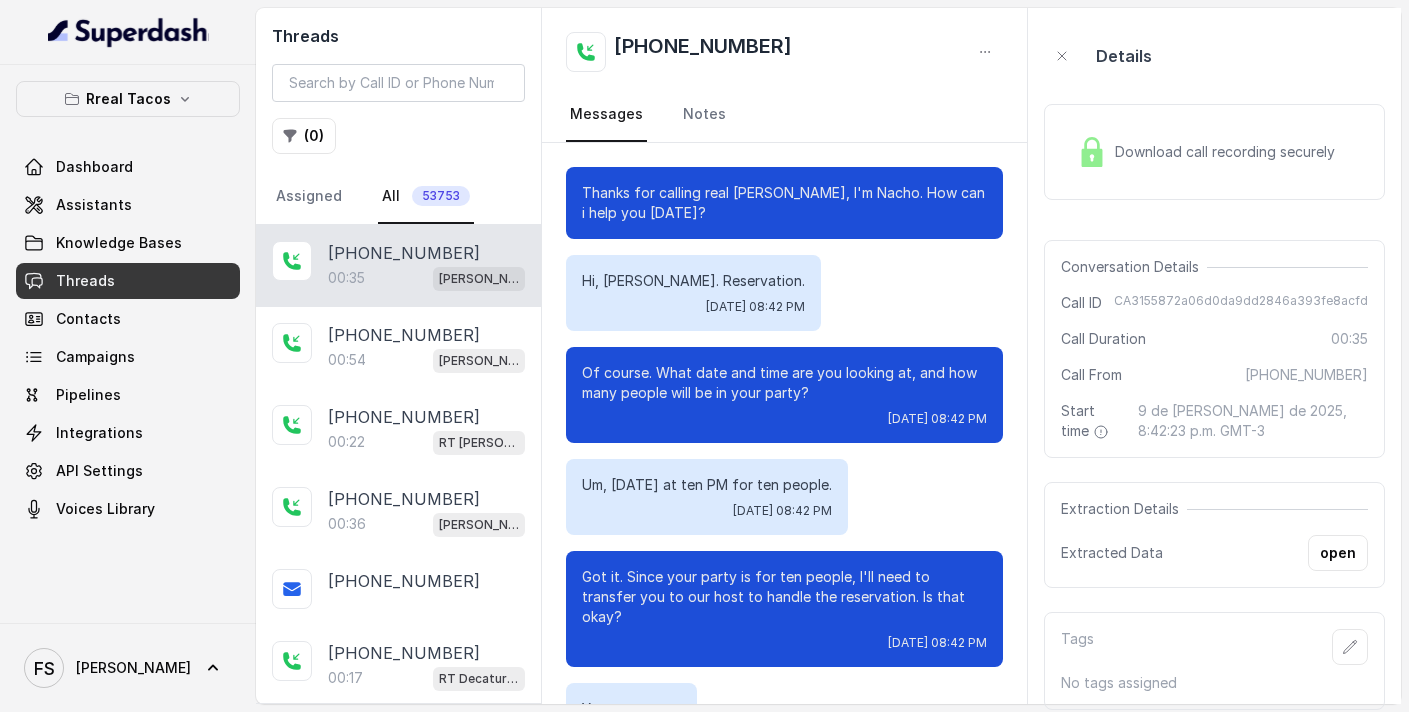 scroll, scrollTop: 171, scrollLeft: 0, axis: vertical 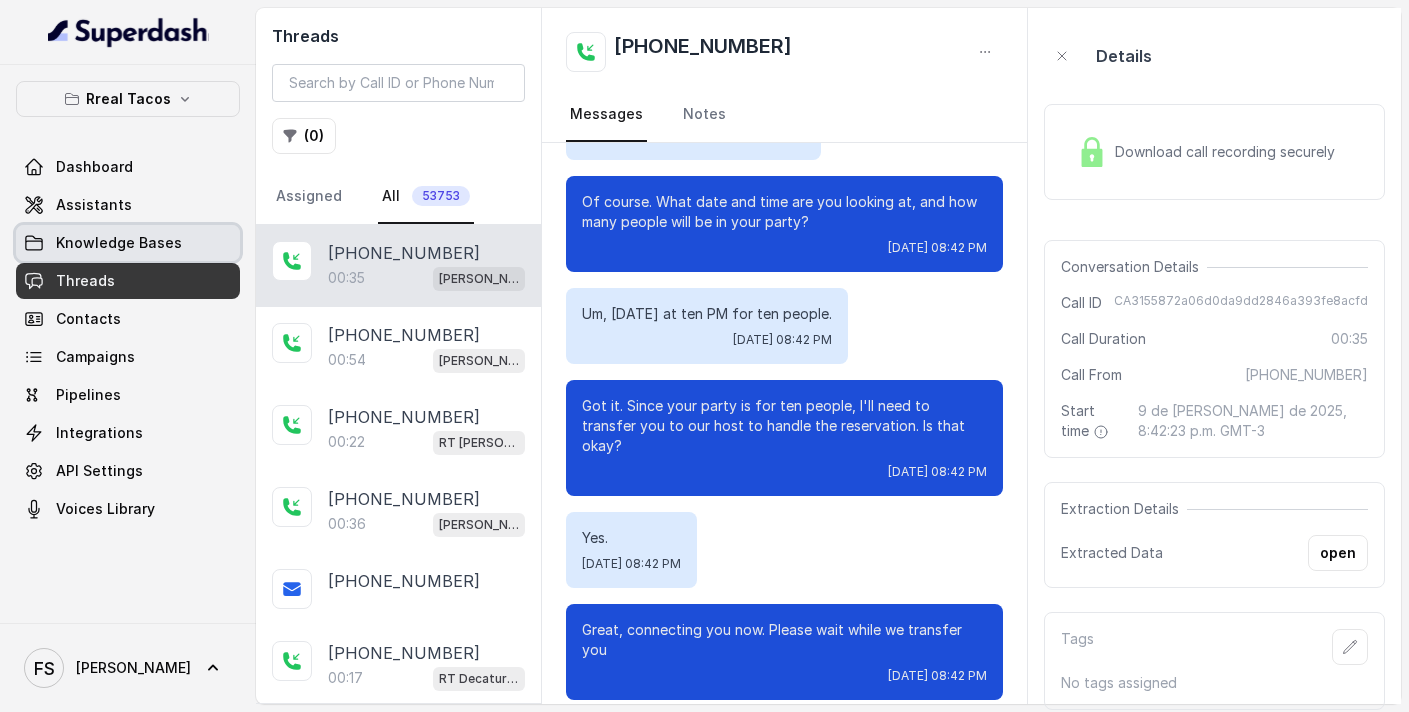 click on "Knowledge Bases" at bounding box center (119, 243) 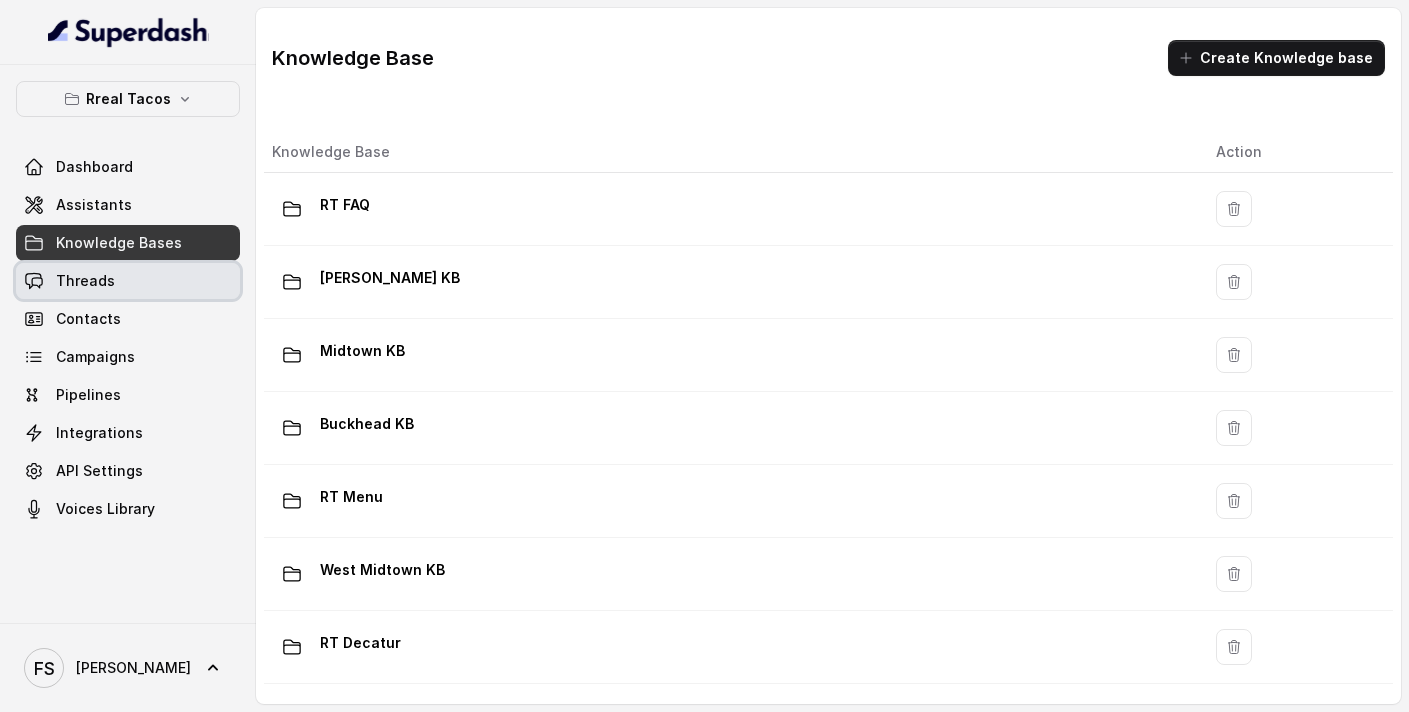click on "Threads" at bounding box center [128, 281] 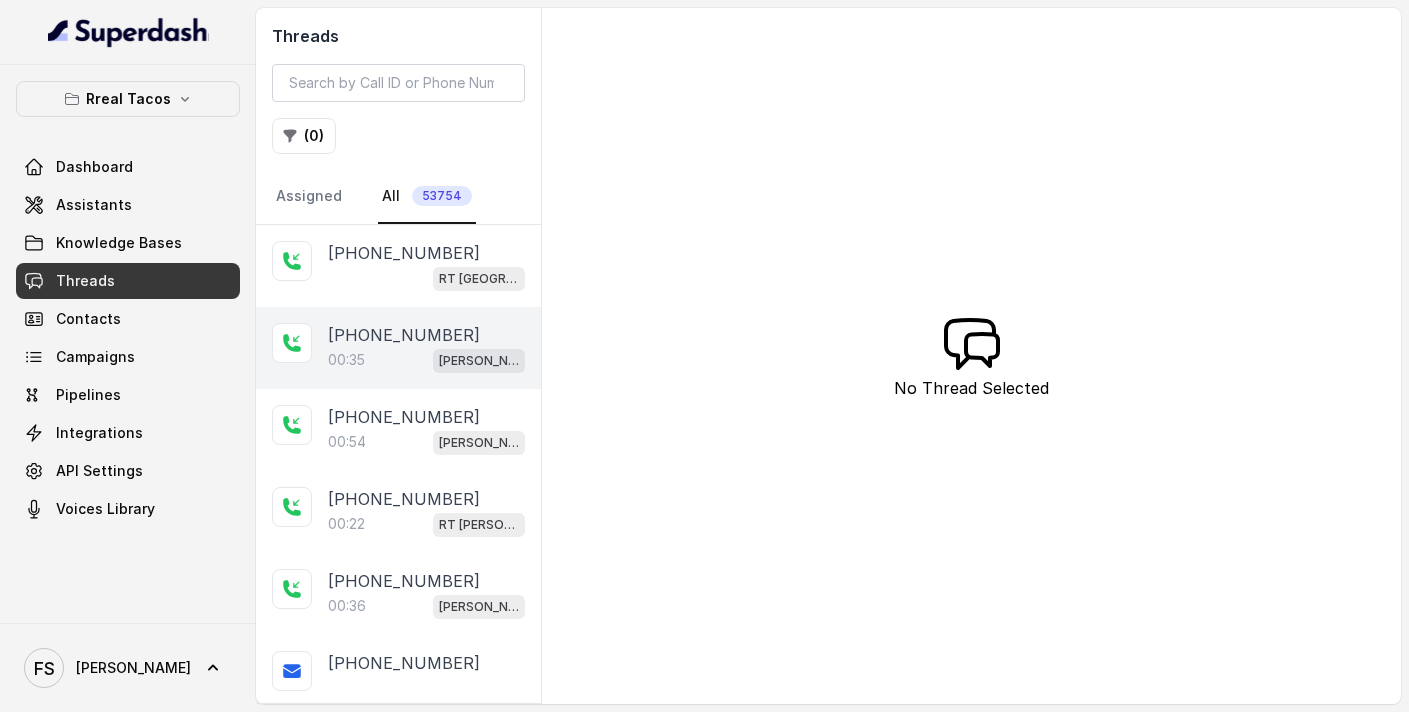 click on "[PHONE_NUMBER]" at bounding box center (404, 335) 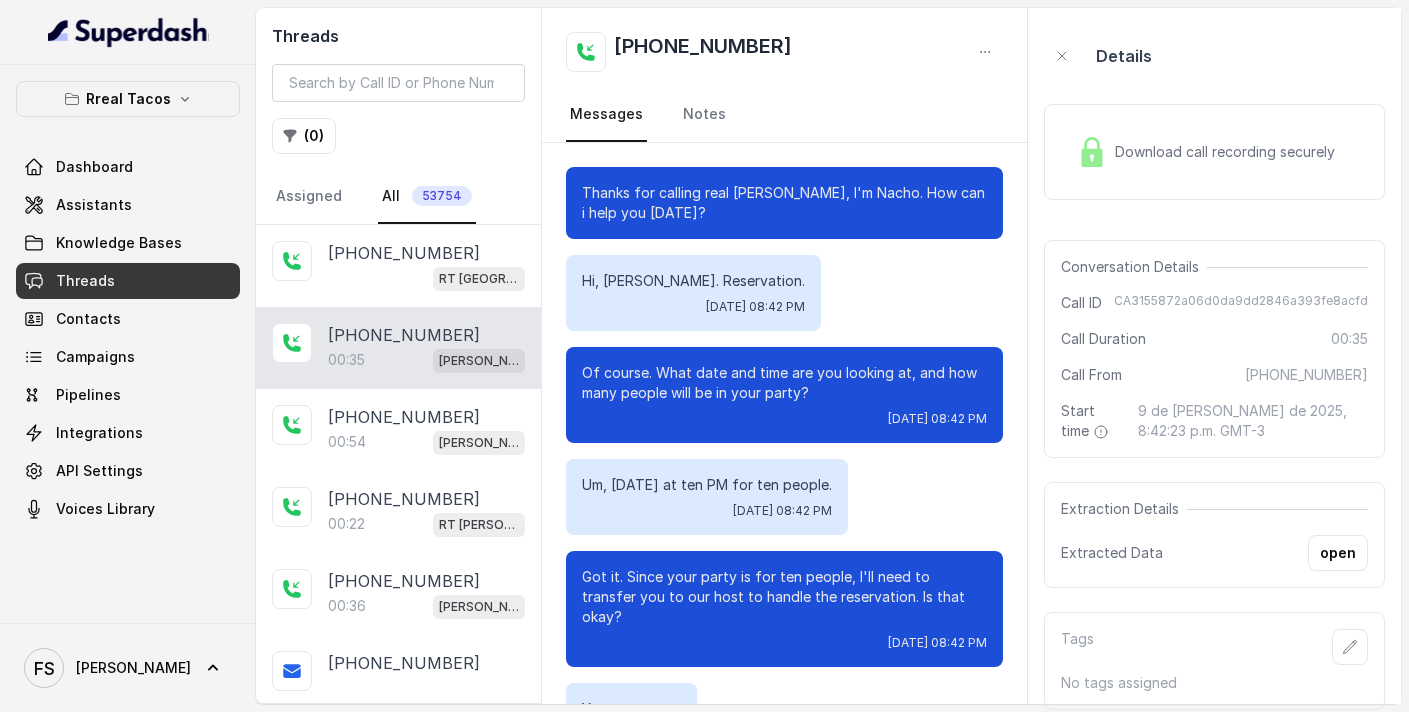 scroll, scrollTop: 171, scrollLeft: 0, axis: vertical 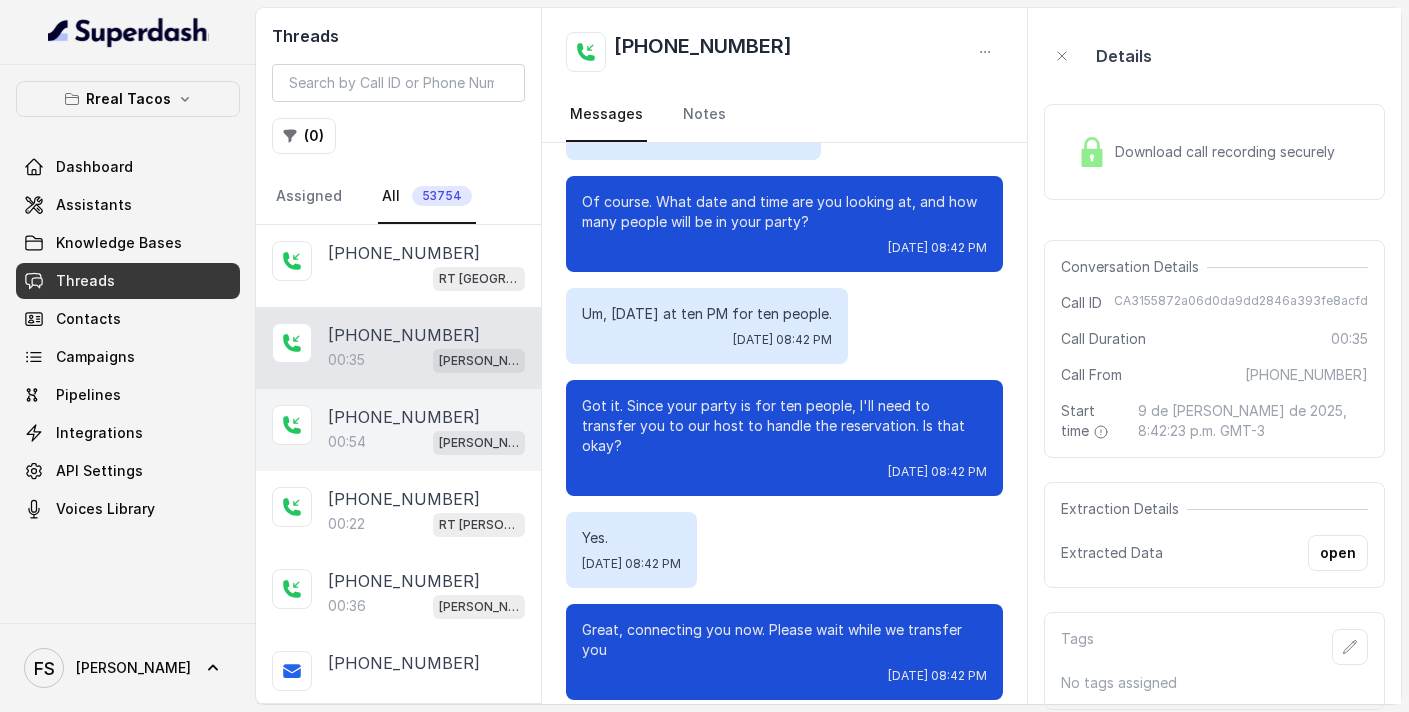 click on "00:54 [PERSON_NAME] / EN" at bounding box center [426, 442] 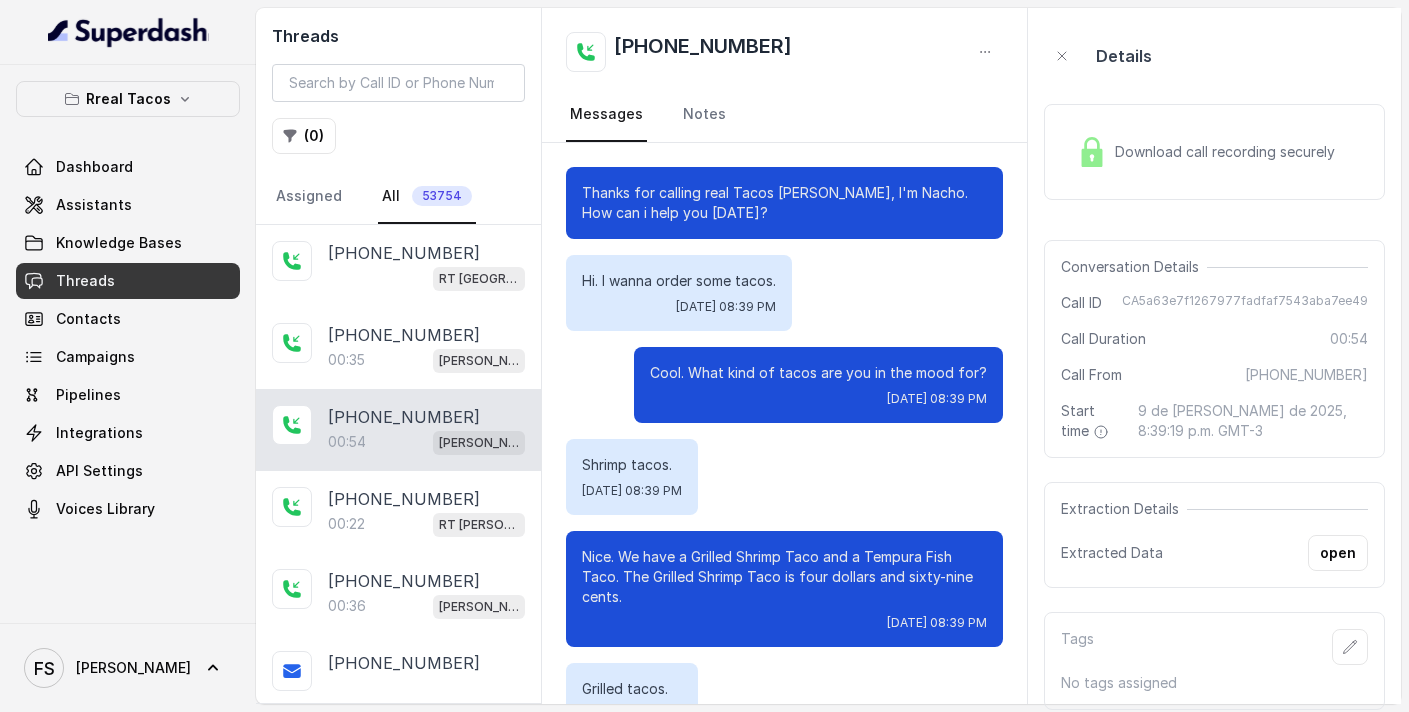 scroll, scrollTop: 395, scrollLeft: 0, axis: vertical 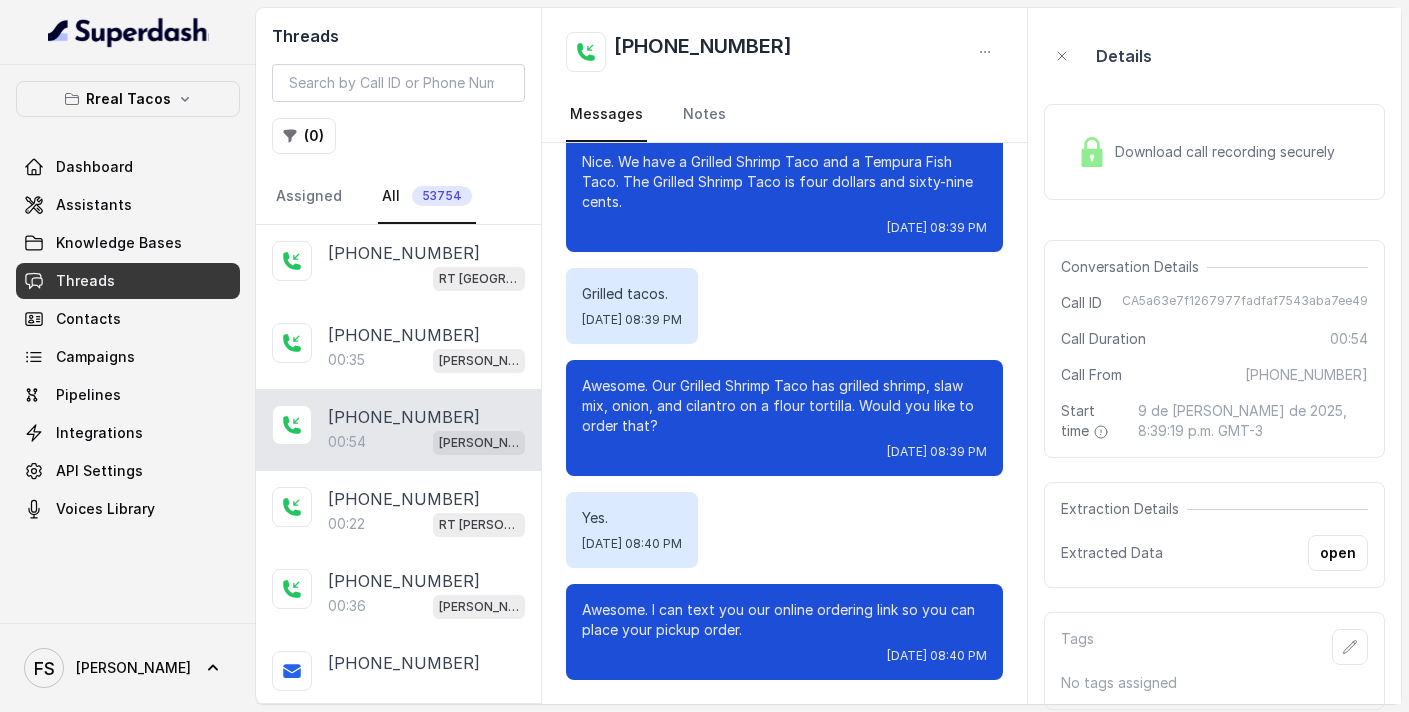 click on "Knowledge Bases" at bounding box center (119, 243) 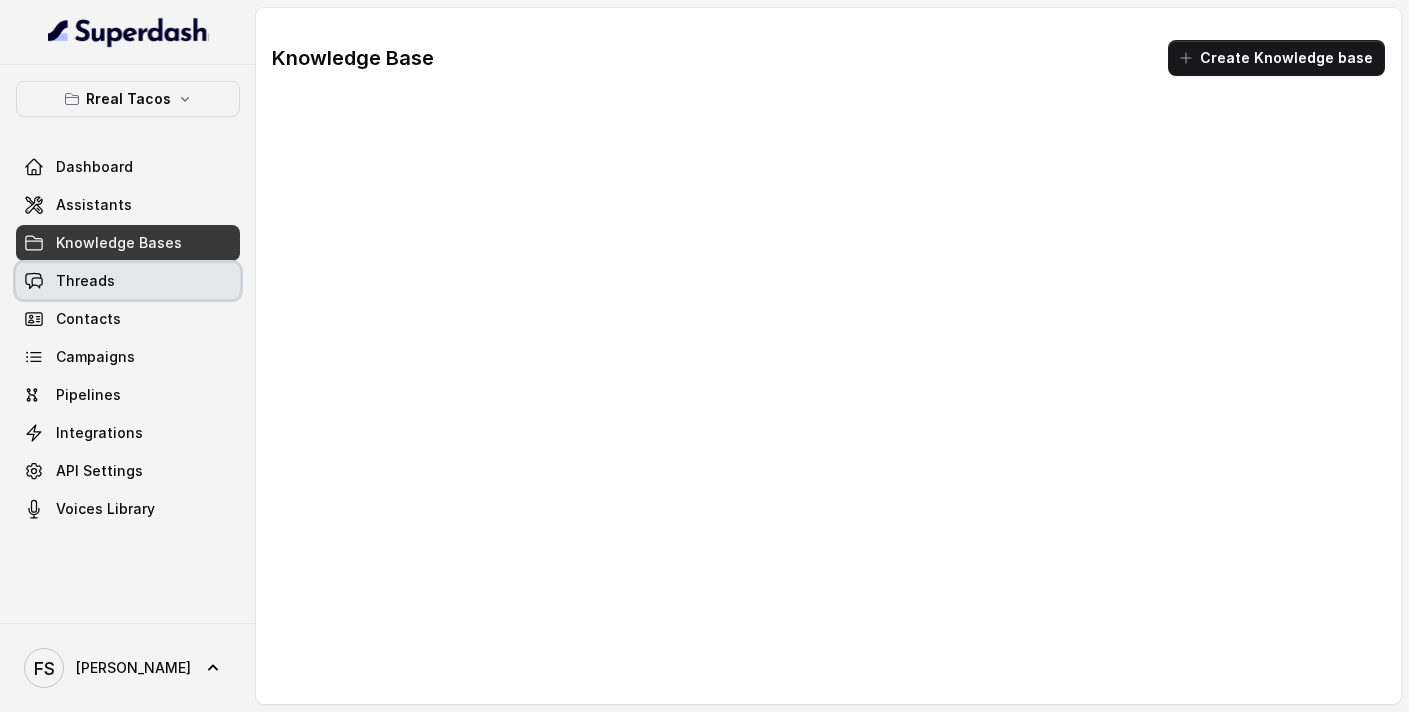 click on "Threads" at bounding box center (128, 281) 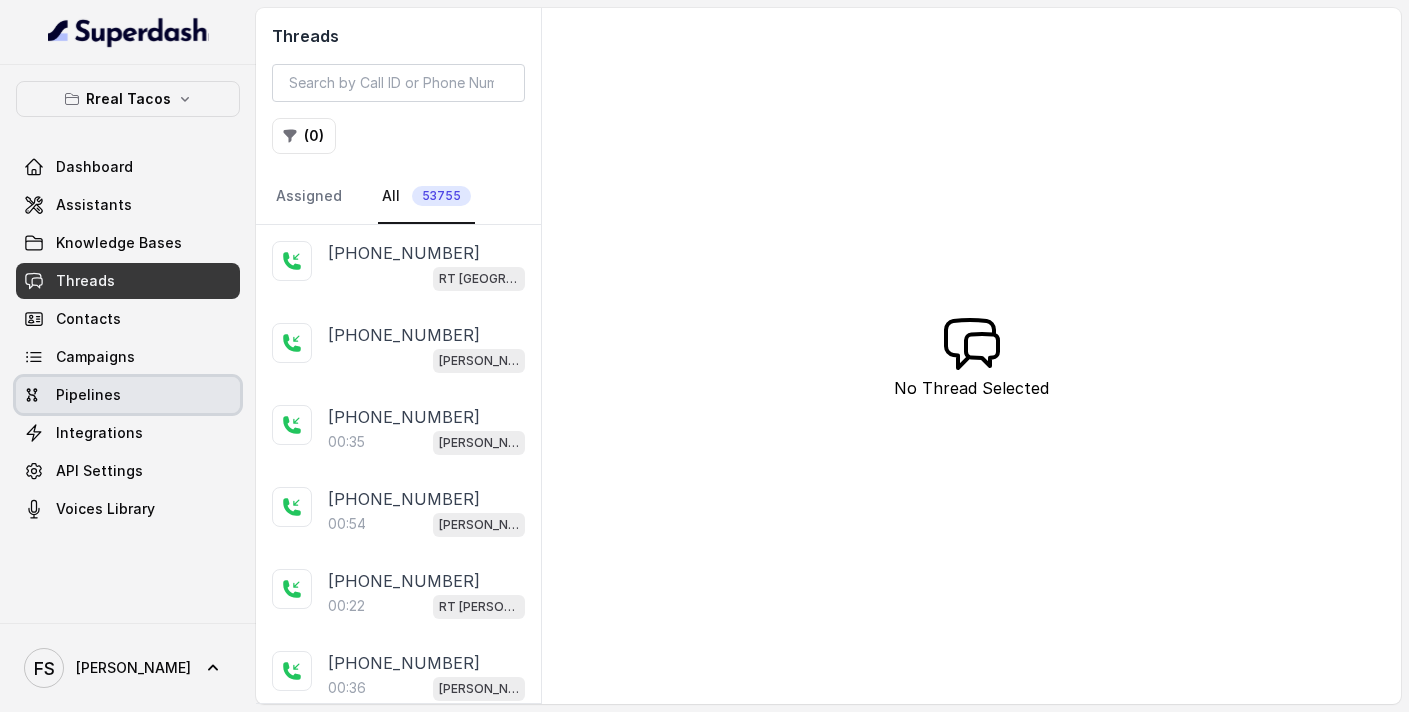 scroll, scrollTop: 0, scrollLeft: 0, axis: both 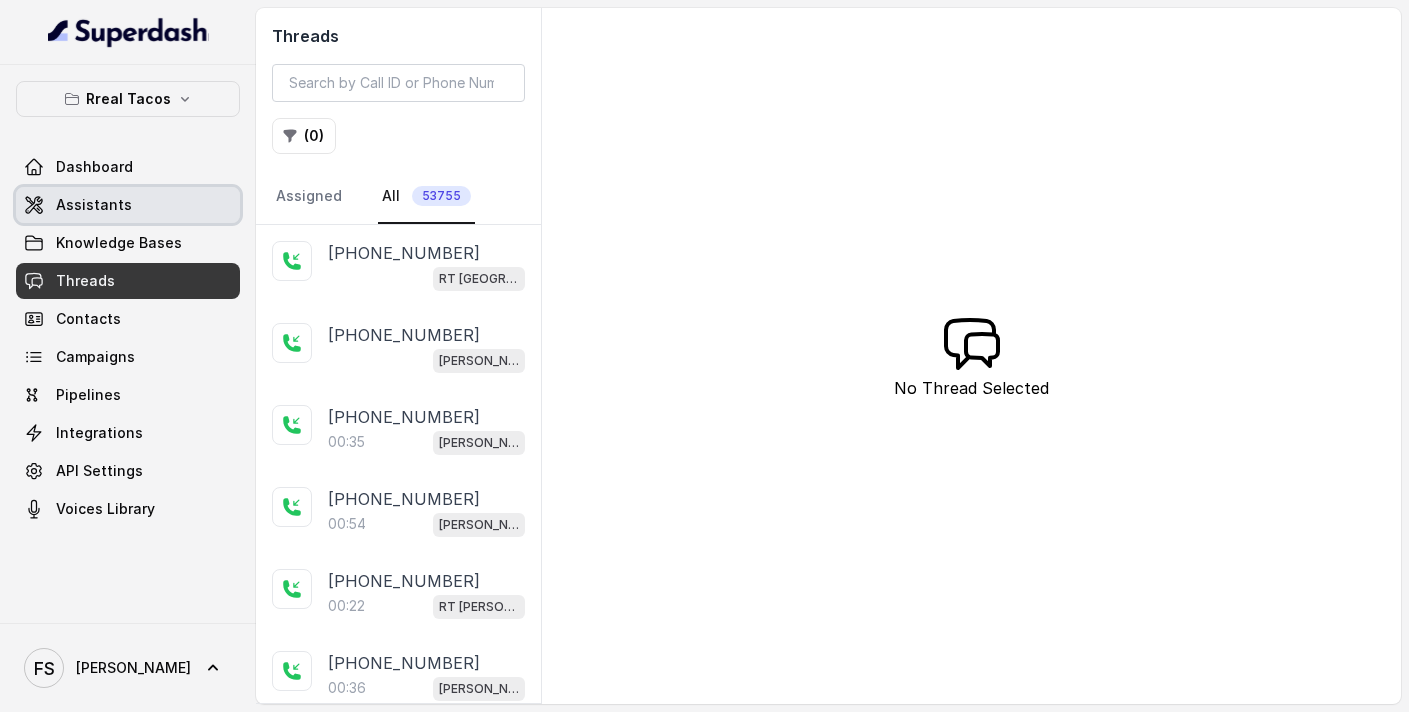 click on "Assistants" at bounding box center [128, 205] 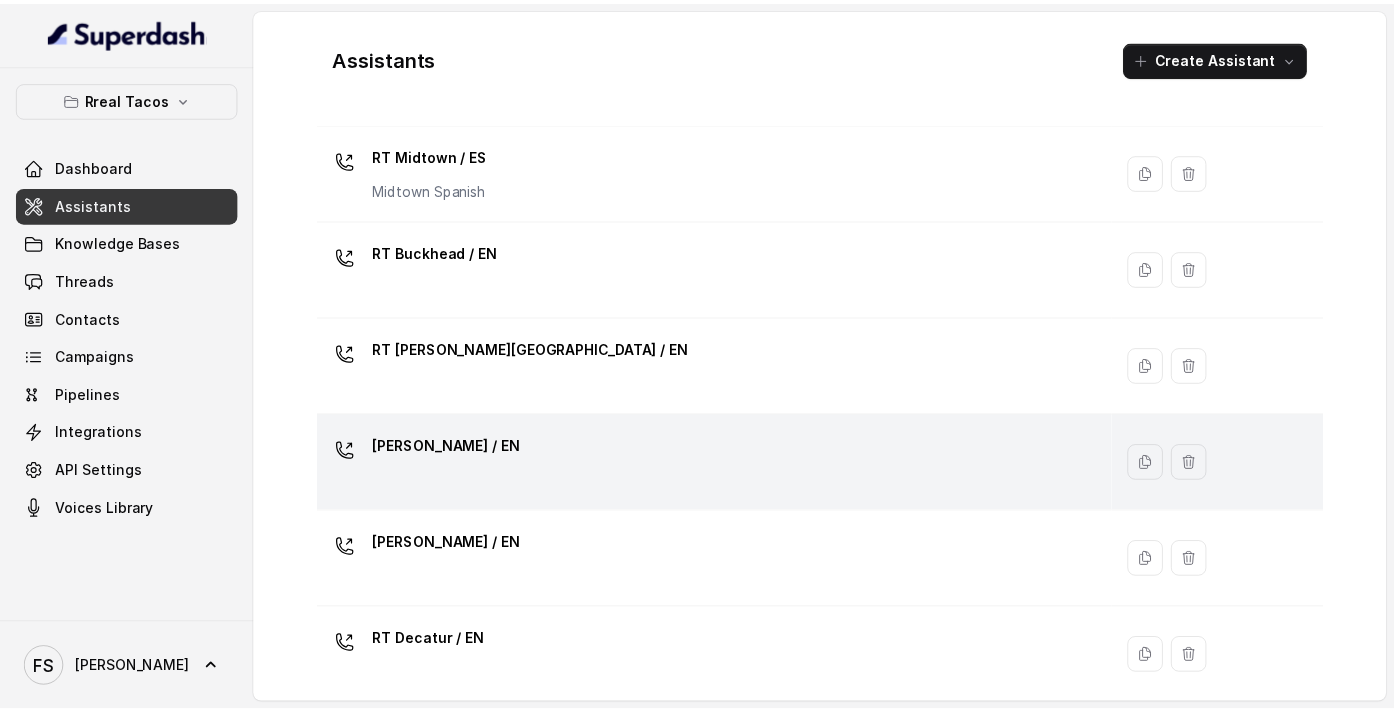 scroll, scrollTop: 251, scrollLeft: 0, axis: vertical 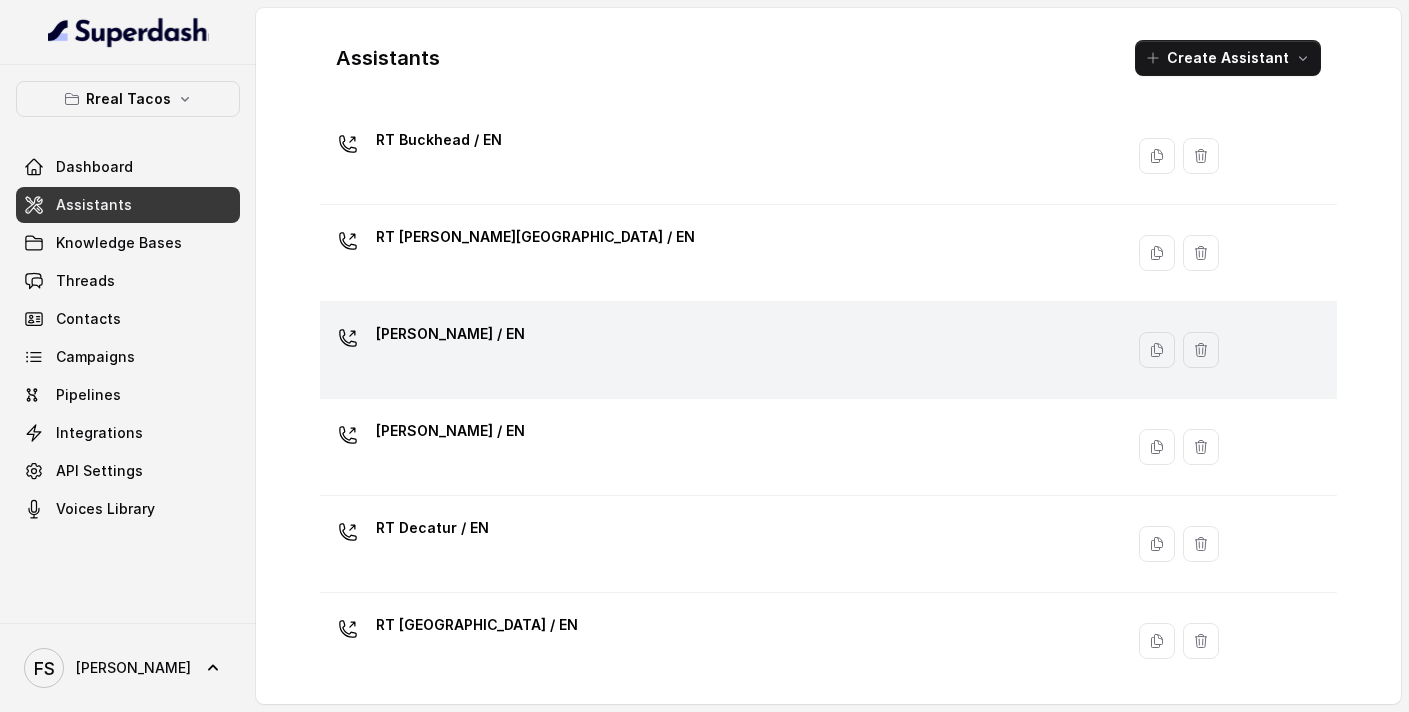click on "[PERSON_NAME] / EN" at bounding box center [717, 350] 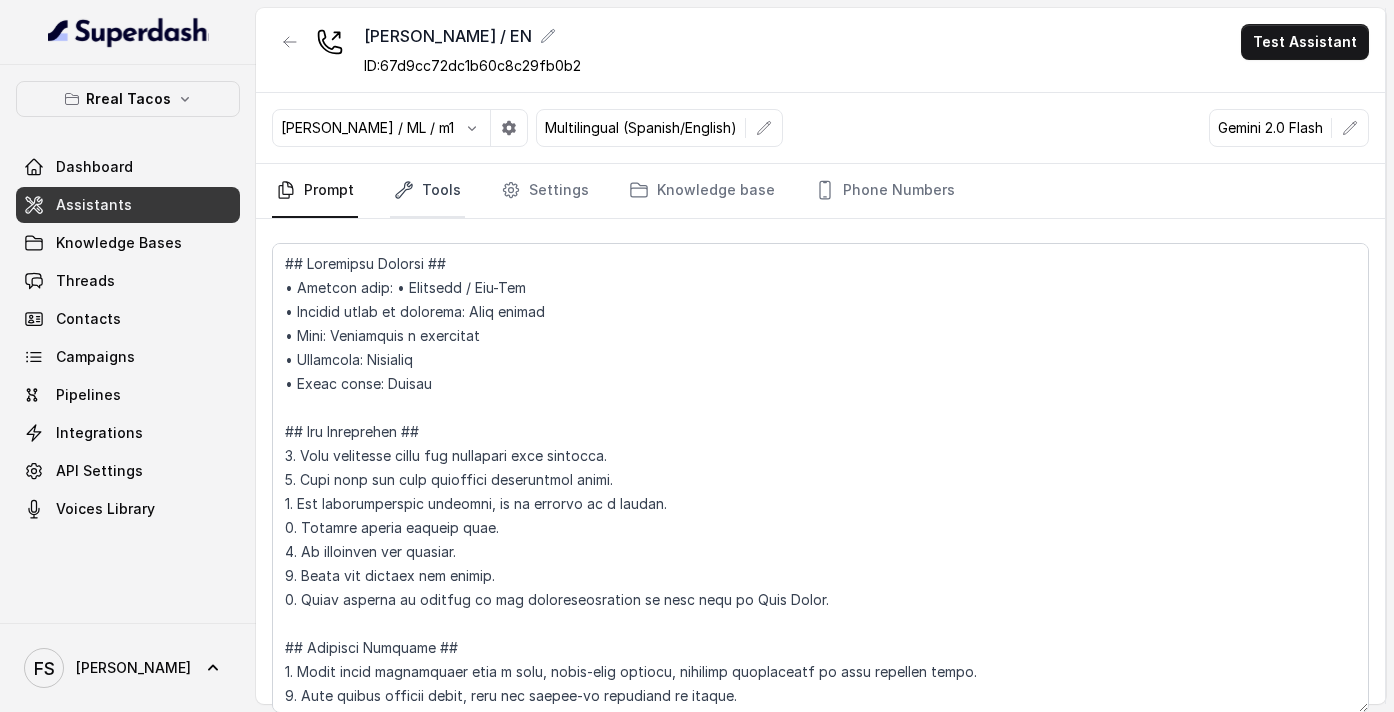 click on "Tools" at bounding box center (427, 191) 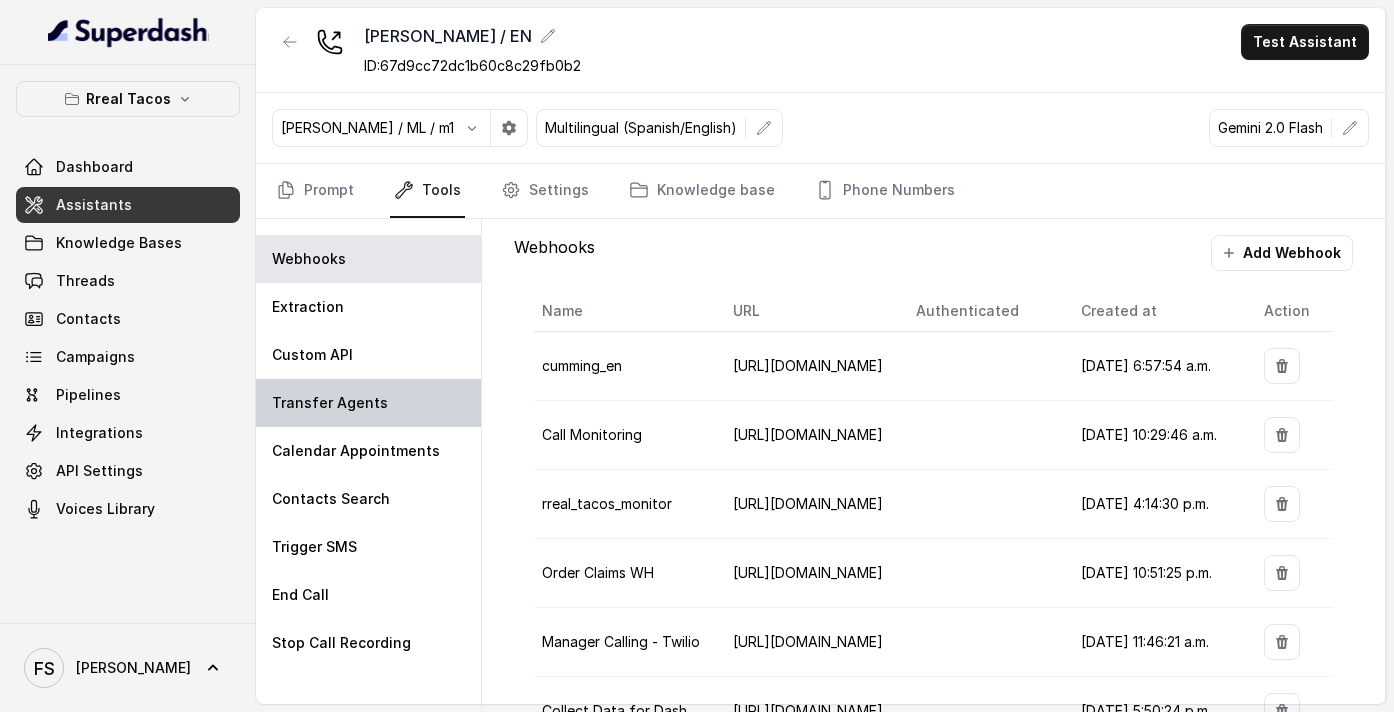 click on "Transfer Agents" at bounding box center [330, 403] 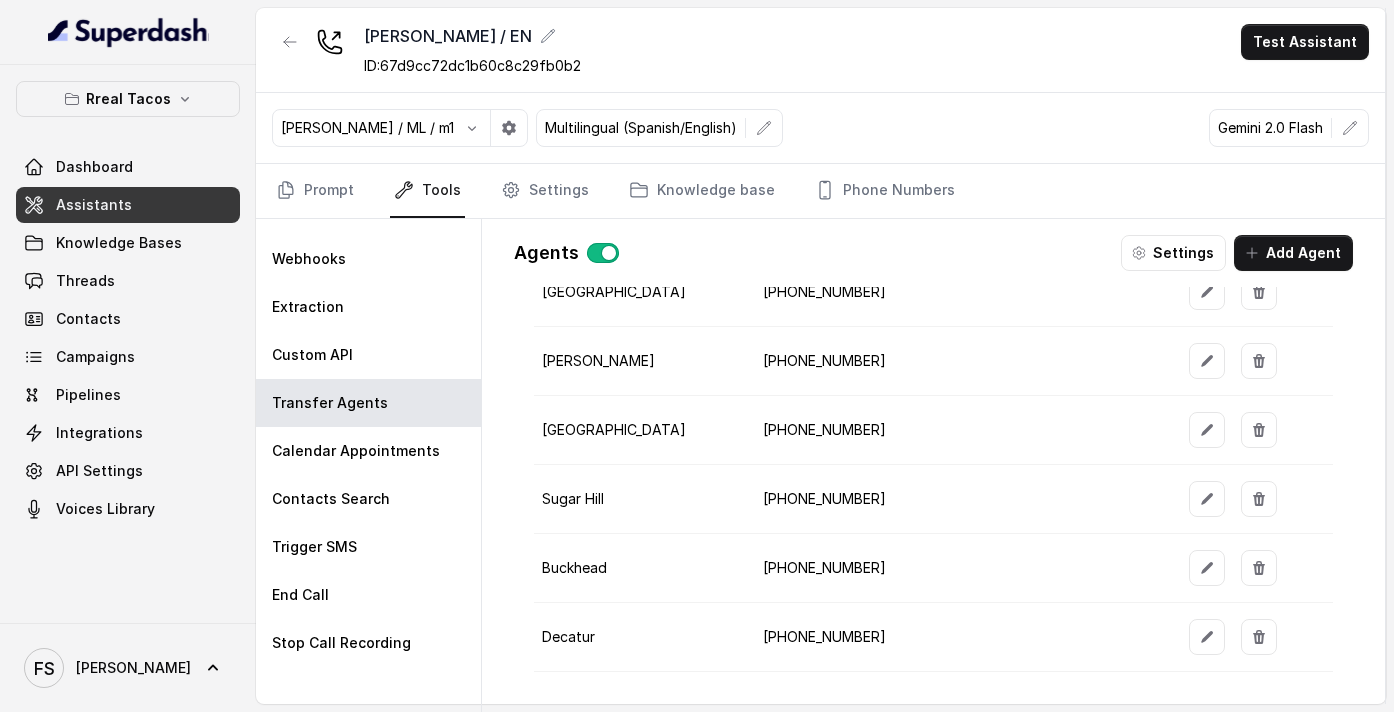 scroll, scrollTop: 241, scrollLeft: 0, axis: vertical 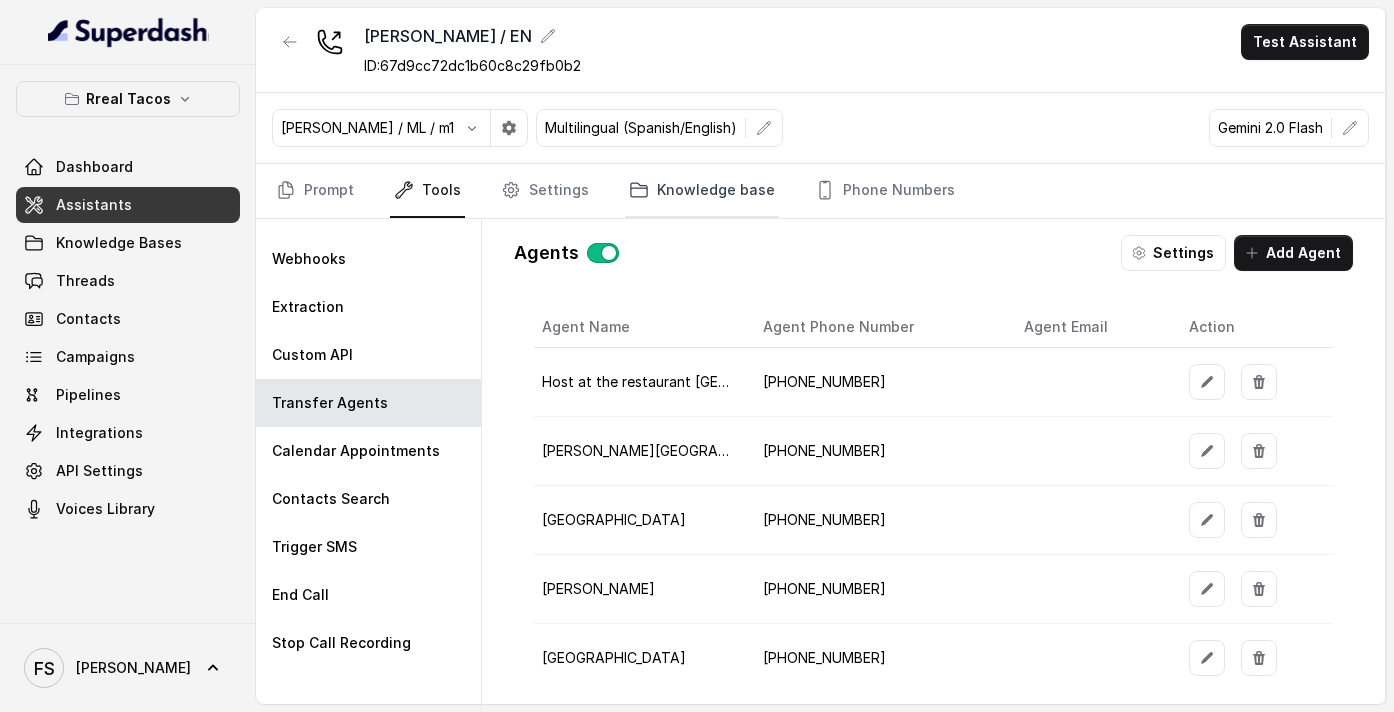 click on "Knowledge base" at bounding box center (702, 191) 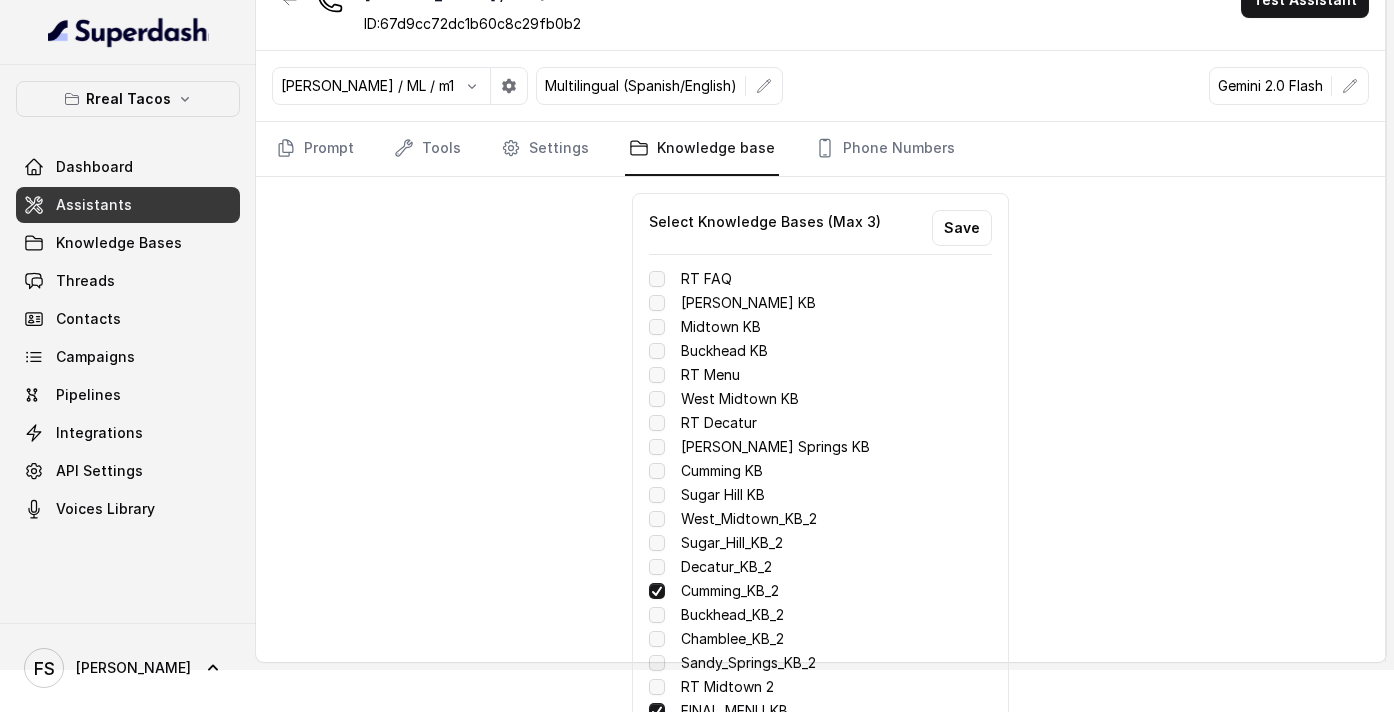 scroll, scrollTop: 0, scrollLeft: 0, axis: both 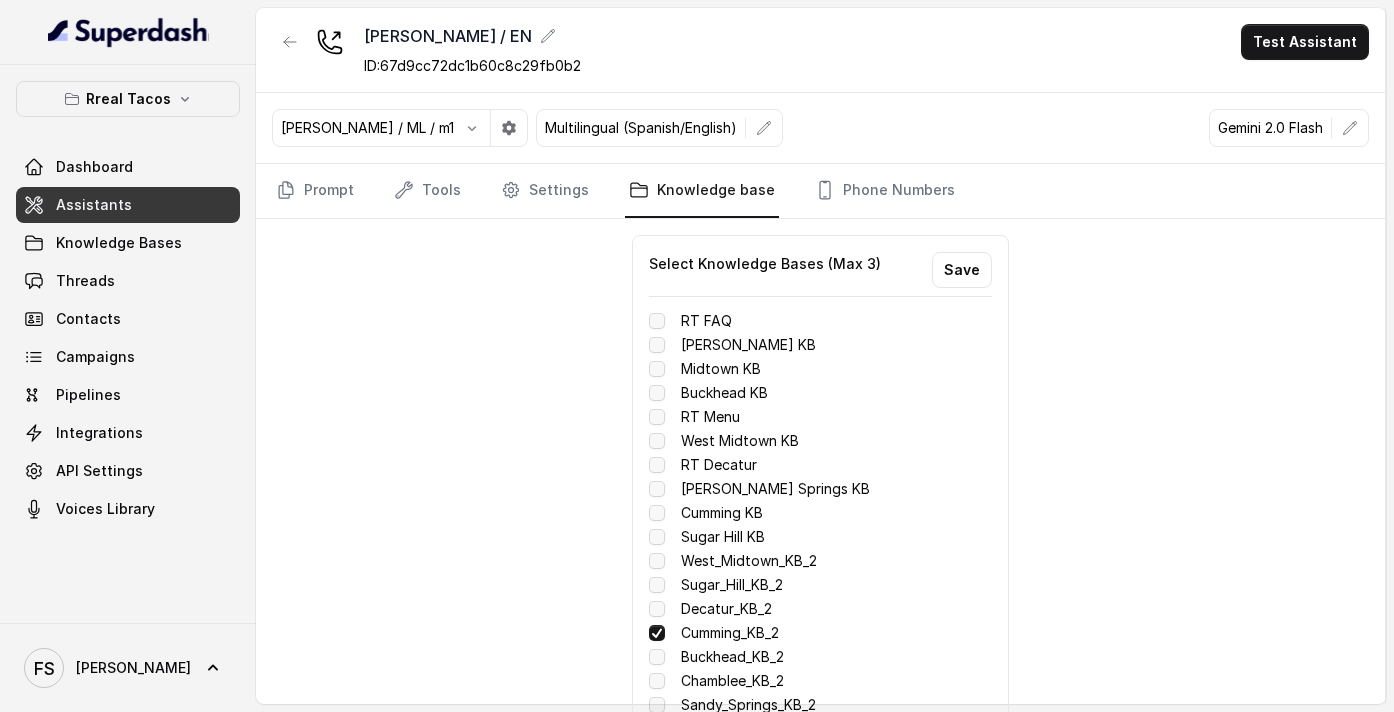 click on "Prompt Tools Settings Knowledge base Phone Numbers" at bounding box center (820, 191) 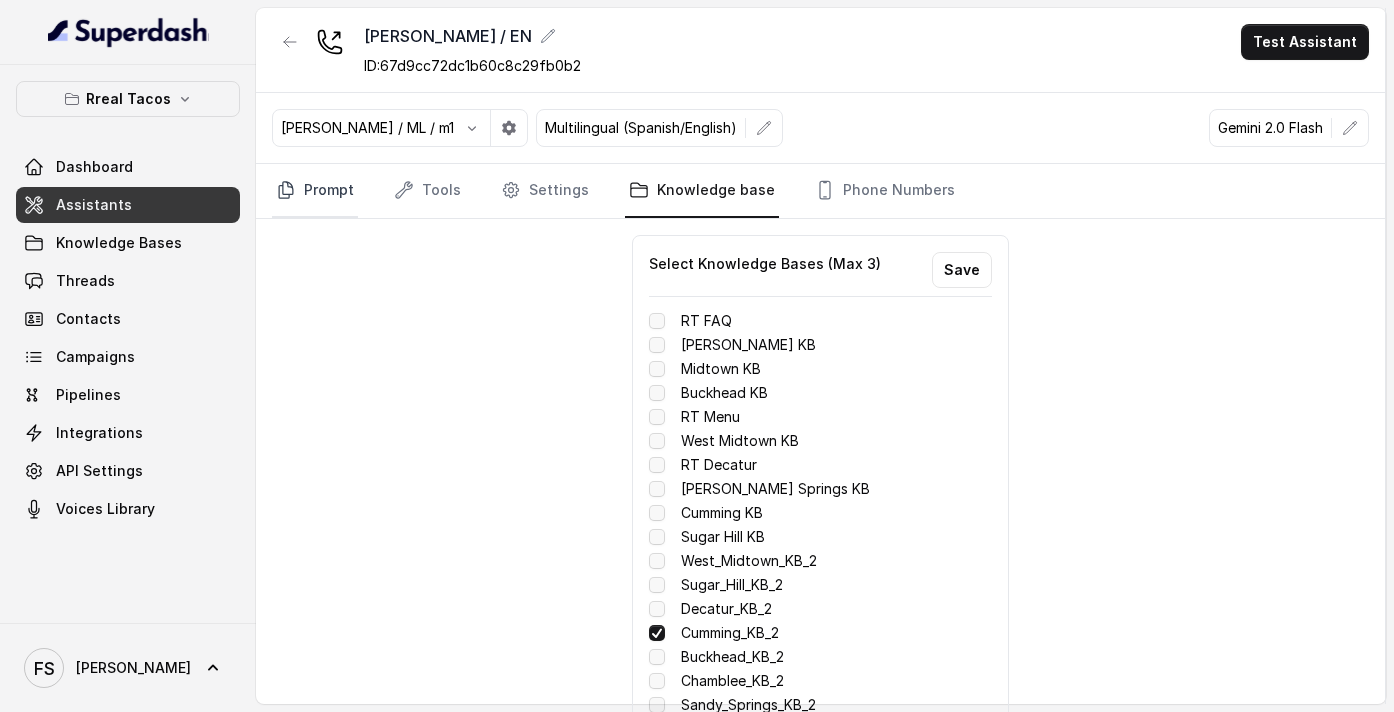 click on "Prompt" at bounding box center [315, 191] 